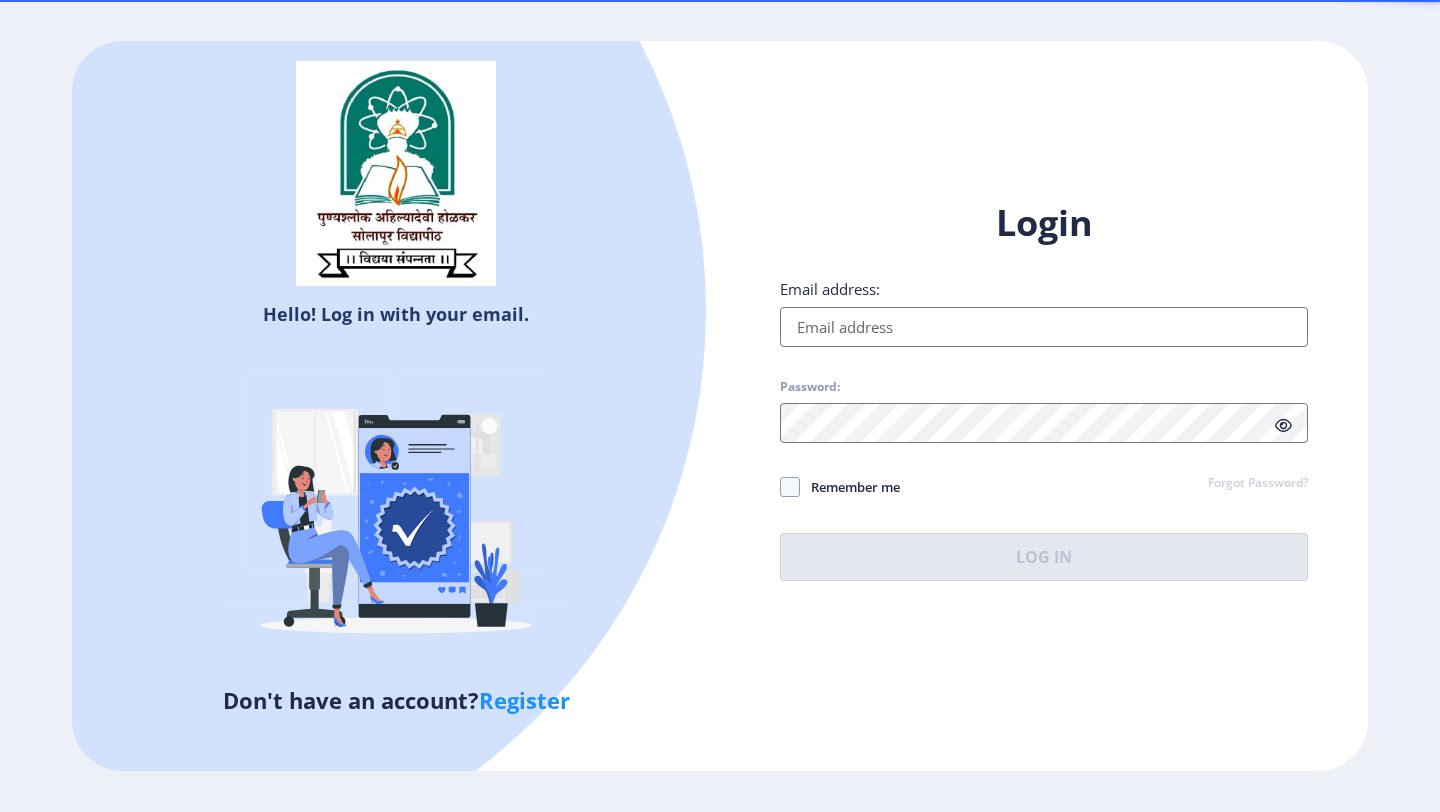 scroll, scrollTop: 0, scrollLeft: 0, axis: both 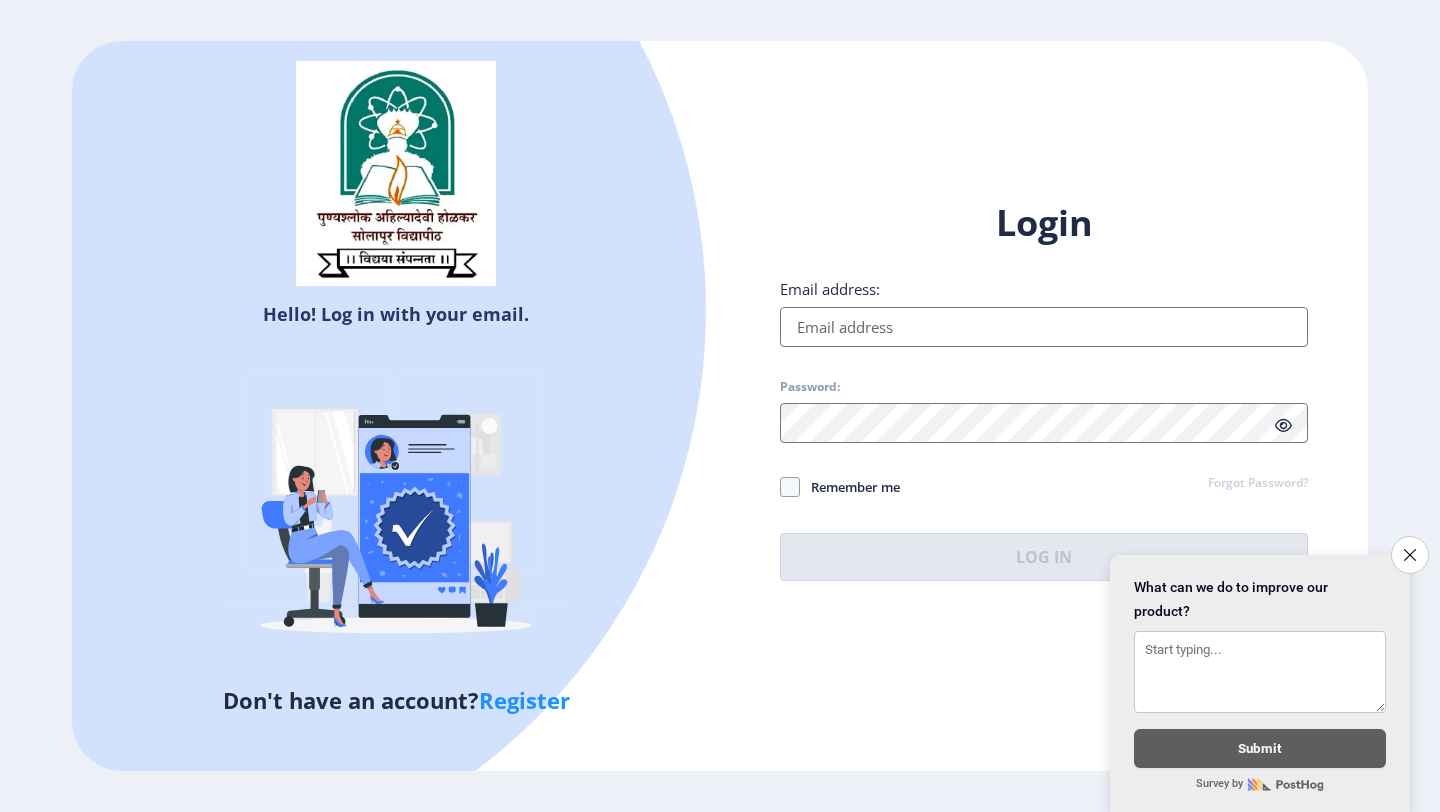 click on "Email address:" at bounding box center [1044, 327] 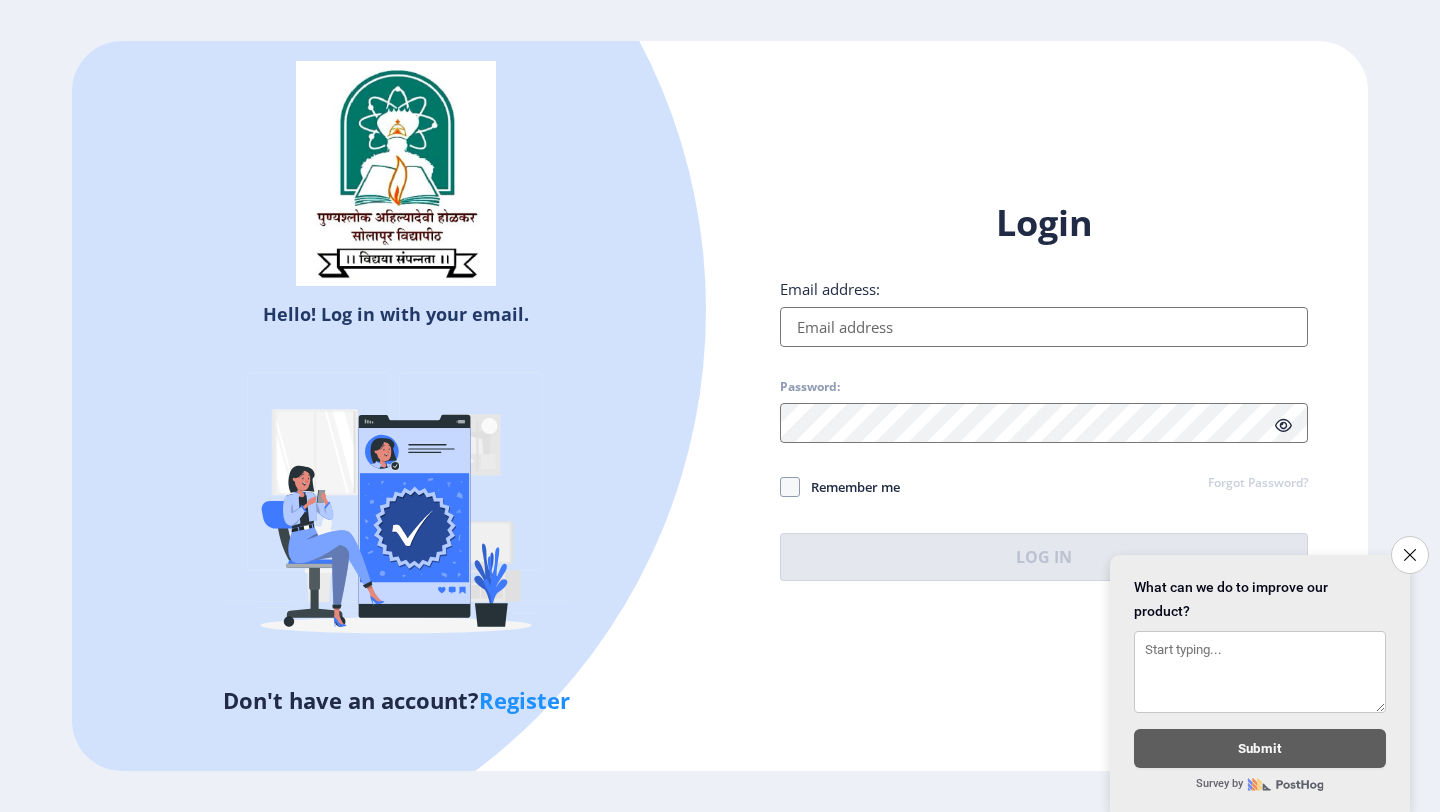 type on "[EMAIL_ADDRESS][DOMAIN_NAME]" 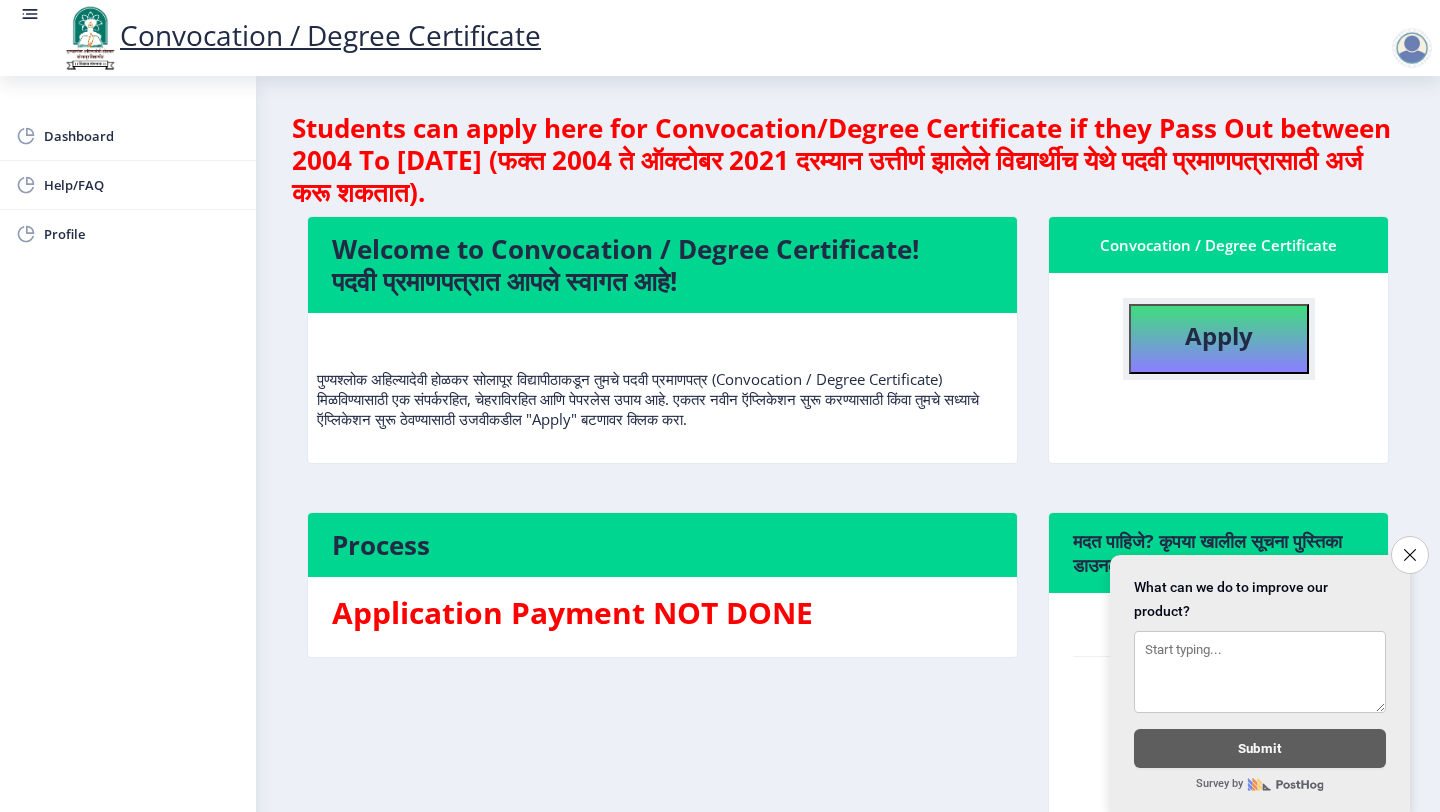 click on "Apply" 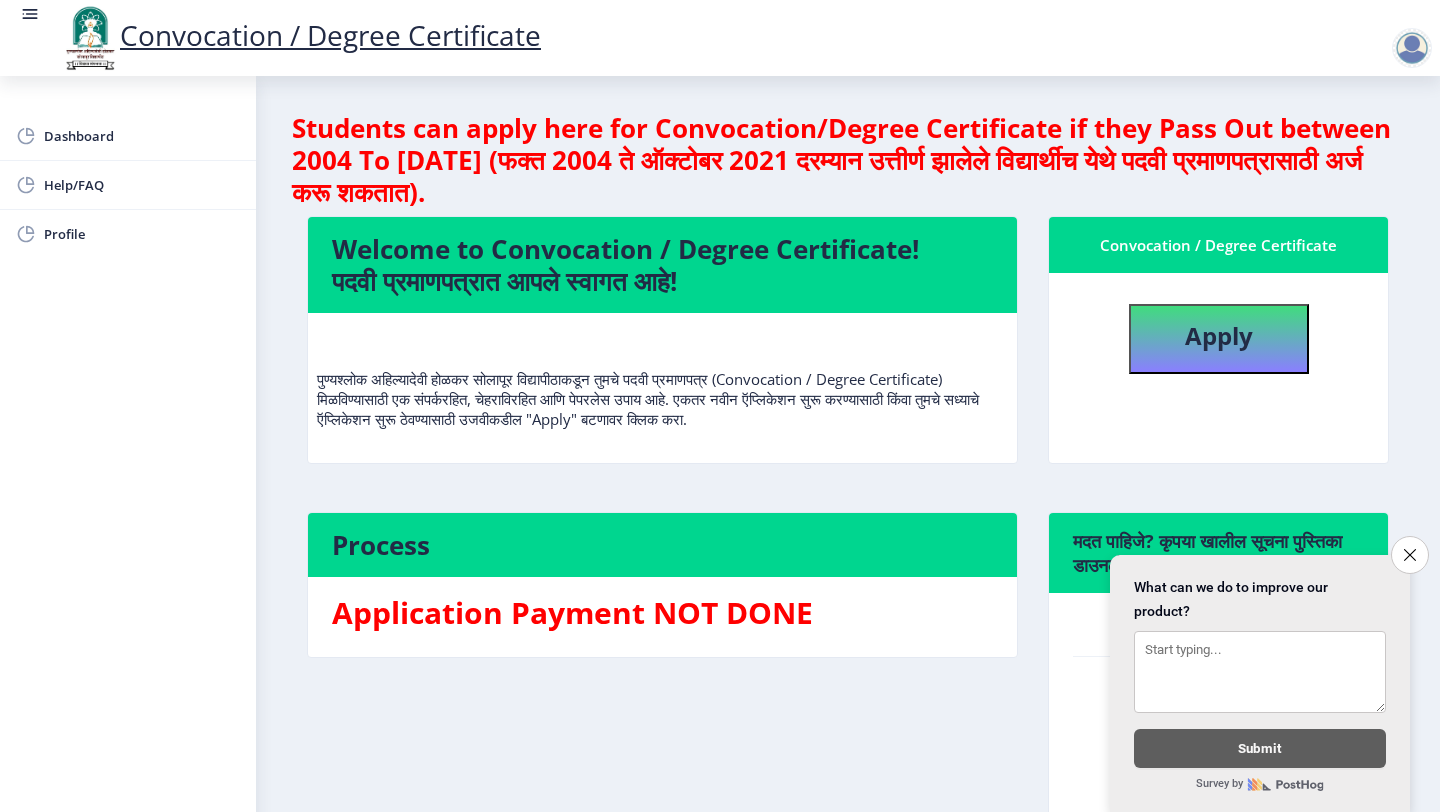 select 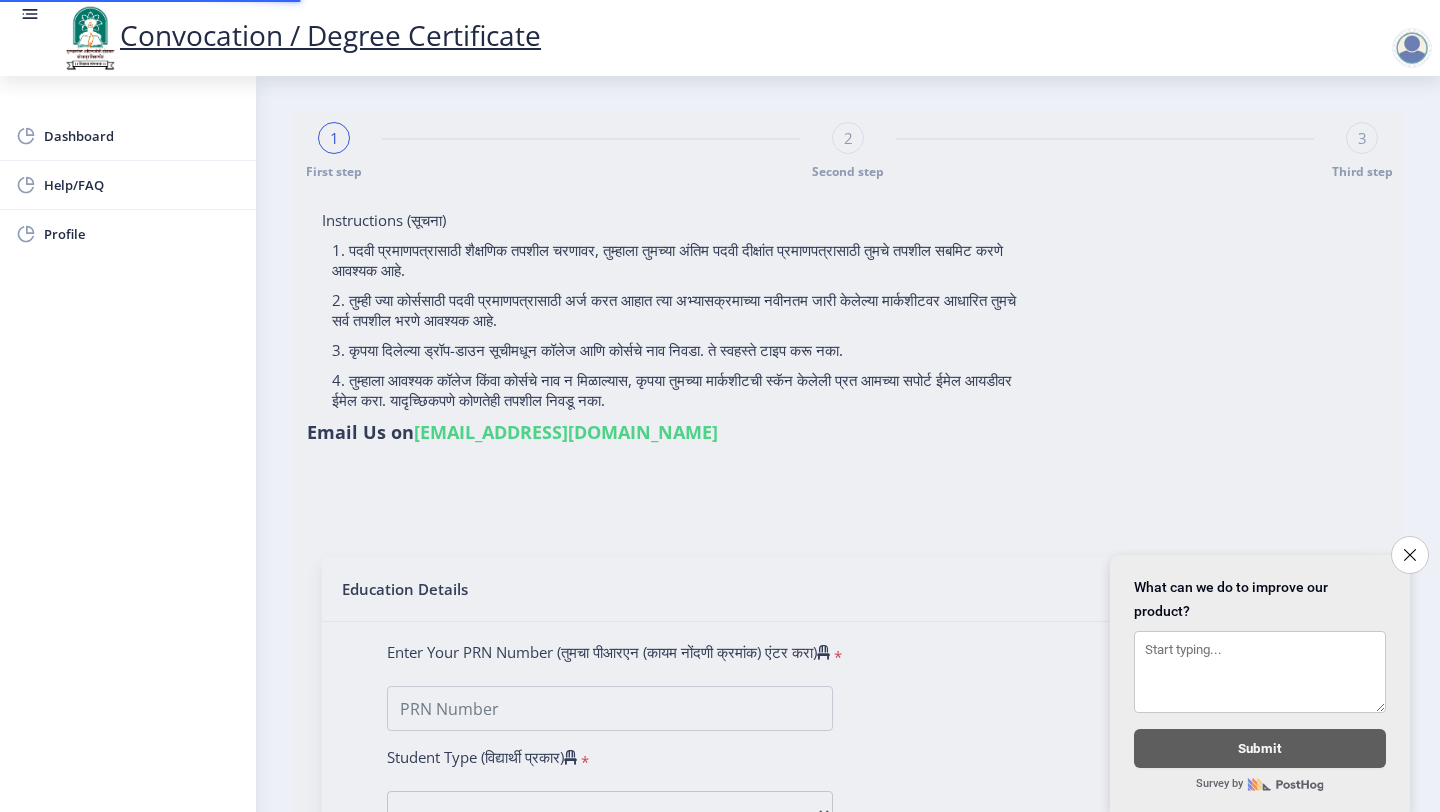 type on "2014032500266097" 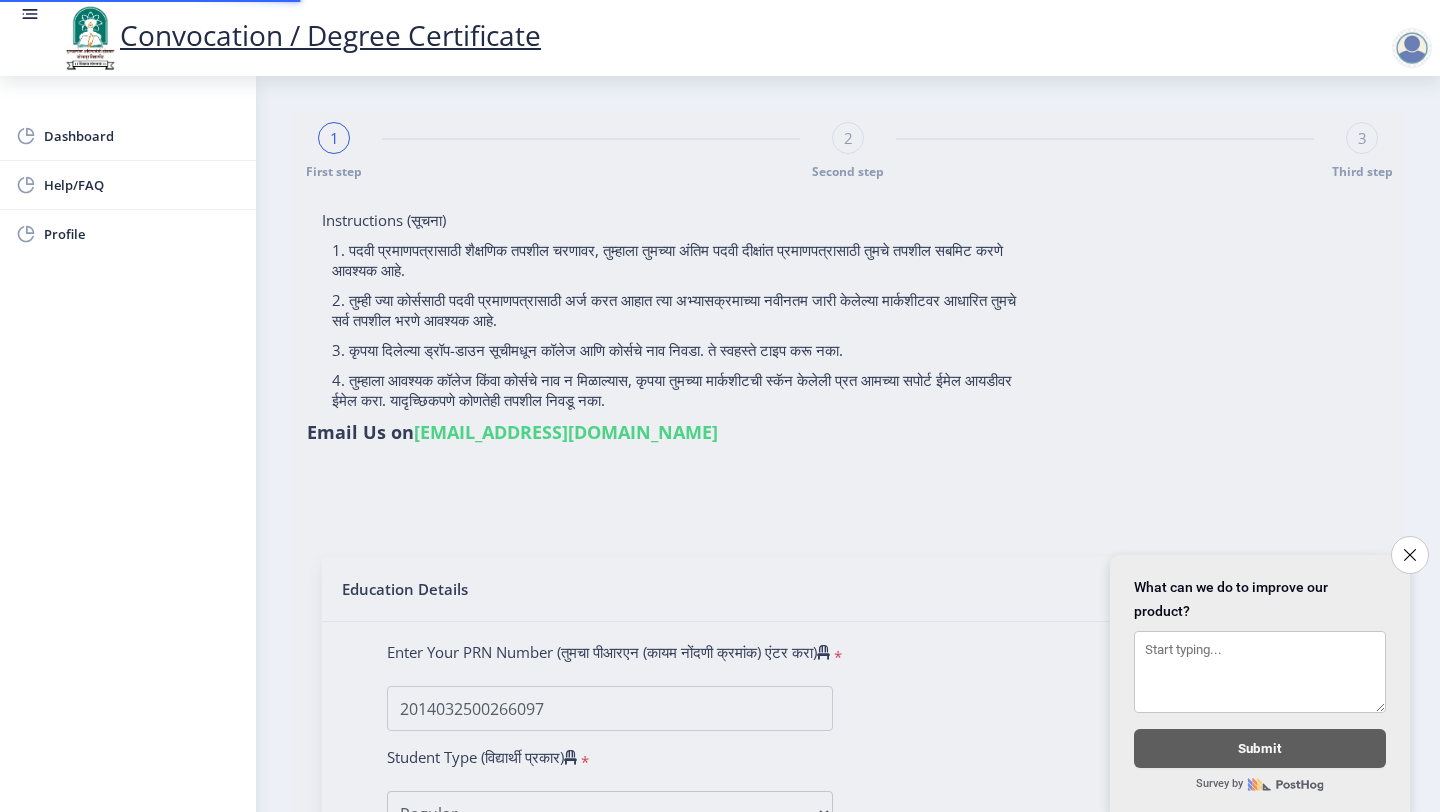 select on "March" 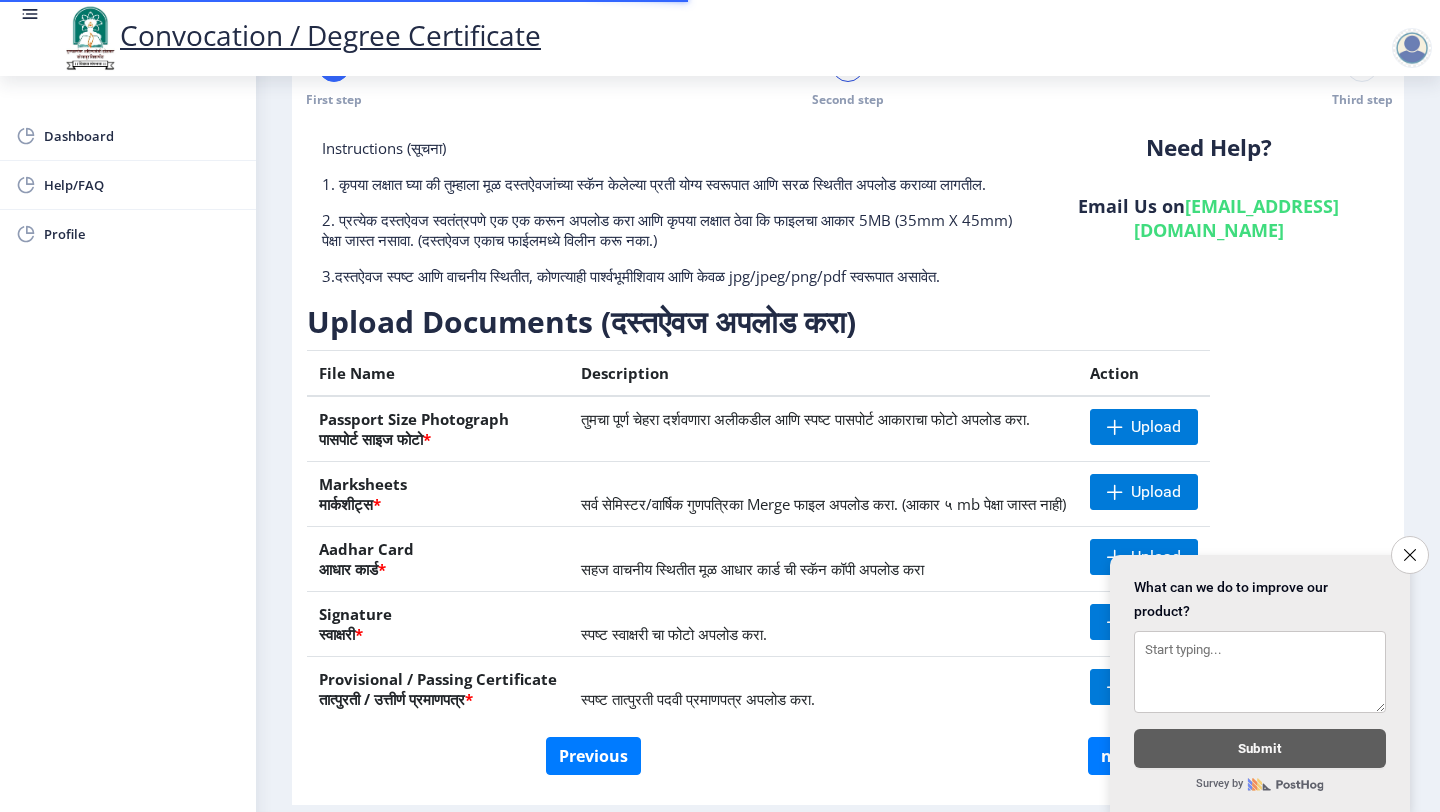 scroll, scrollTop: 158, scrollLeft: 0, axis: vertical 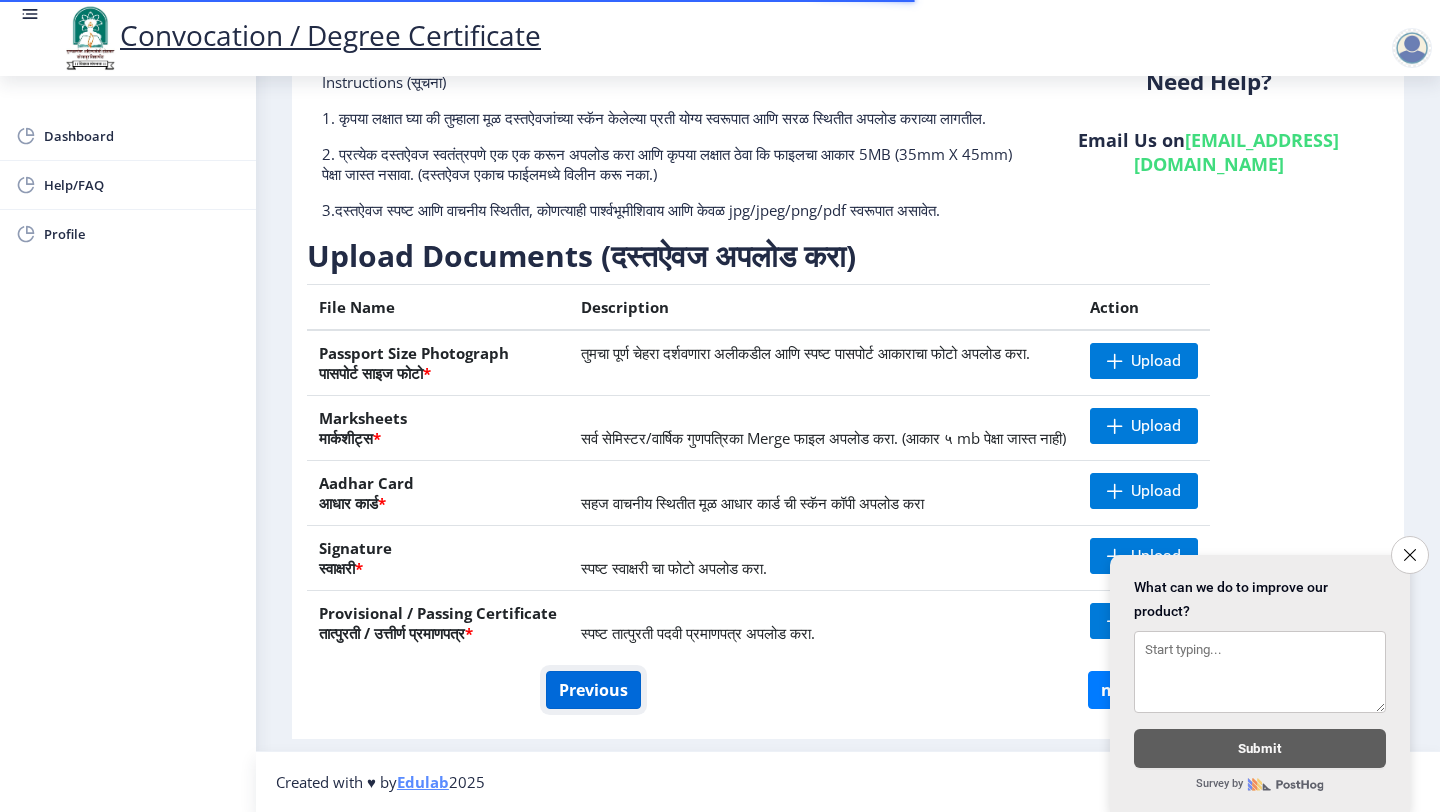 click on "Previous" 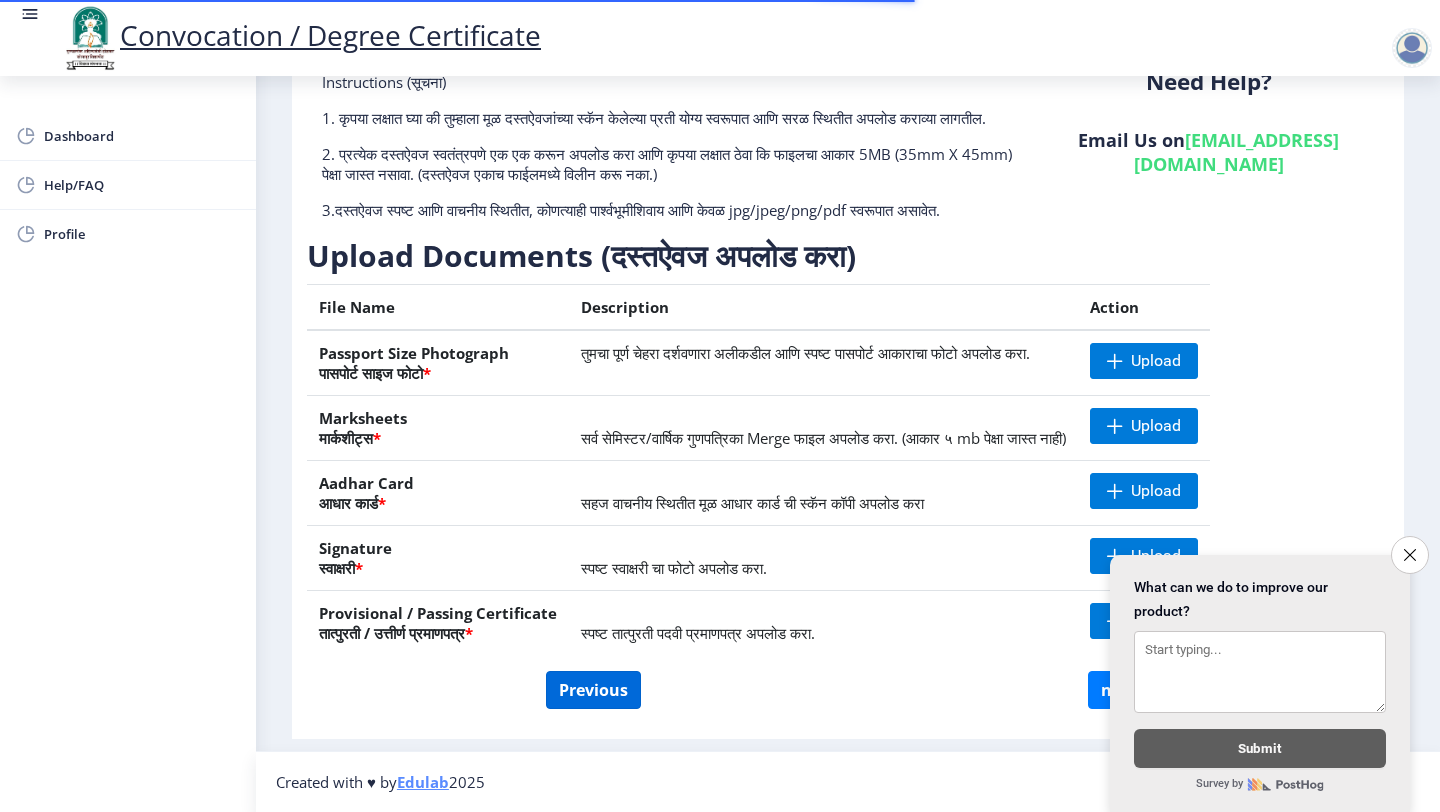 select on "Regular" 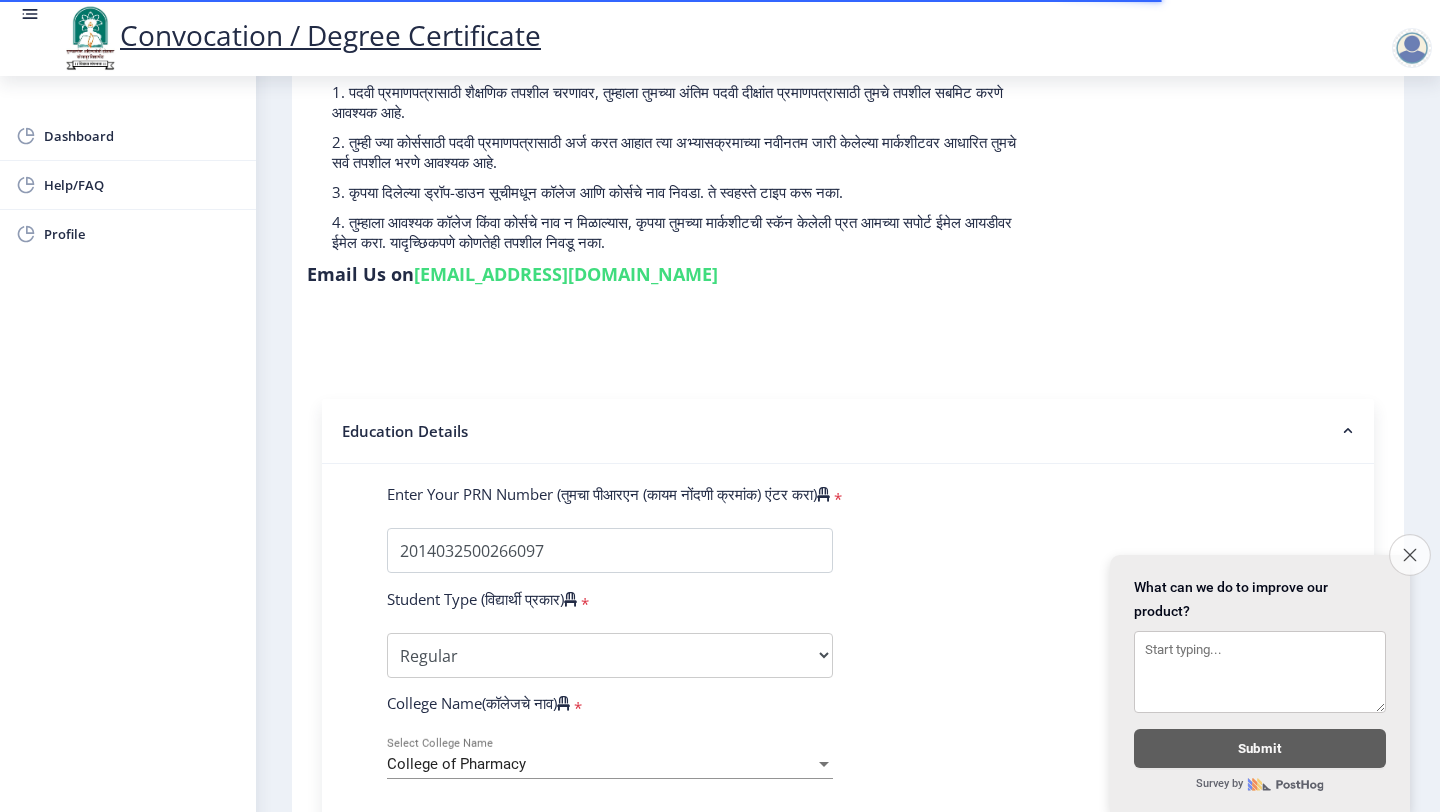 click on "Close survey" at bounding box center [1410, 555] 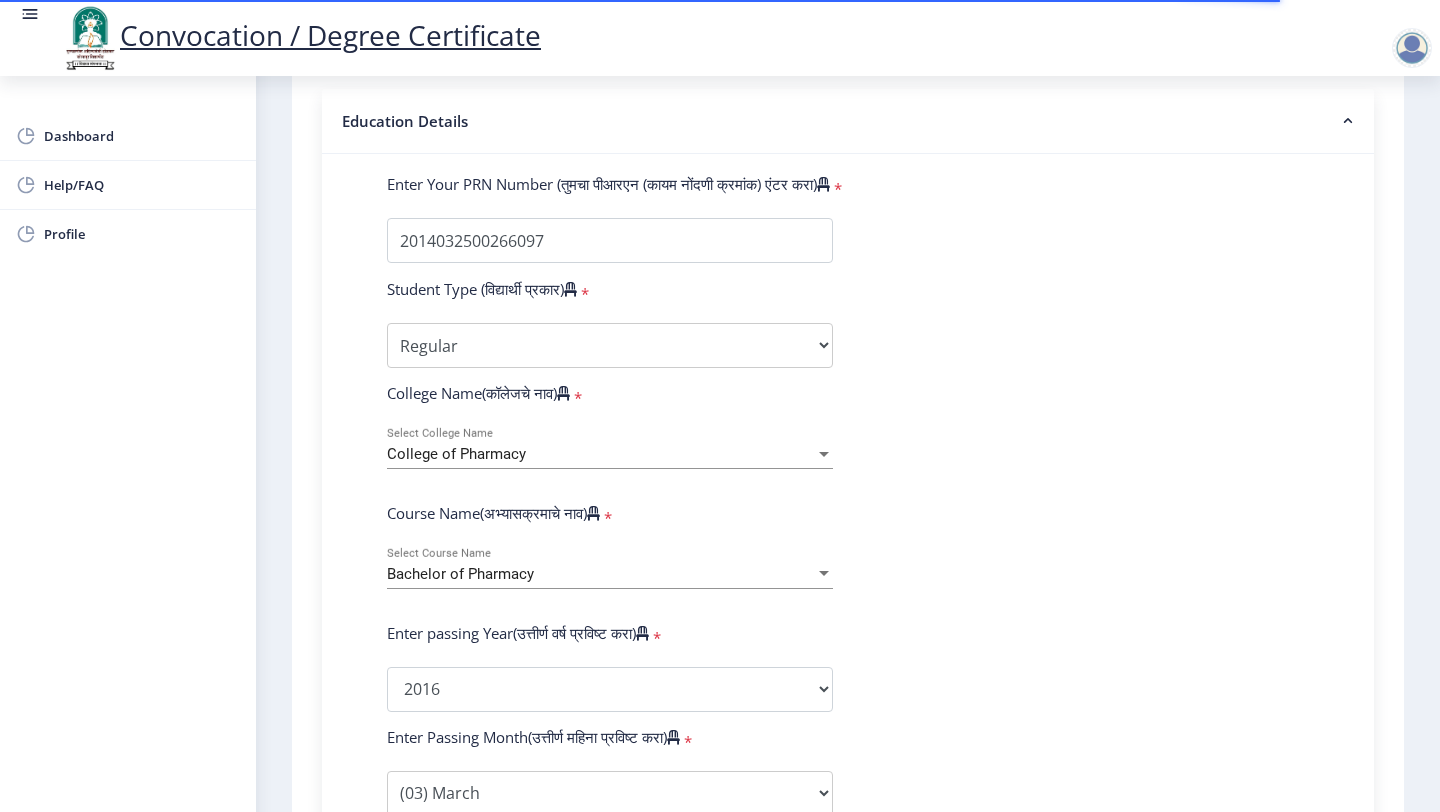 scroll, scrollTop: 482, scrollLeft: 0, axis: vertical 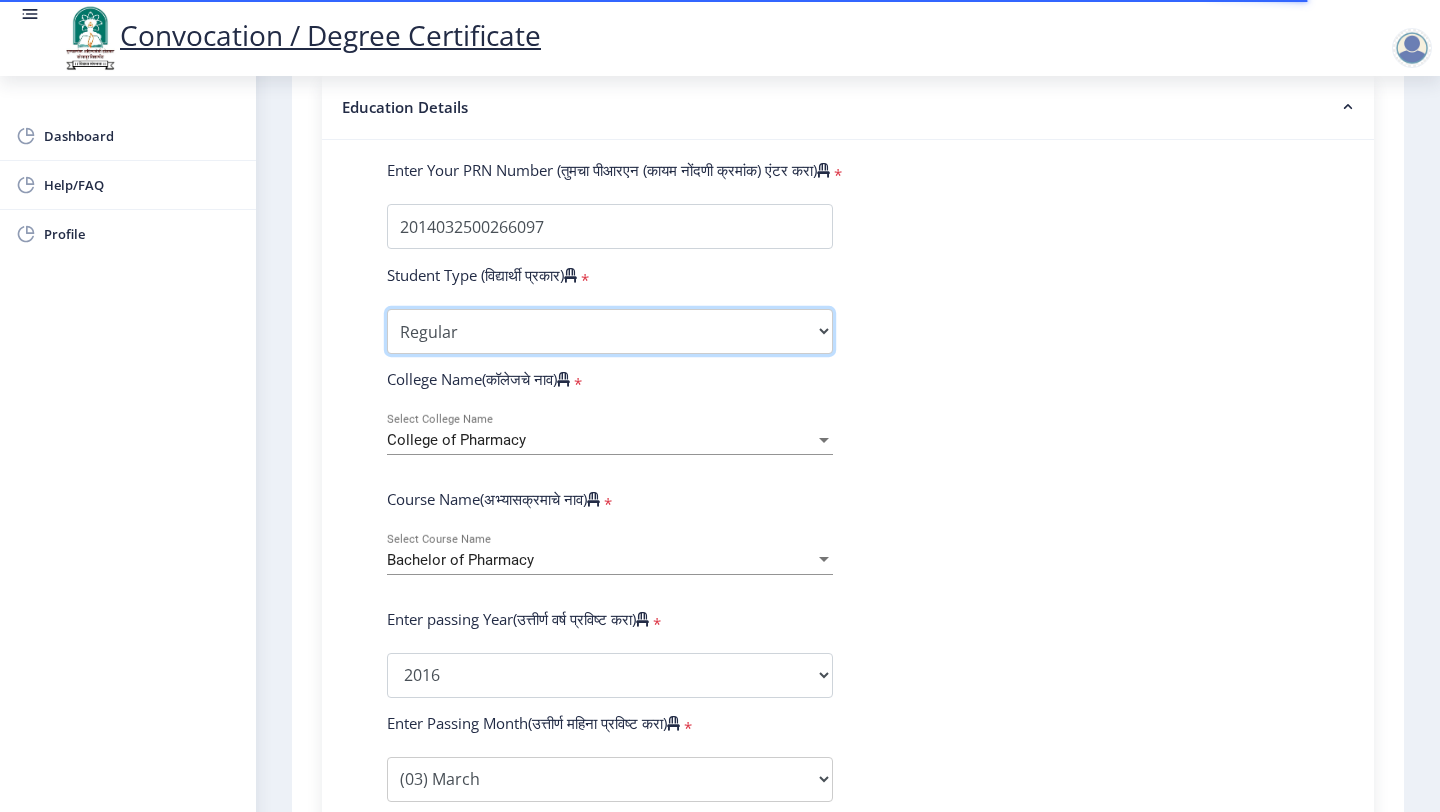click on "Select Student Type Regular External" at bounding box center [610, 331] 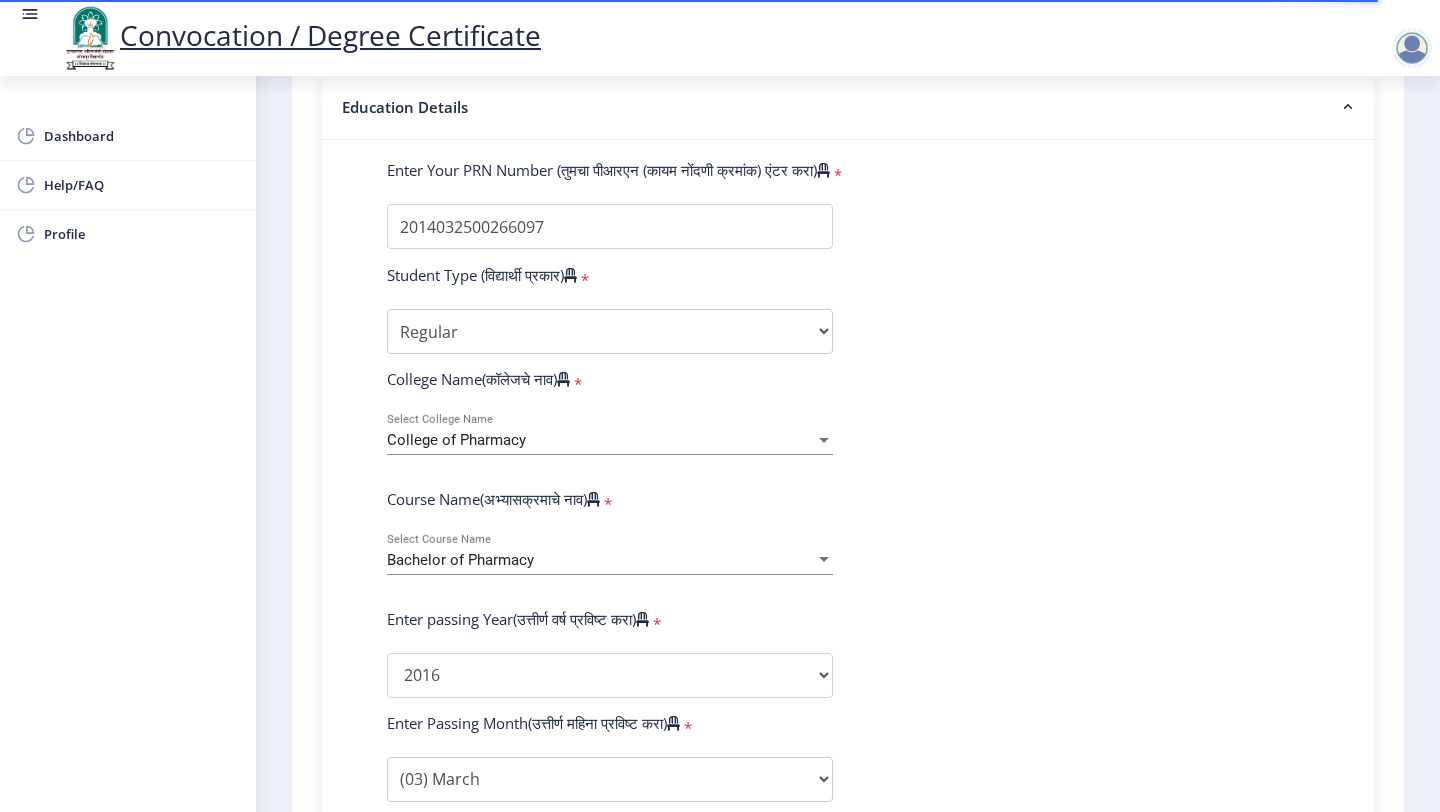 click on "College of Pharmacy" at bounding box center [456, 440] 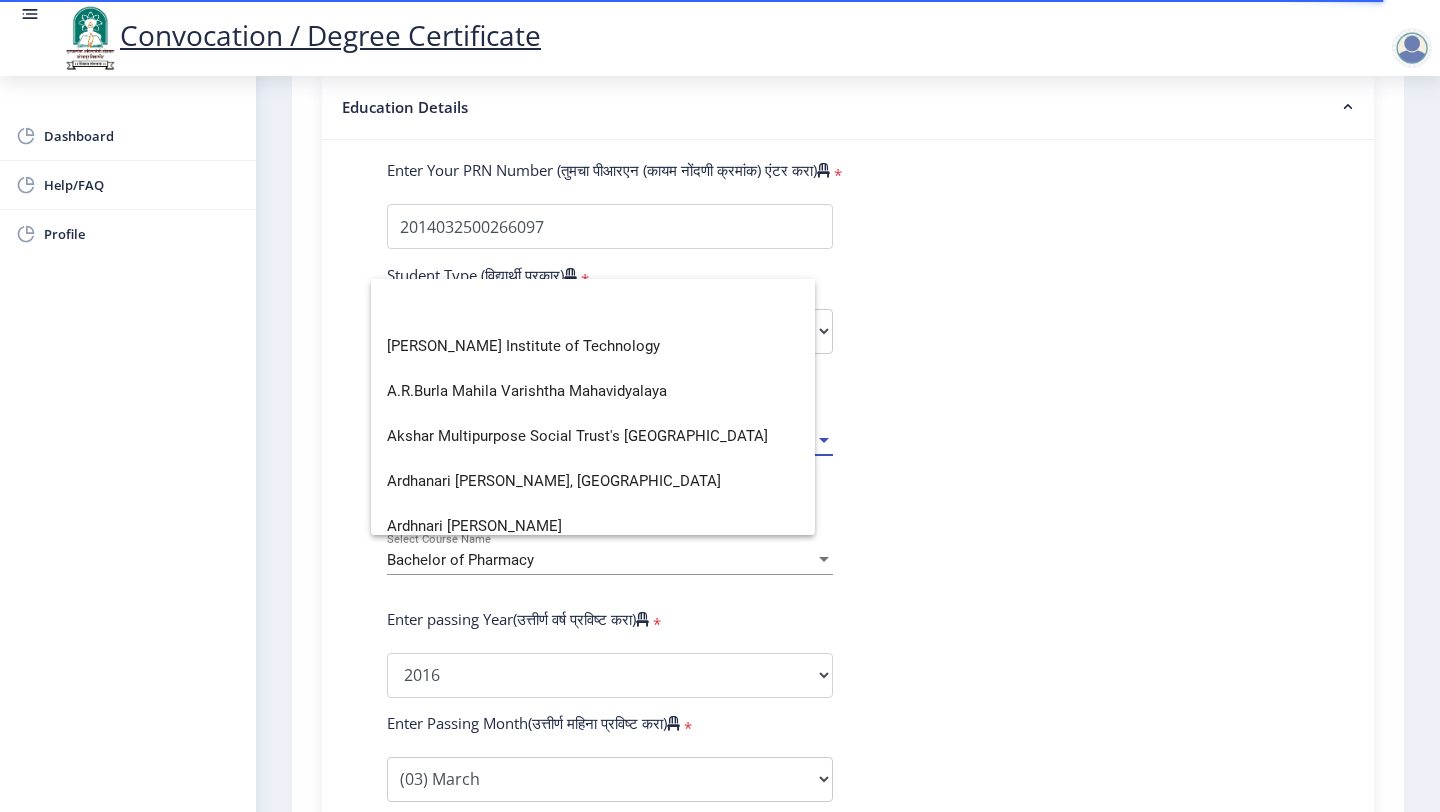 scroll, scrollTop: 0, scrollLeft: 0, axis: both 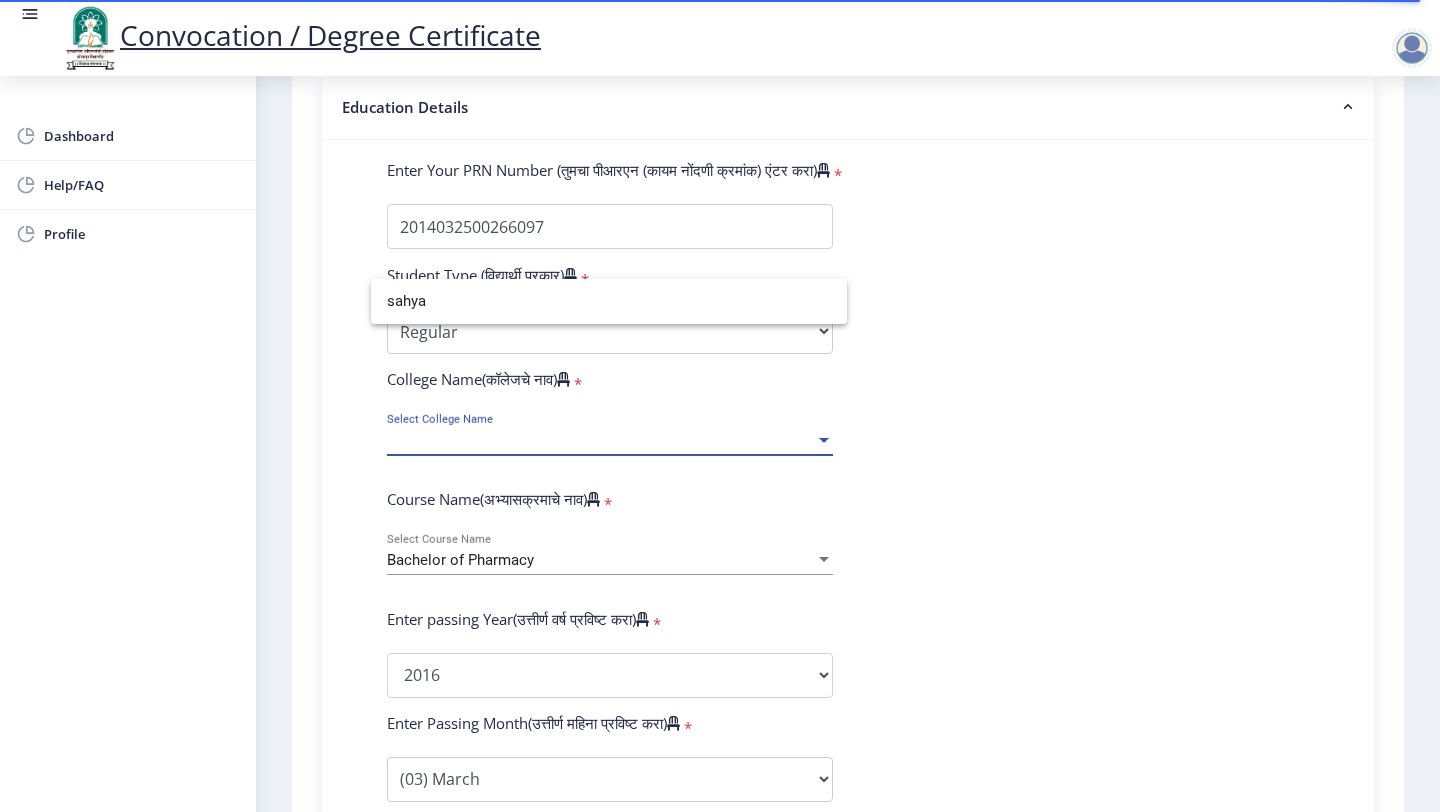 type on "sahya" 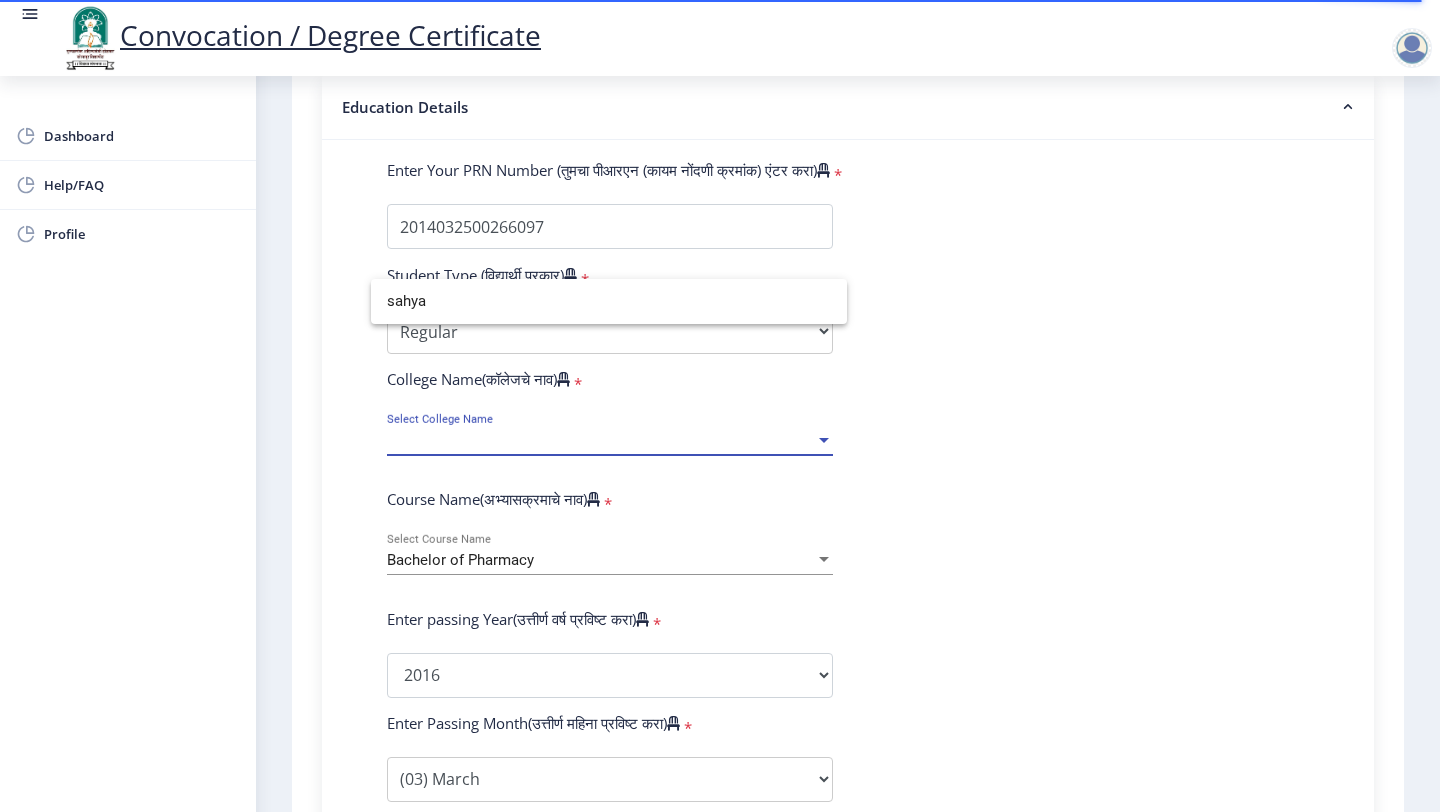 click 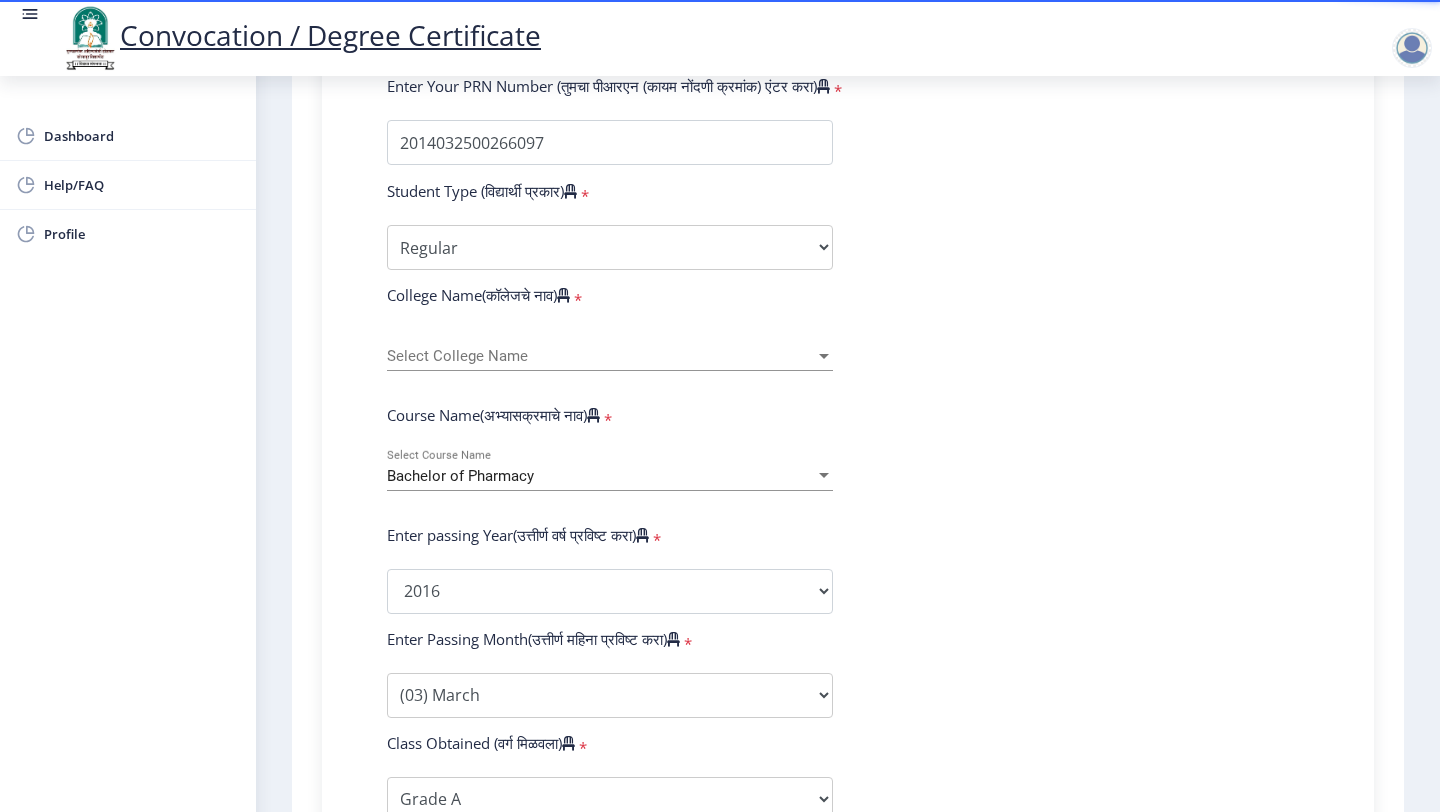 scroll, scrollTop: 605, scrollLeft: 0, axis: vertical 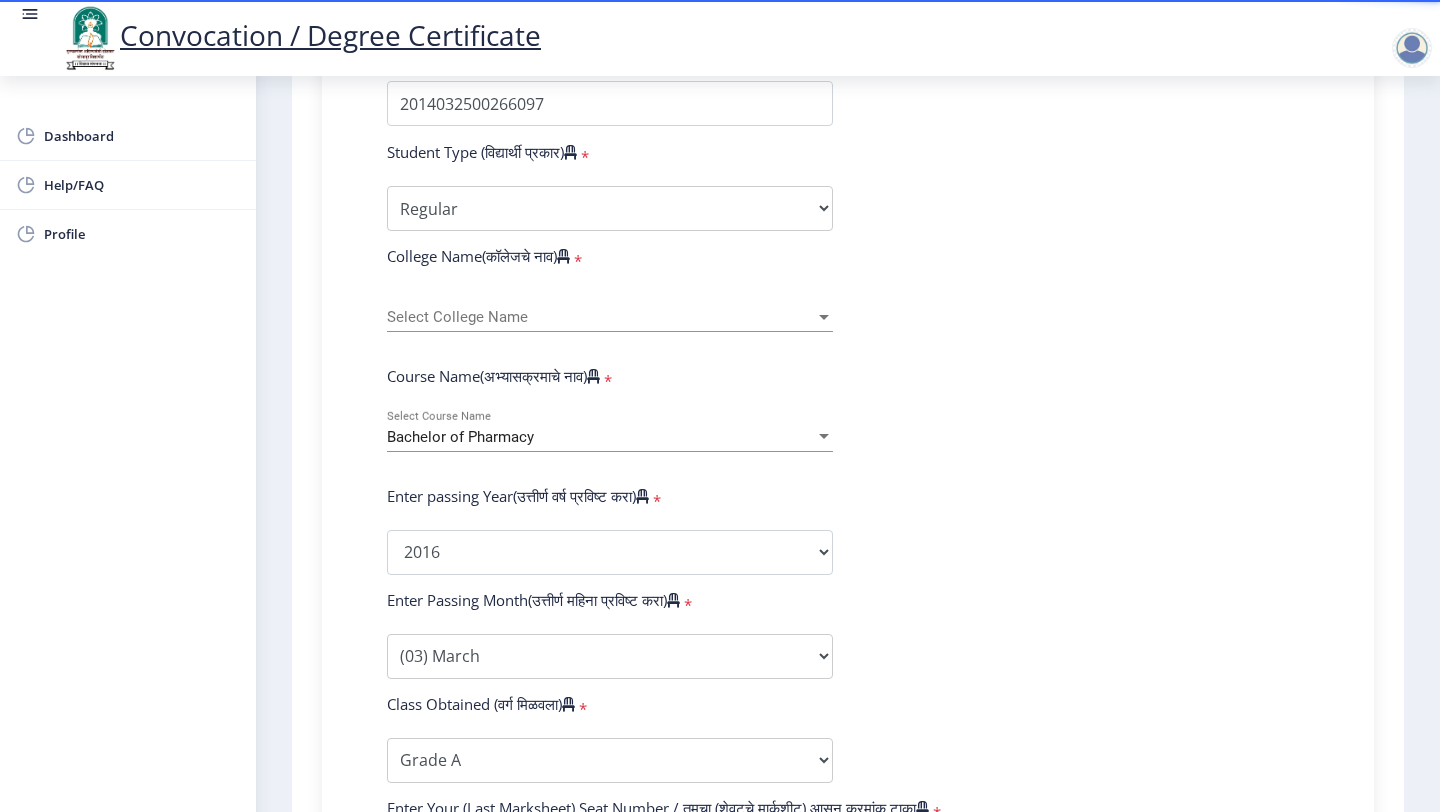 click on "College Name(कॉलेजचे नाव)" 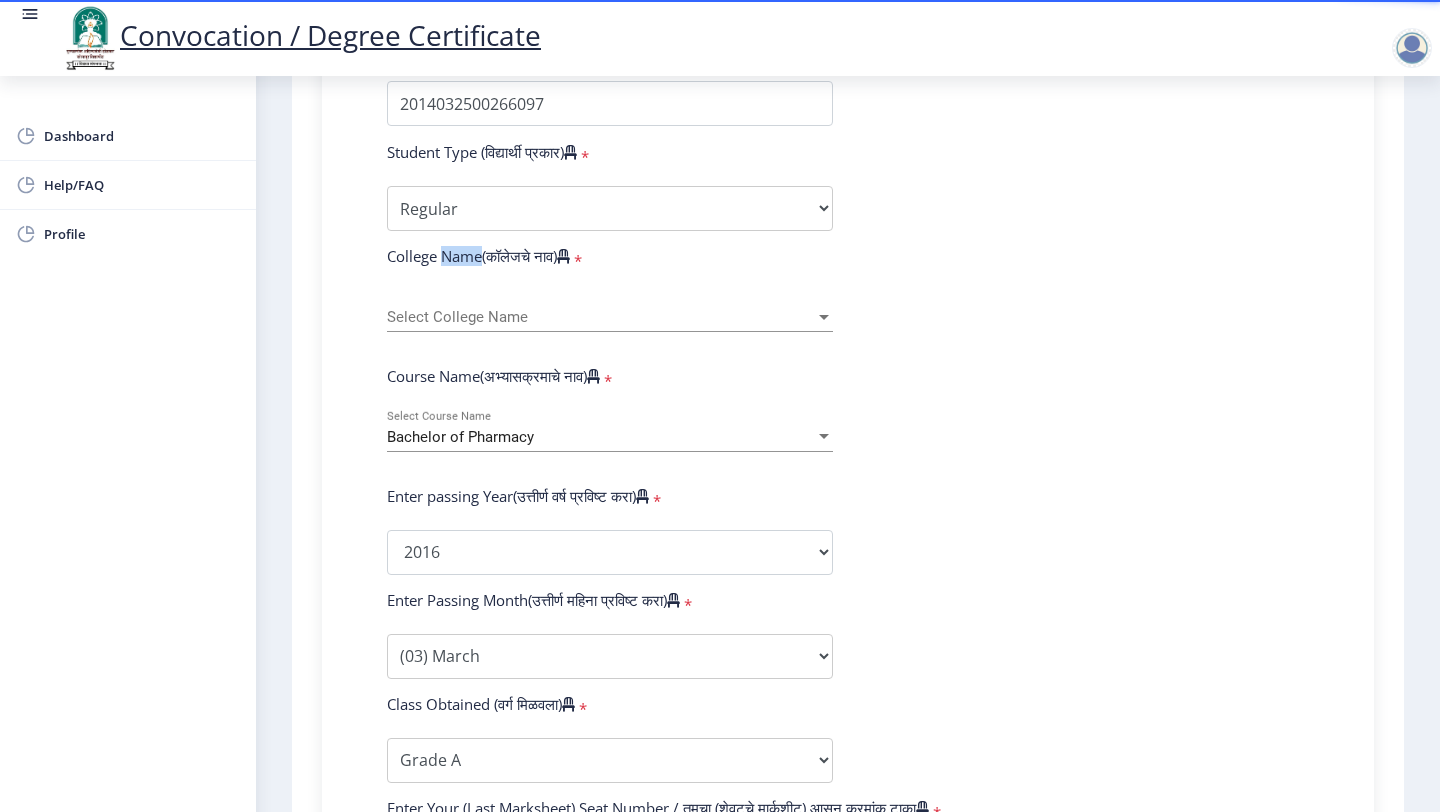 click on "College Name(कॉलेजचे नाव)" 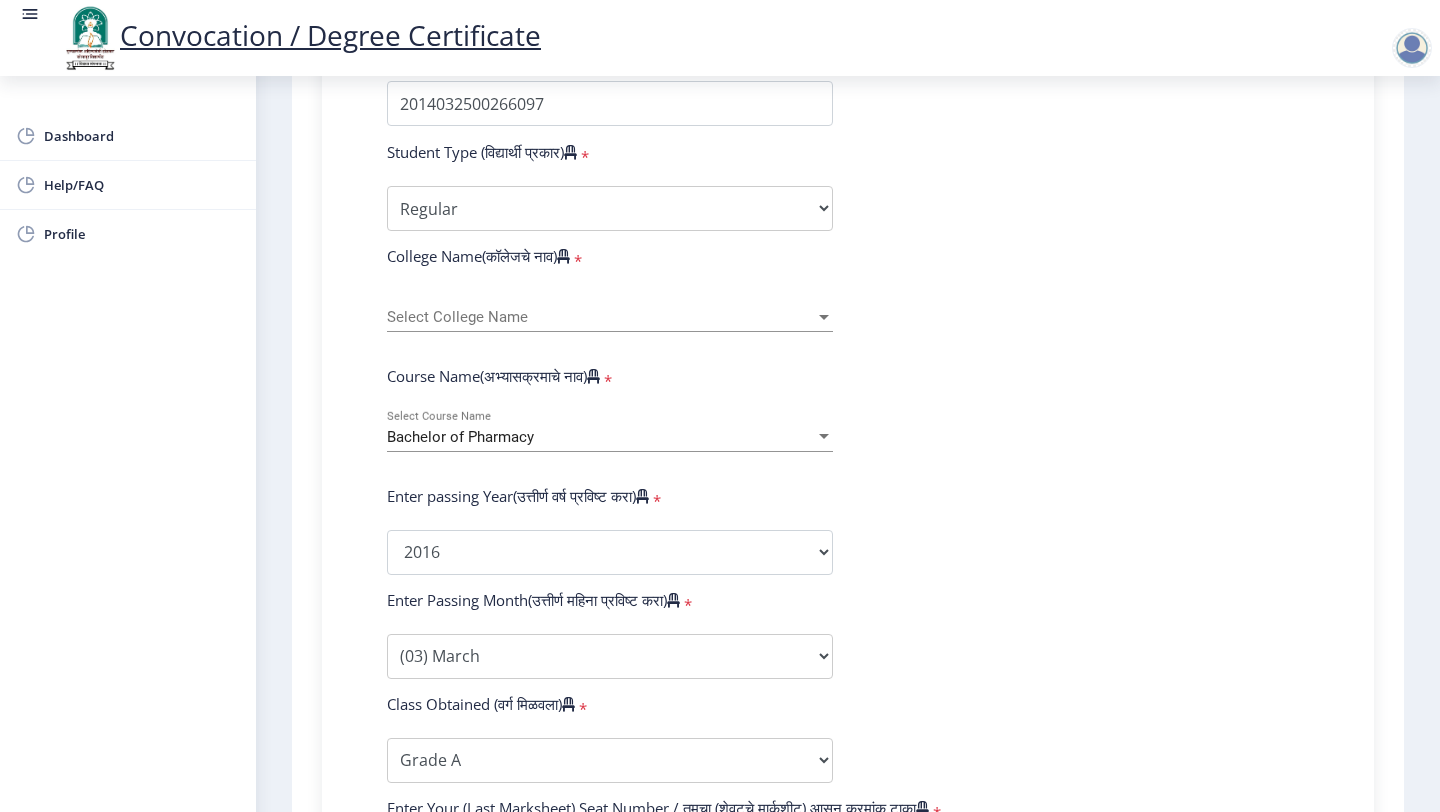 click 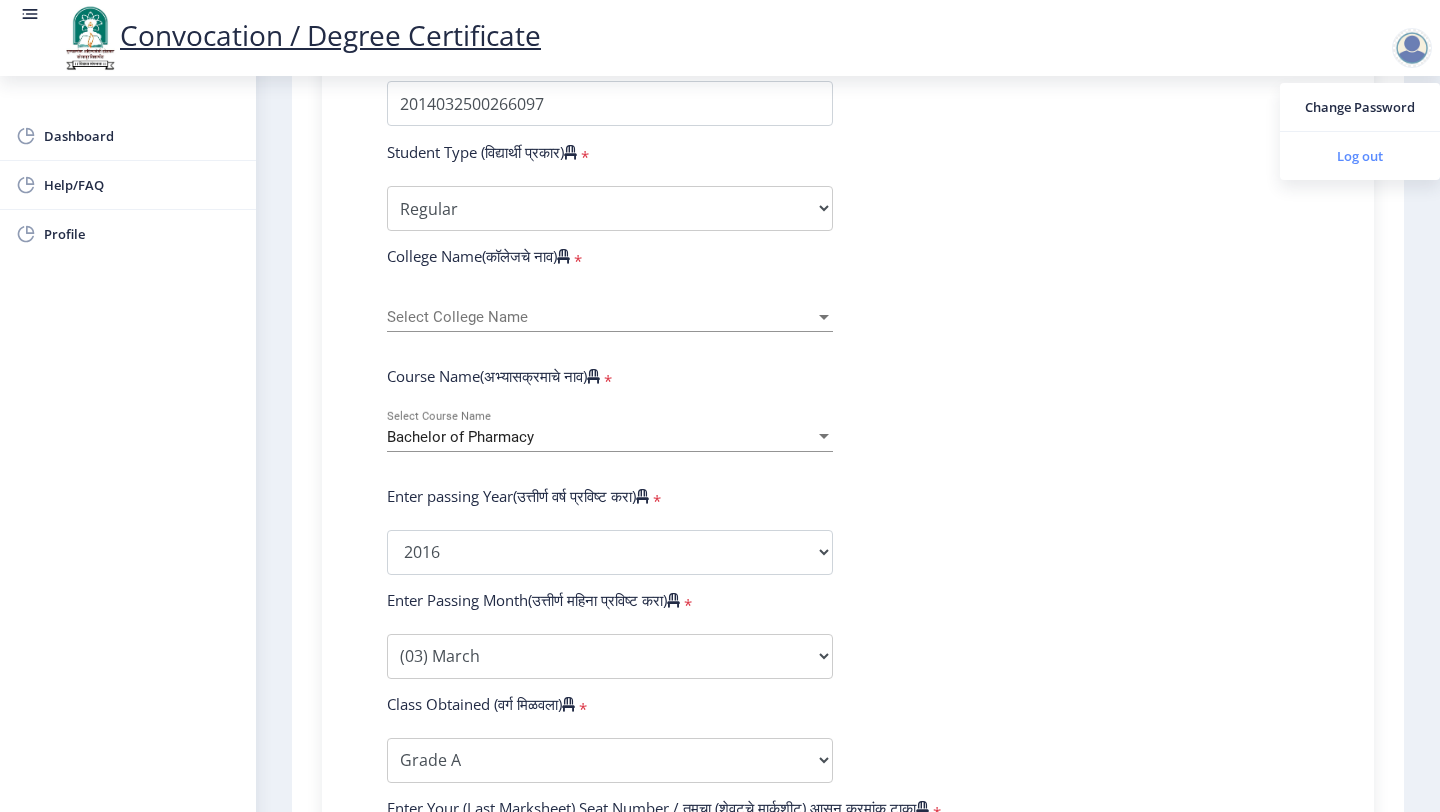 click on "Log out" at bounding box center [1360, 156] 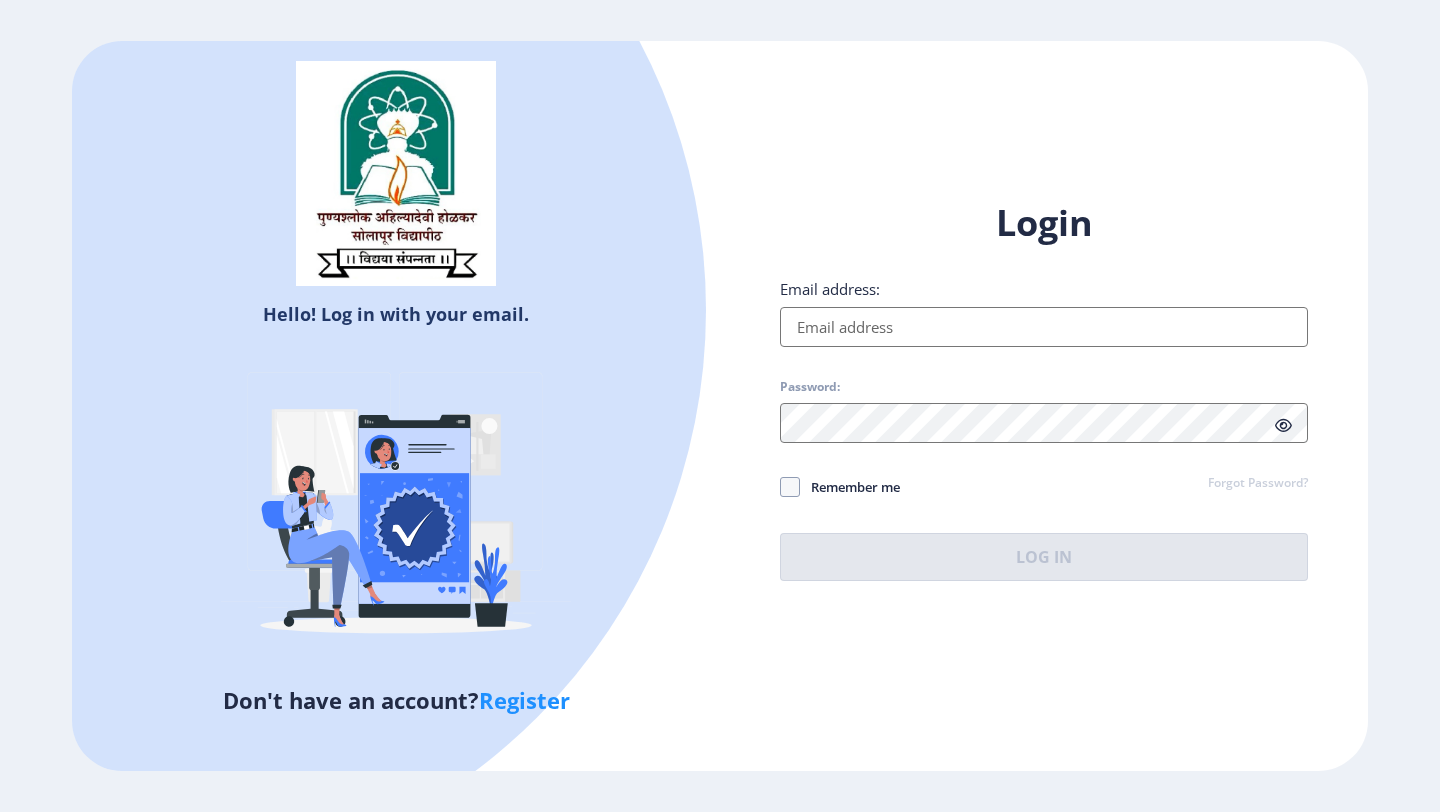 click on "Email address:" at bounding box center [1044, 327] 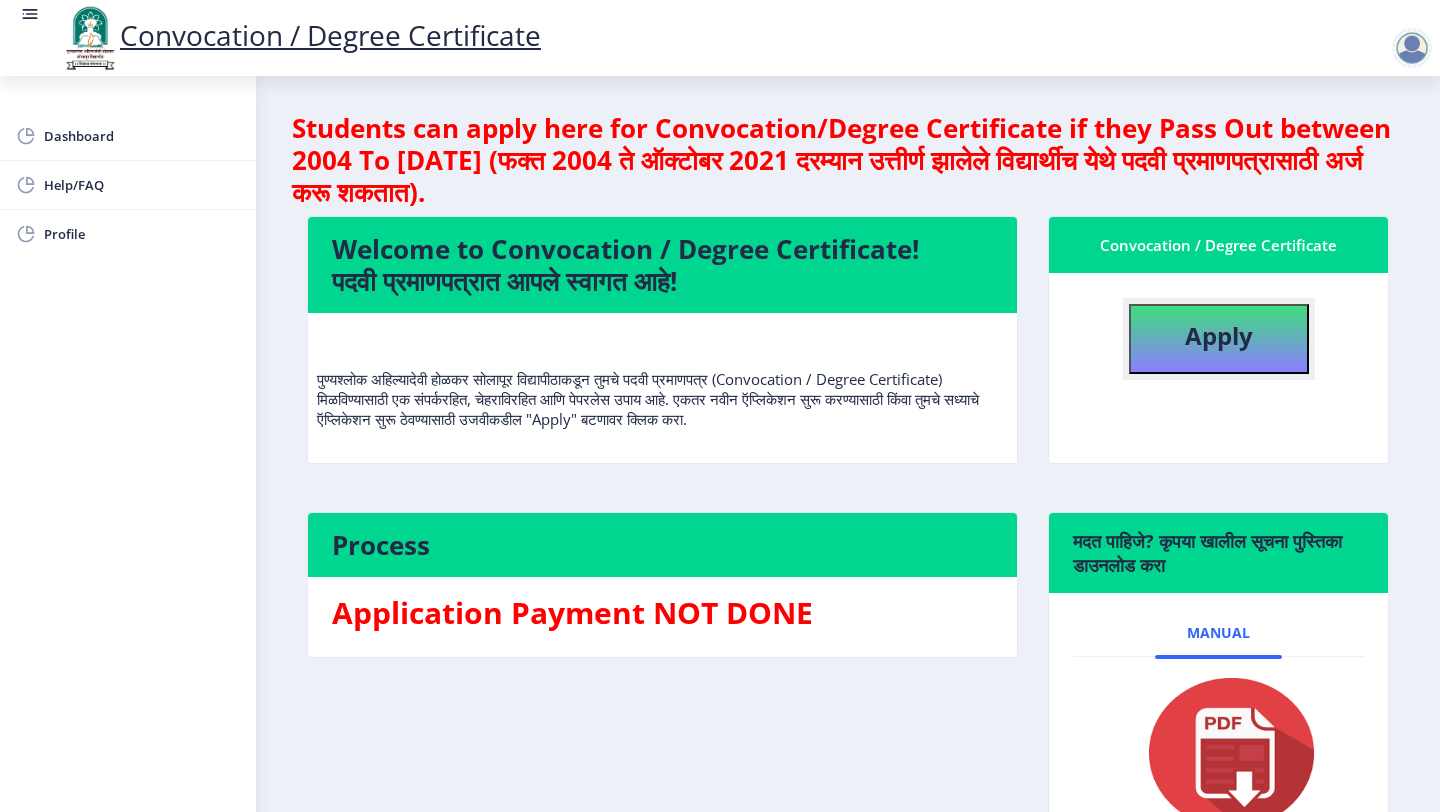 click on "Apply" 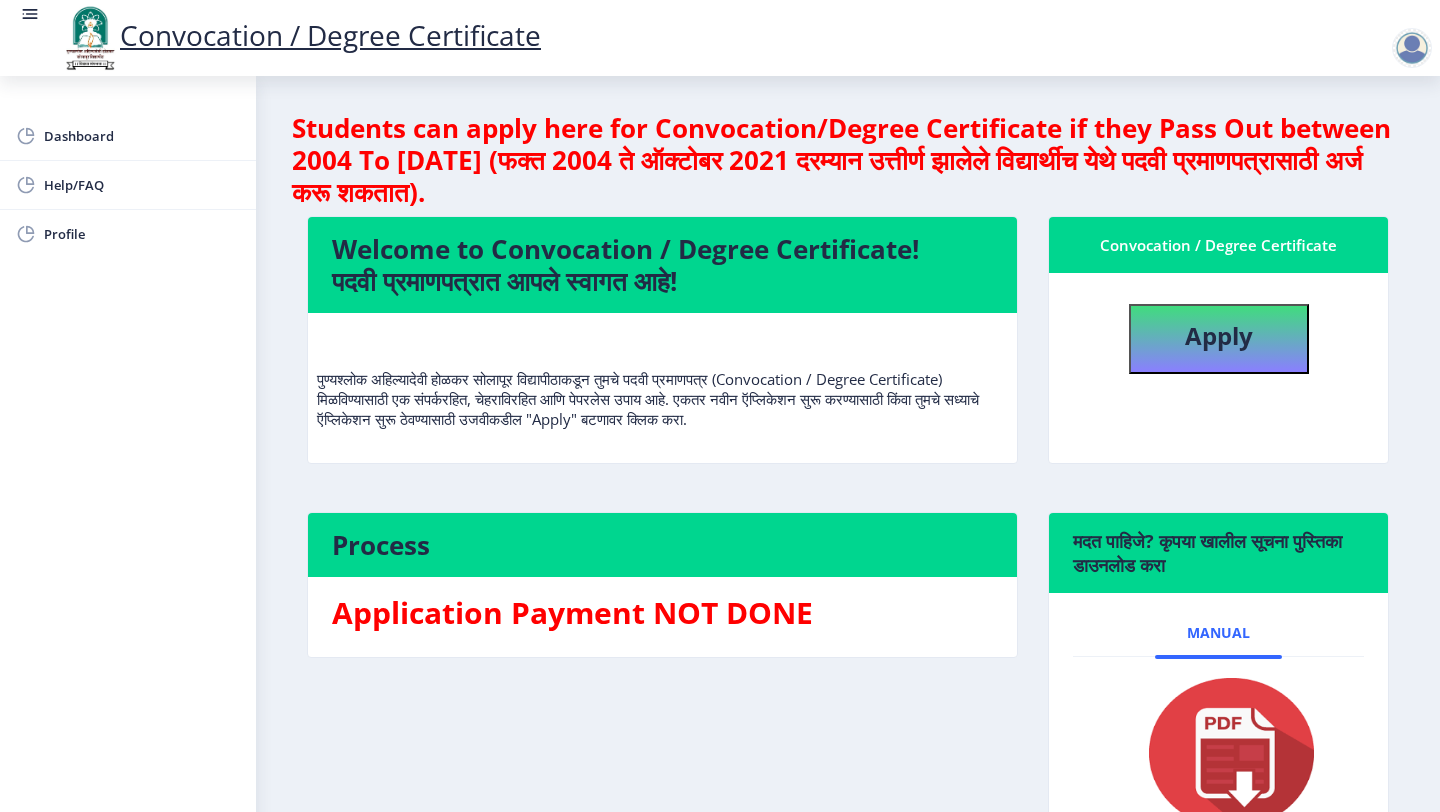 select 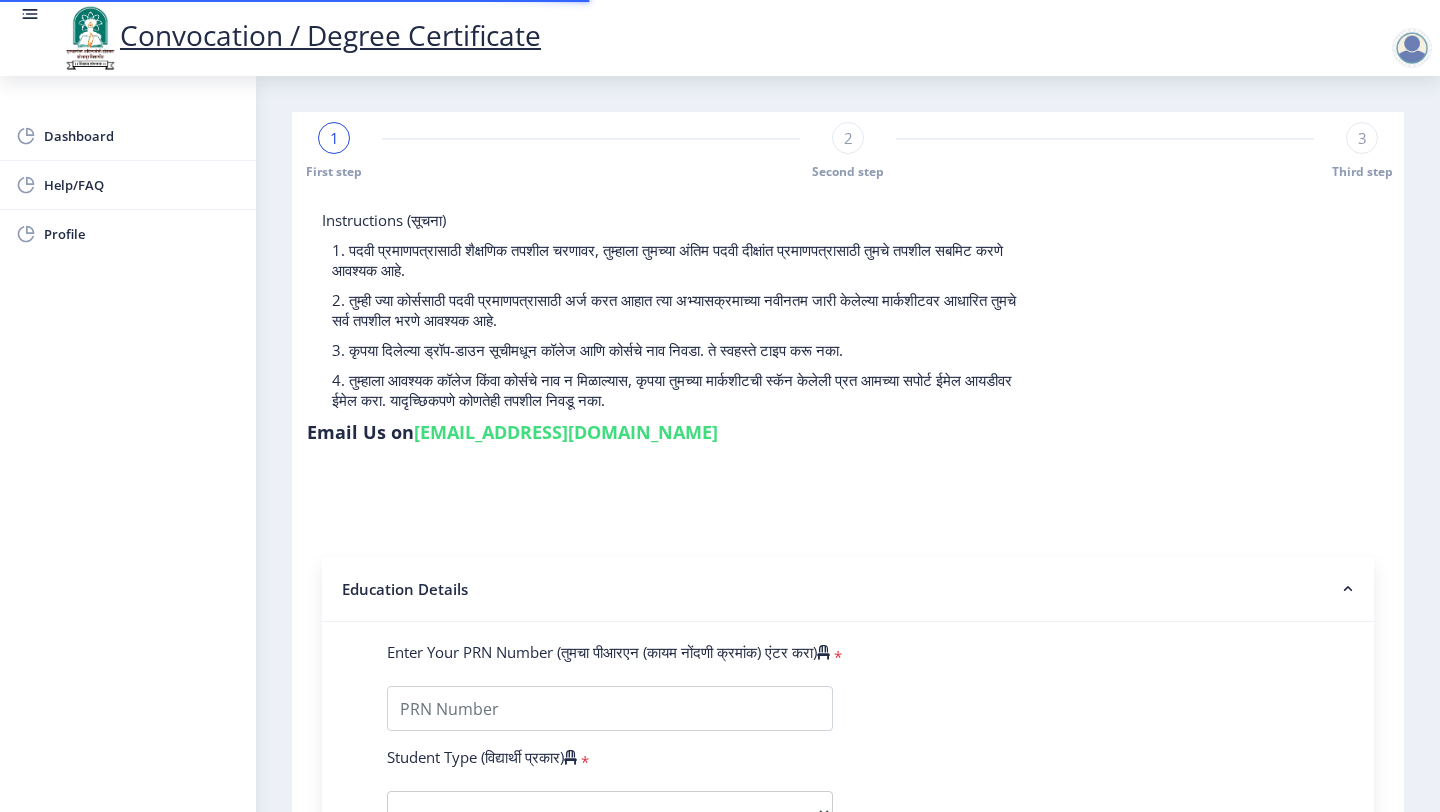 type on "2014032500266097" 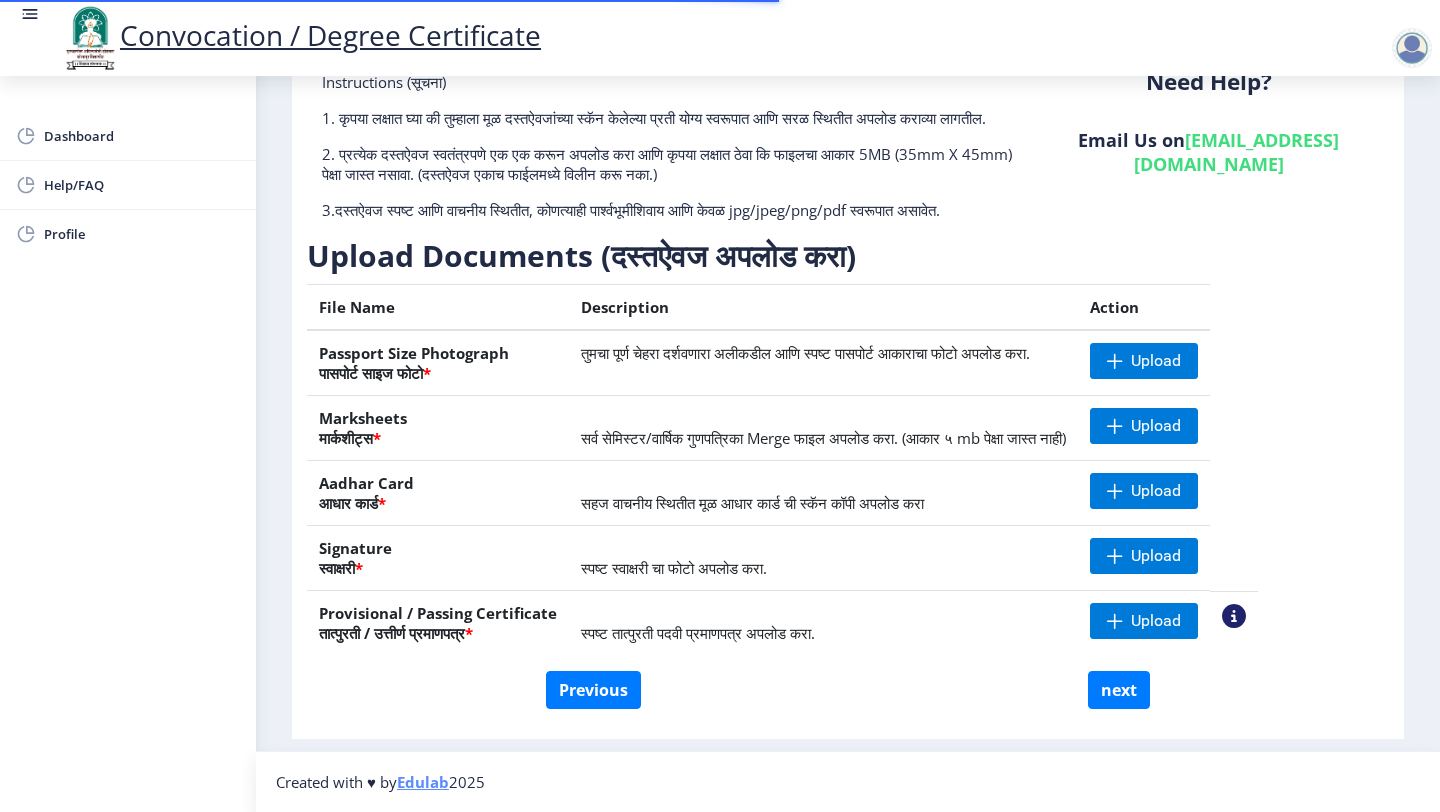 scroll, scrollTop: 158, scrollLeft: 0, axis: vertical 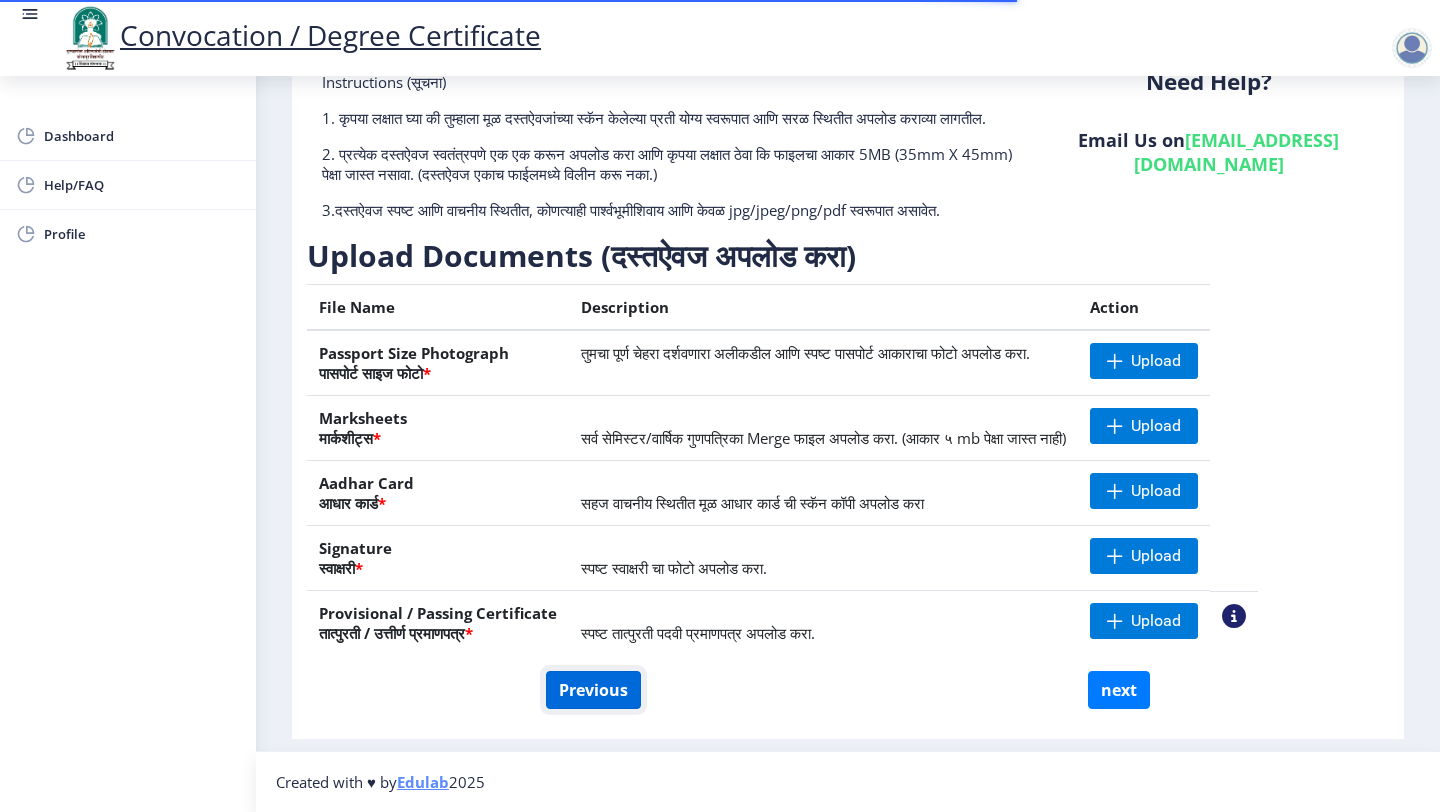 click on "Previous" 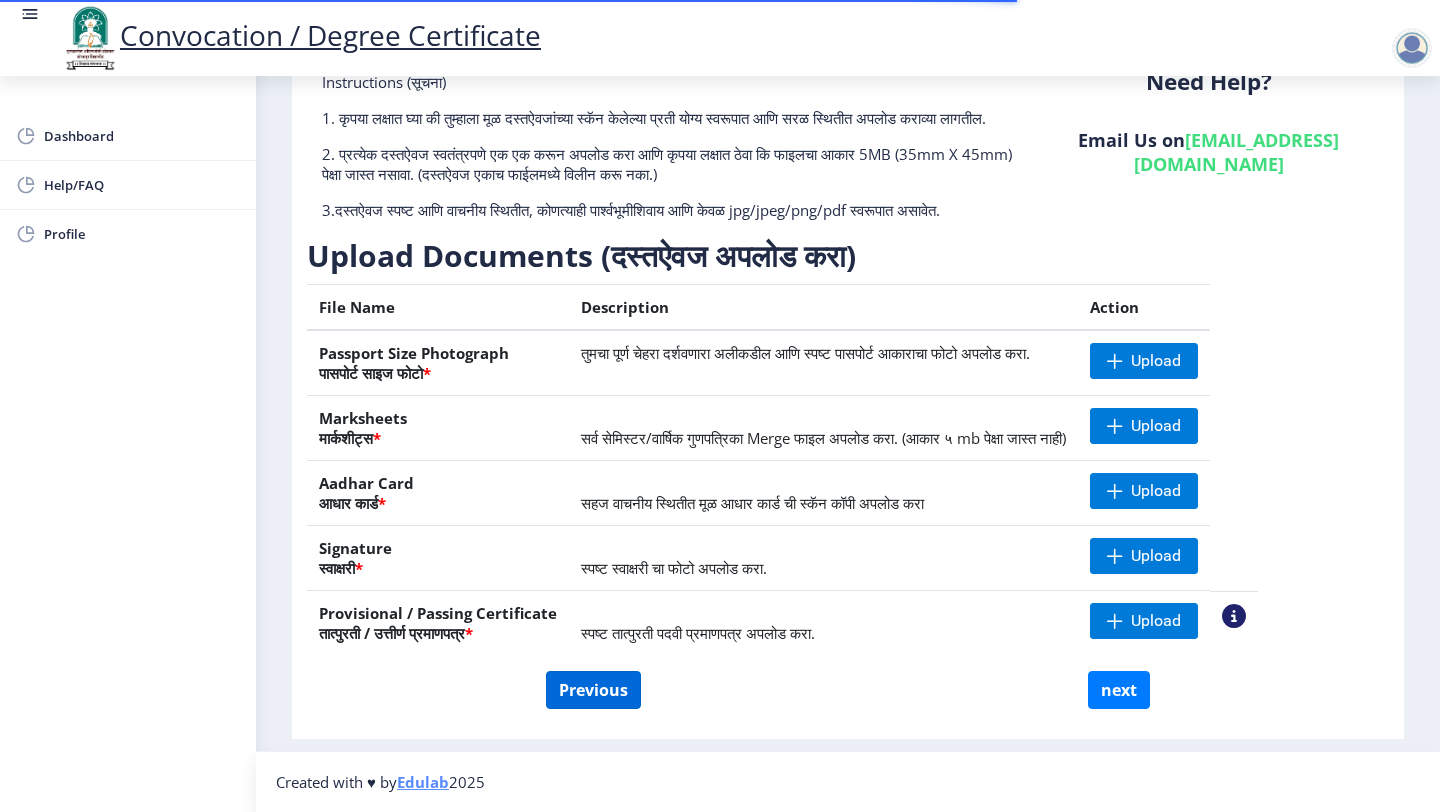 select on "Regular" 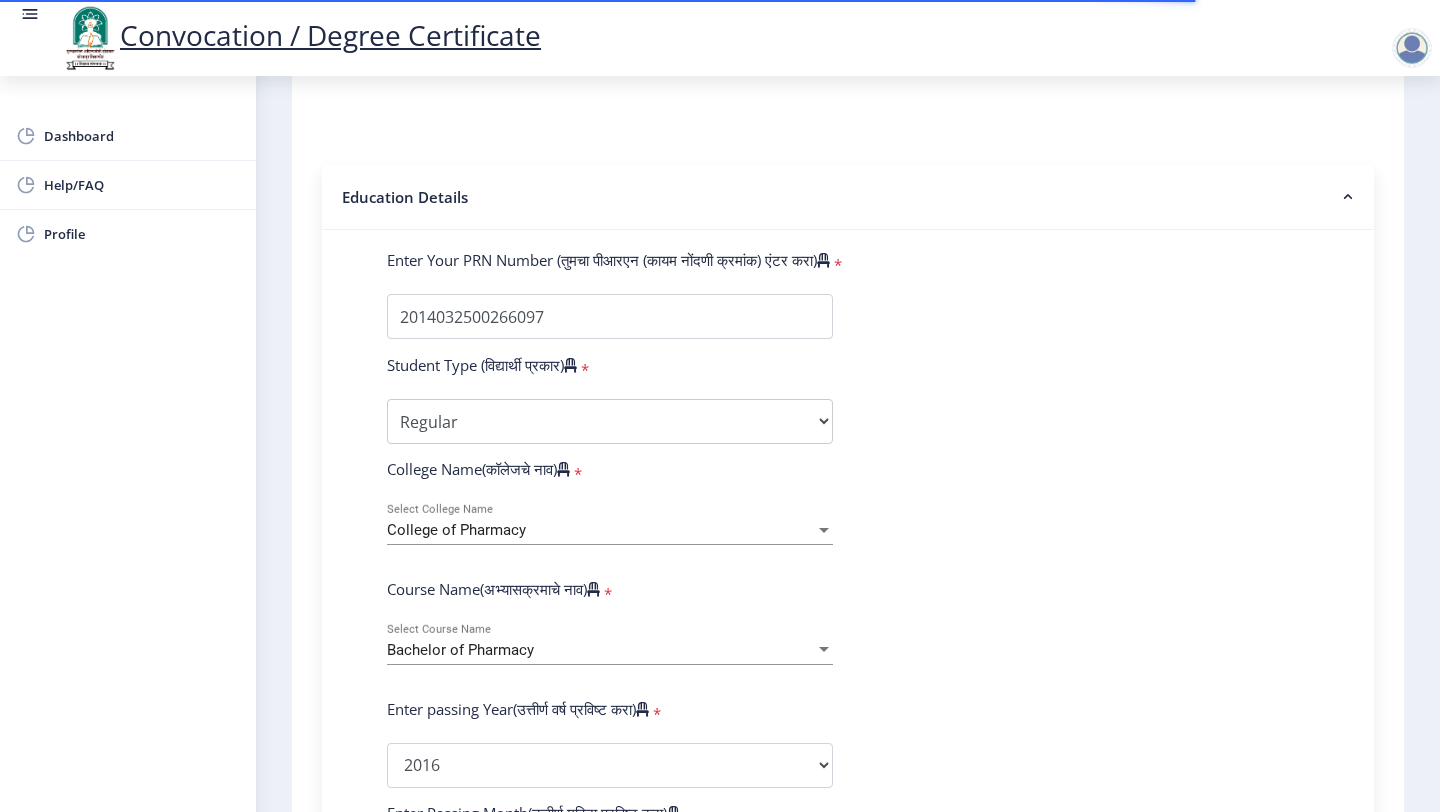 scroll, scrollTop: 409, scrollLeft: 0, axis: vertical 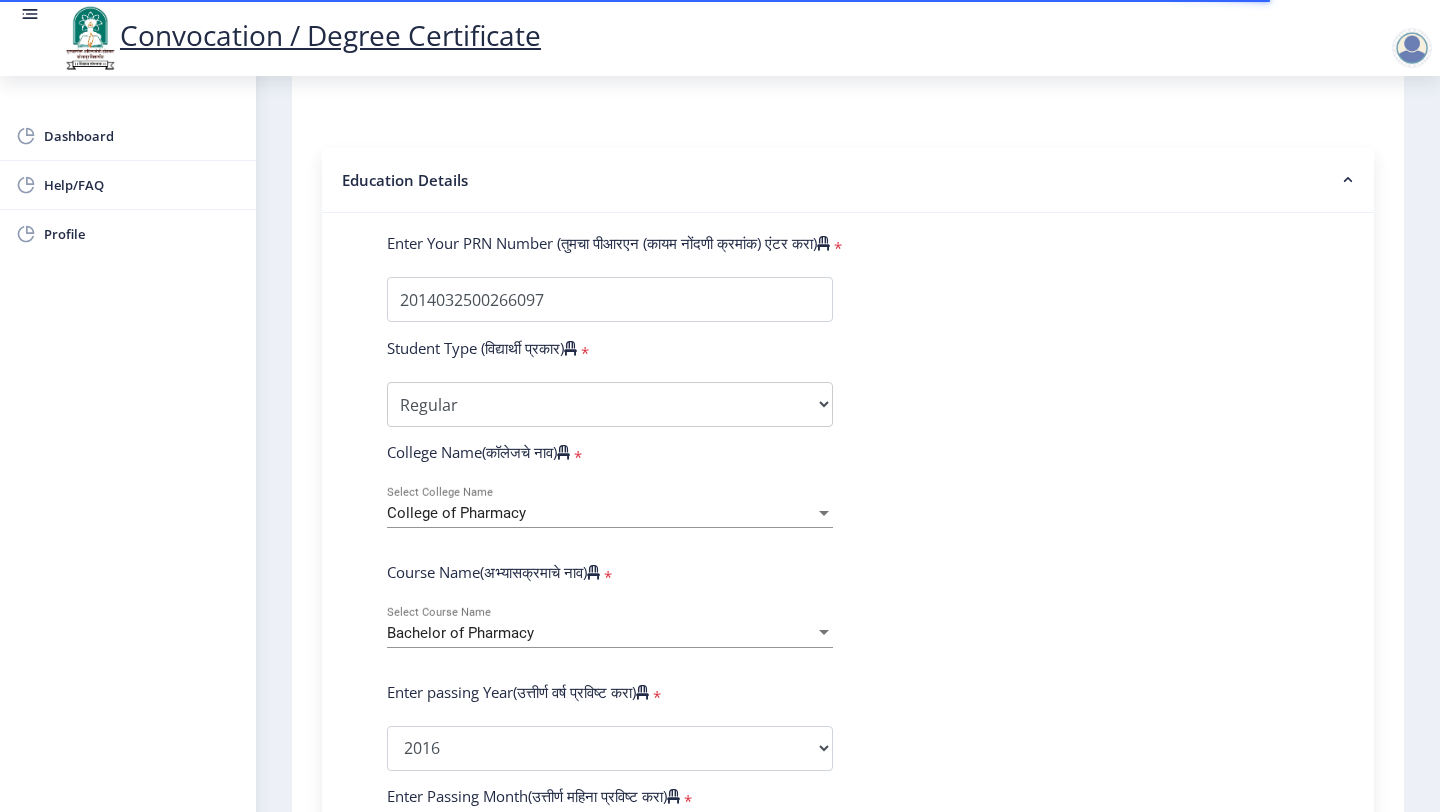 click on "College of Pharmacy" at bounding box center [456, 513] 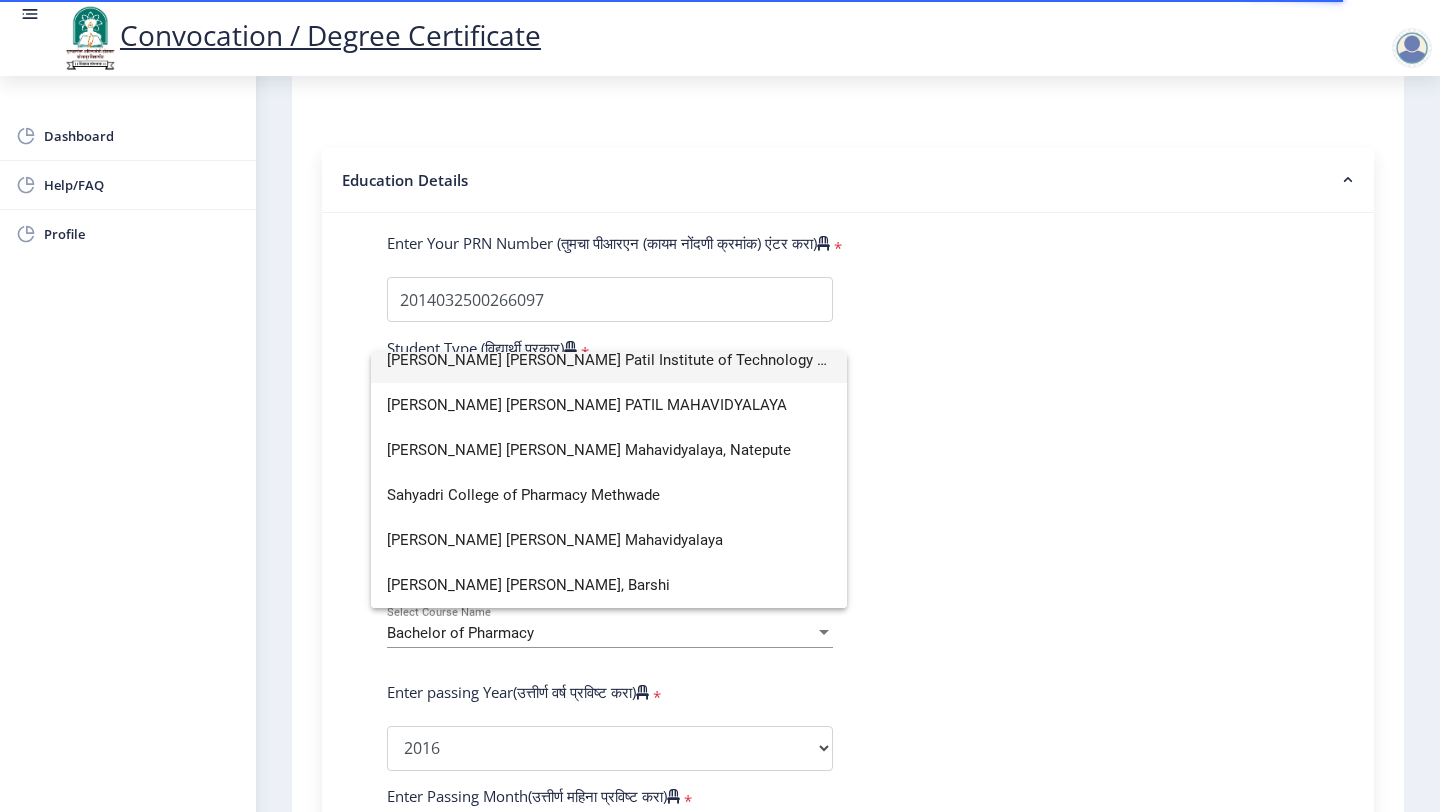 scroll, scrollTop: 0, scrollLeft: 0, axis: both 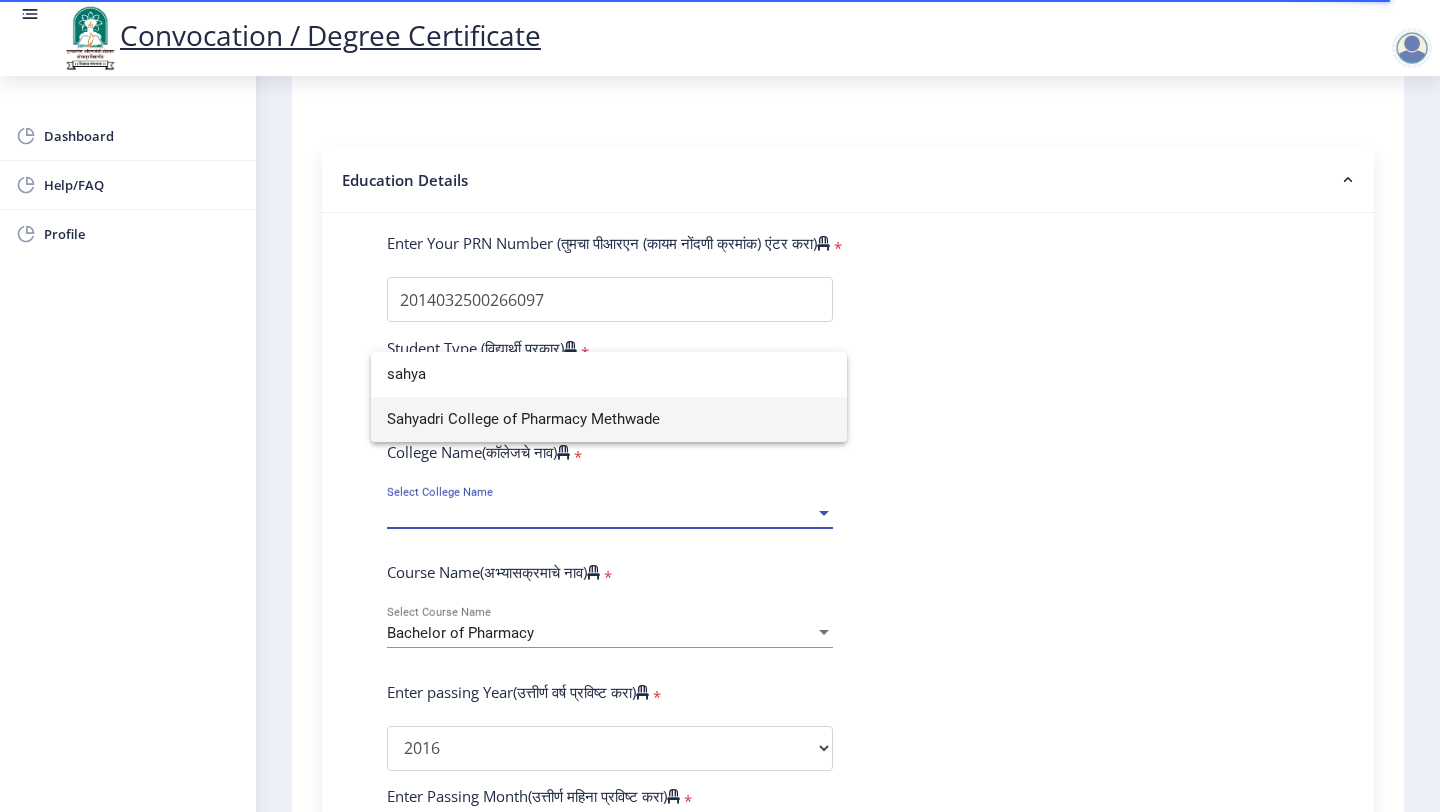 type on "sahya" 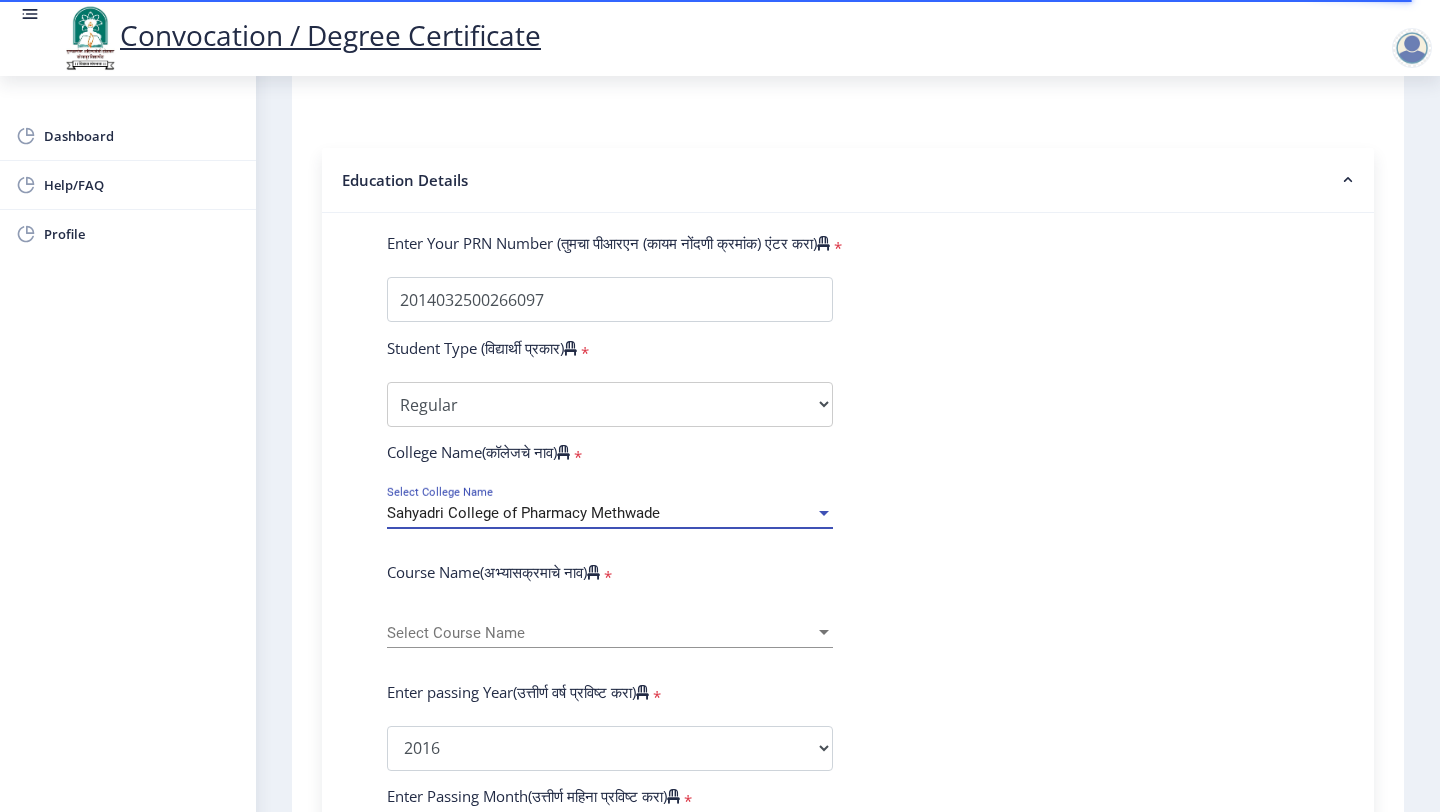 click on "Select Course Name" at bounding box center [601, 633] 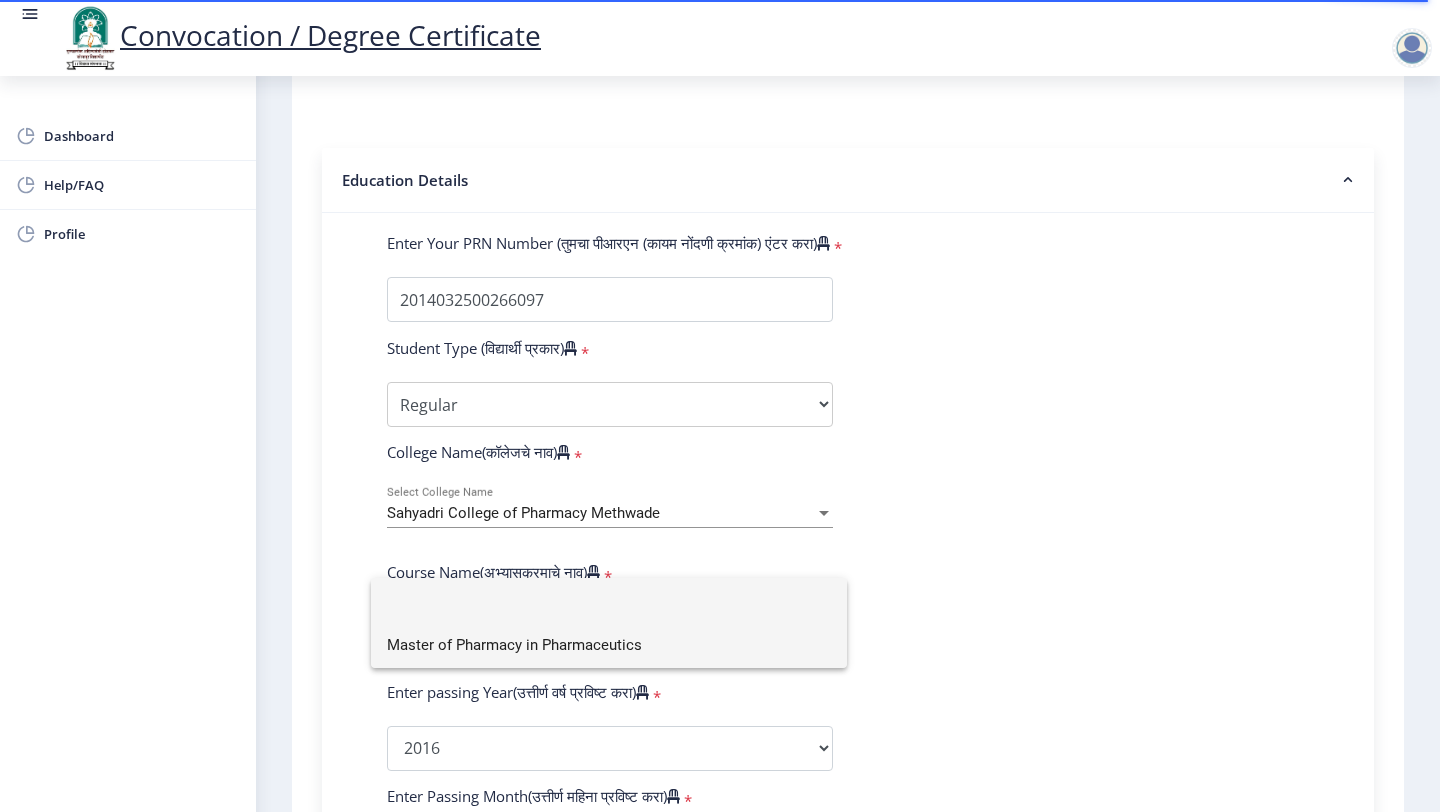 click on "Master of Pharmacy in Pharmaceutics" at bounding box center (609, 645) 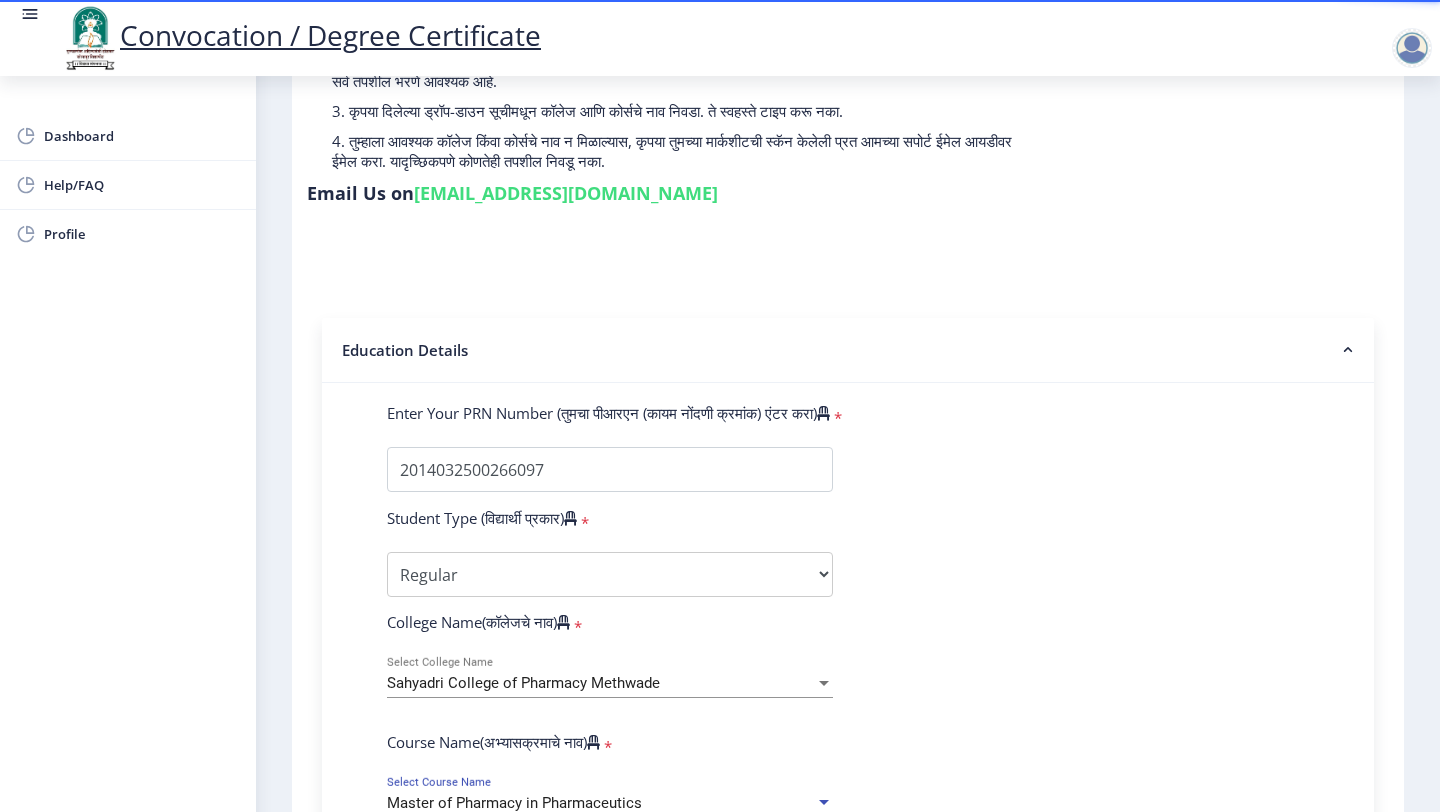 scroll, scrollTop: 0, scrollLeft: 0, axis: both 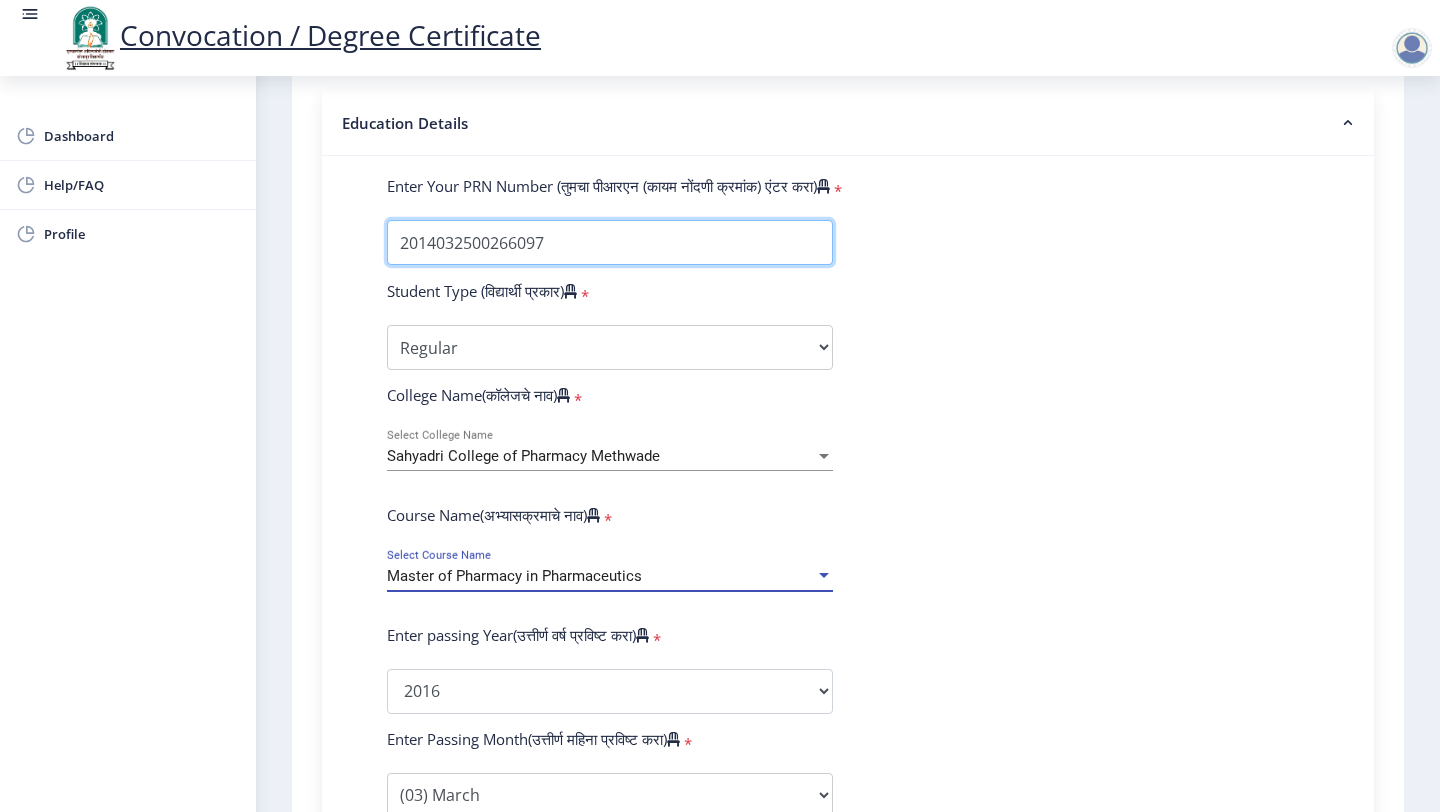 click on "Enter Your PRN Number (तुमचा पीआरएन (कायम नोंदणी क्रमांक) एंटर करा)" at bounding box center [610, 242] 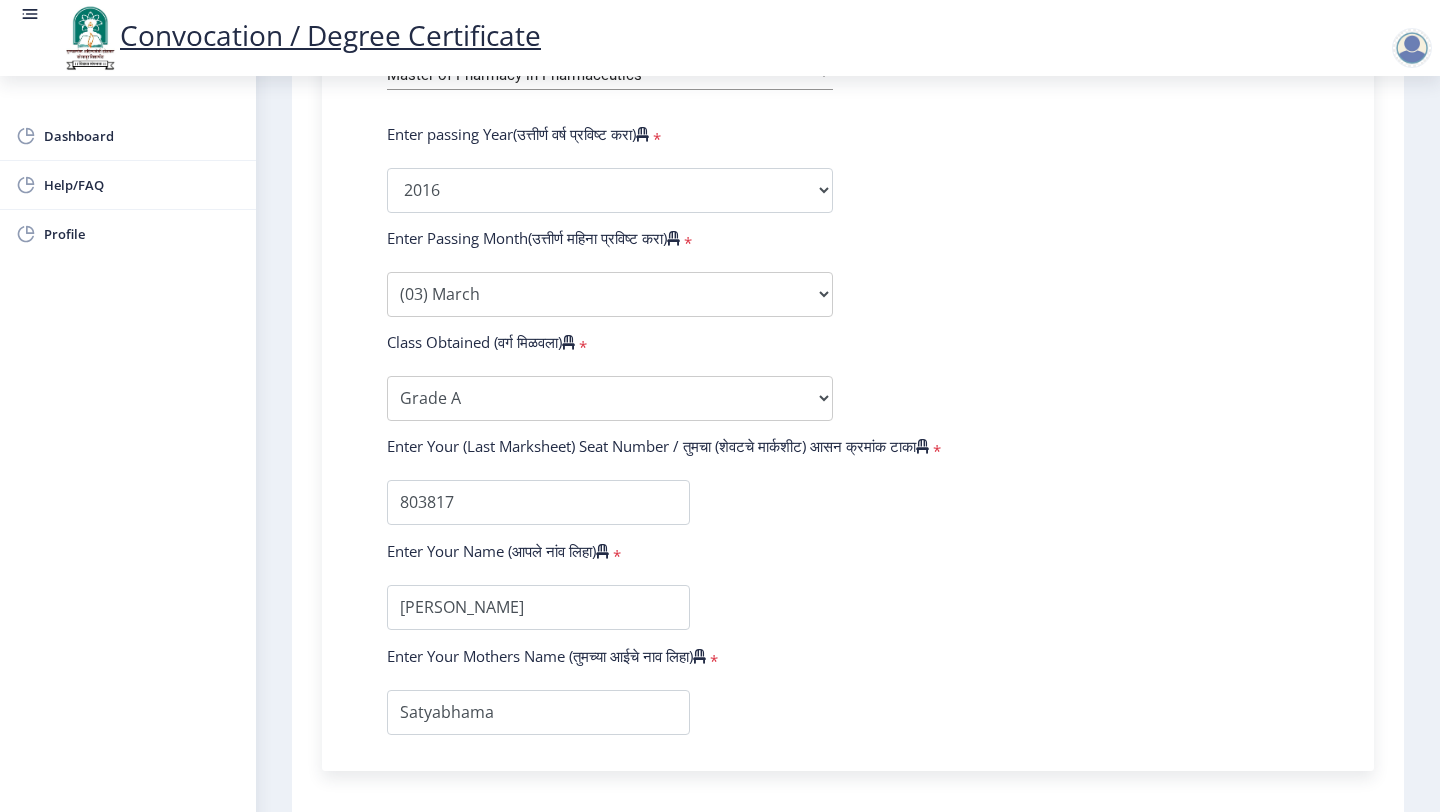scroll, scrollTop: 988, scrollLeft: 0, axis: vertical 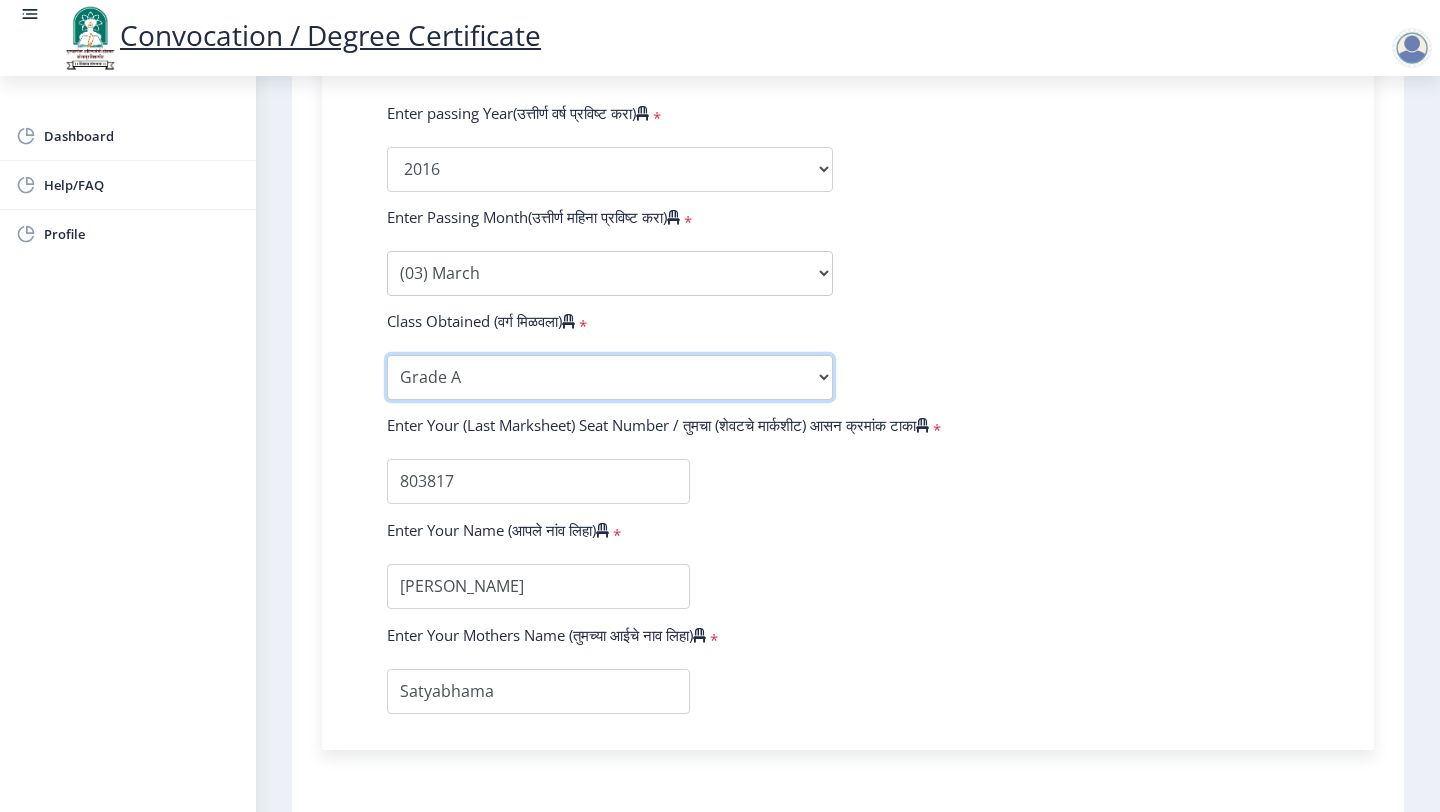 click on "Enter Class Obtained DISTINCTION FIRST CLASS HIGHER SECOND CLASS SECOND CLASS PASS CLASS OUTSTANDING - EXEMPLARY FIRST CLASS WITH DISTINCTION Grade O Grade A+ Grade A Grade B+ Grade B Grade C+ Grade C Grade F/FC Grade F Grade D Grade E" at bounding box center (610, 377) 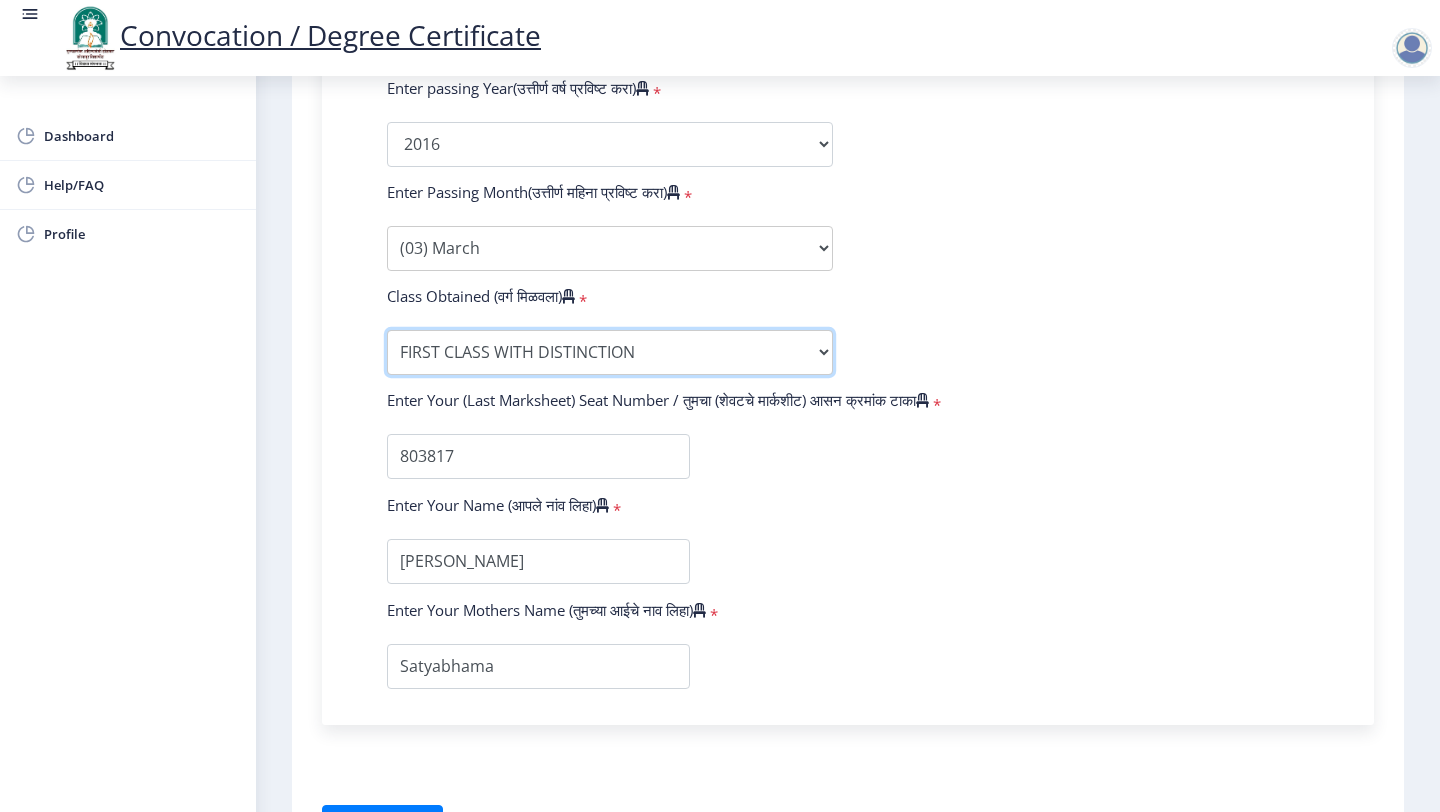 scroll, scrollTop: 1014, scrollLeft: 0, axis: vertical 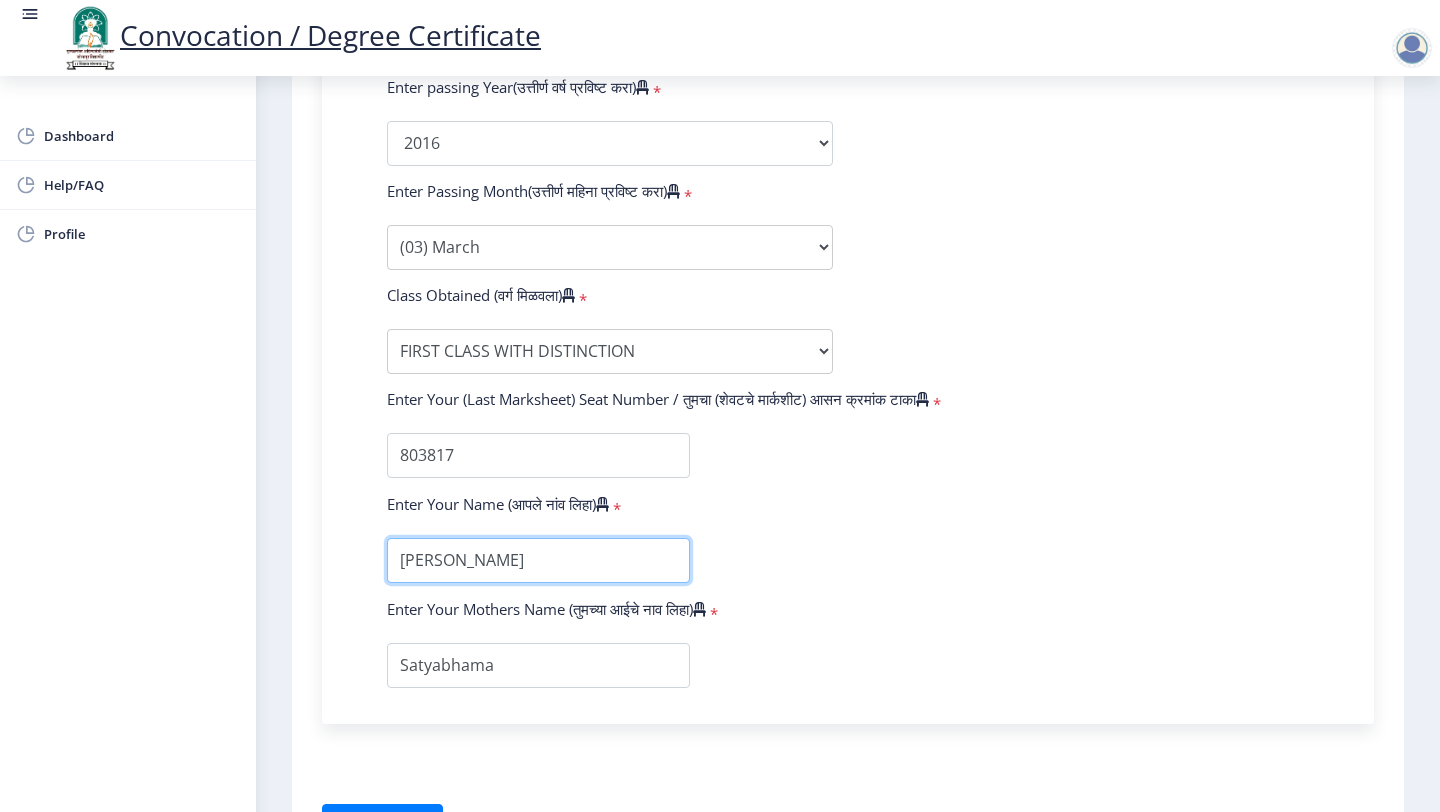 click at bounding box center [538, 560] 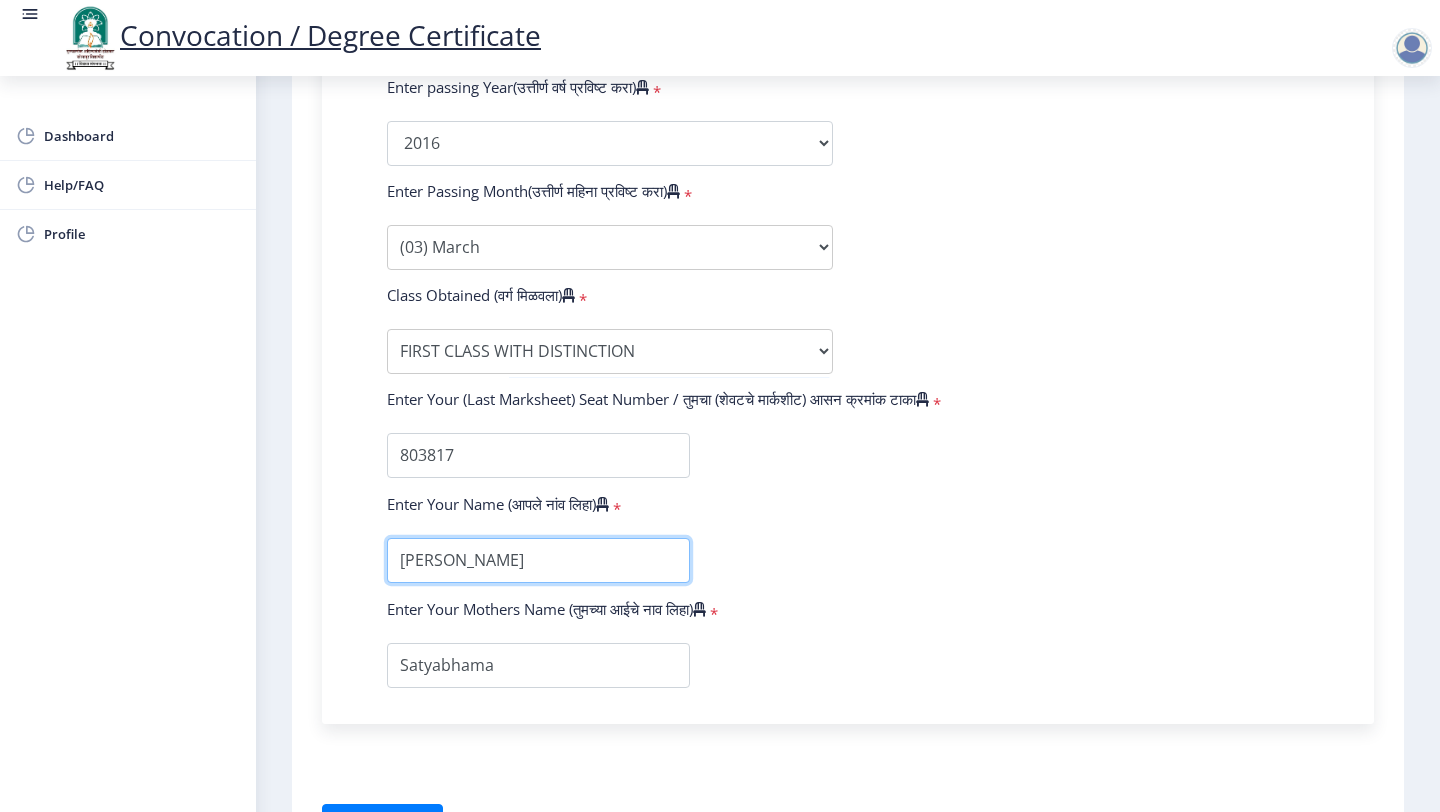 click at bounding box center (538, 560) 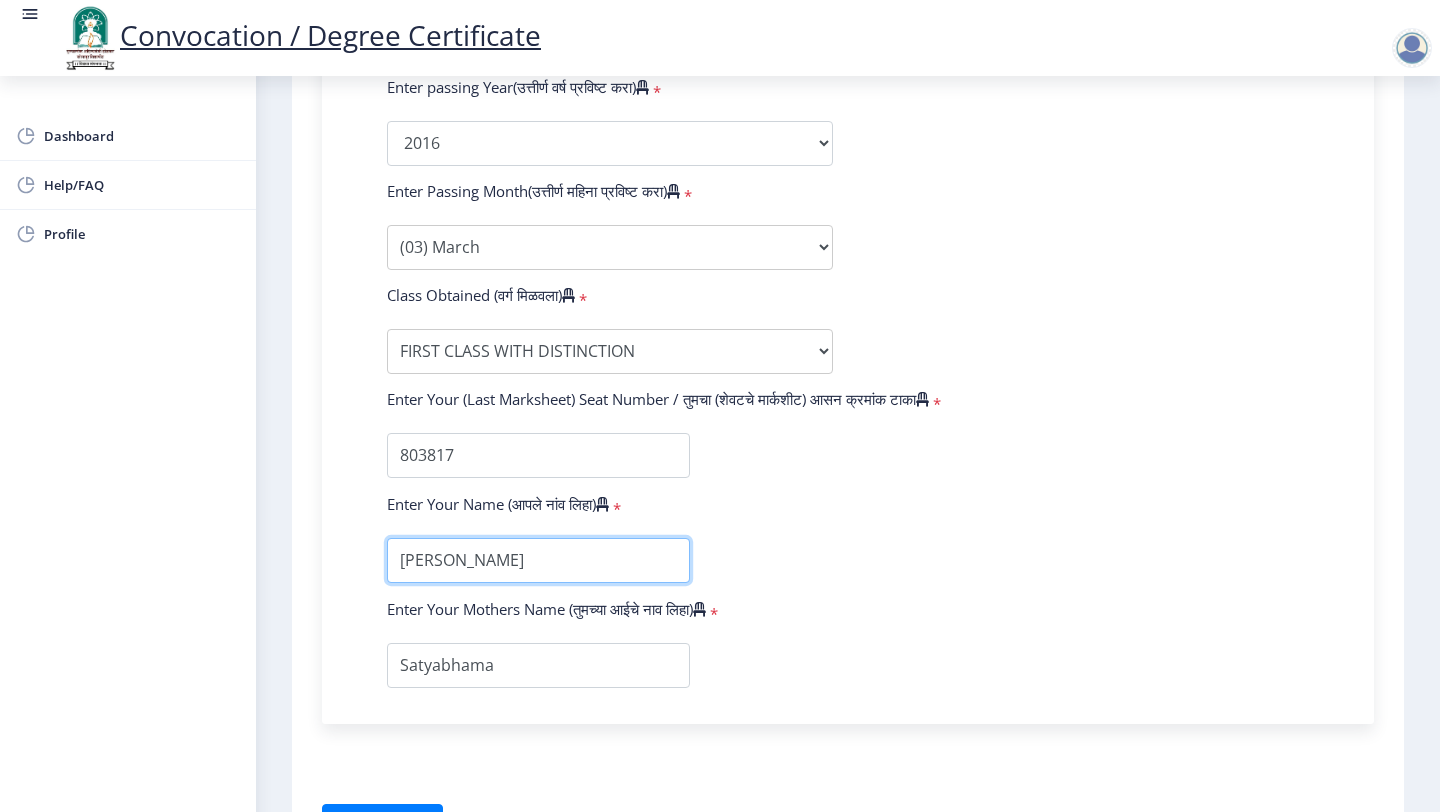 click at bounding box center [538, 560] 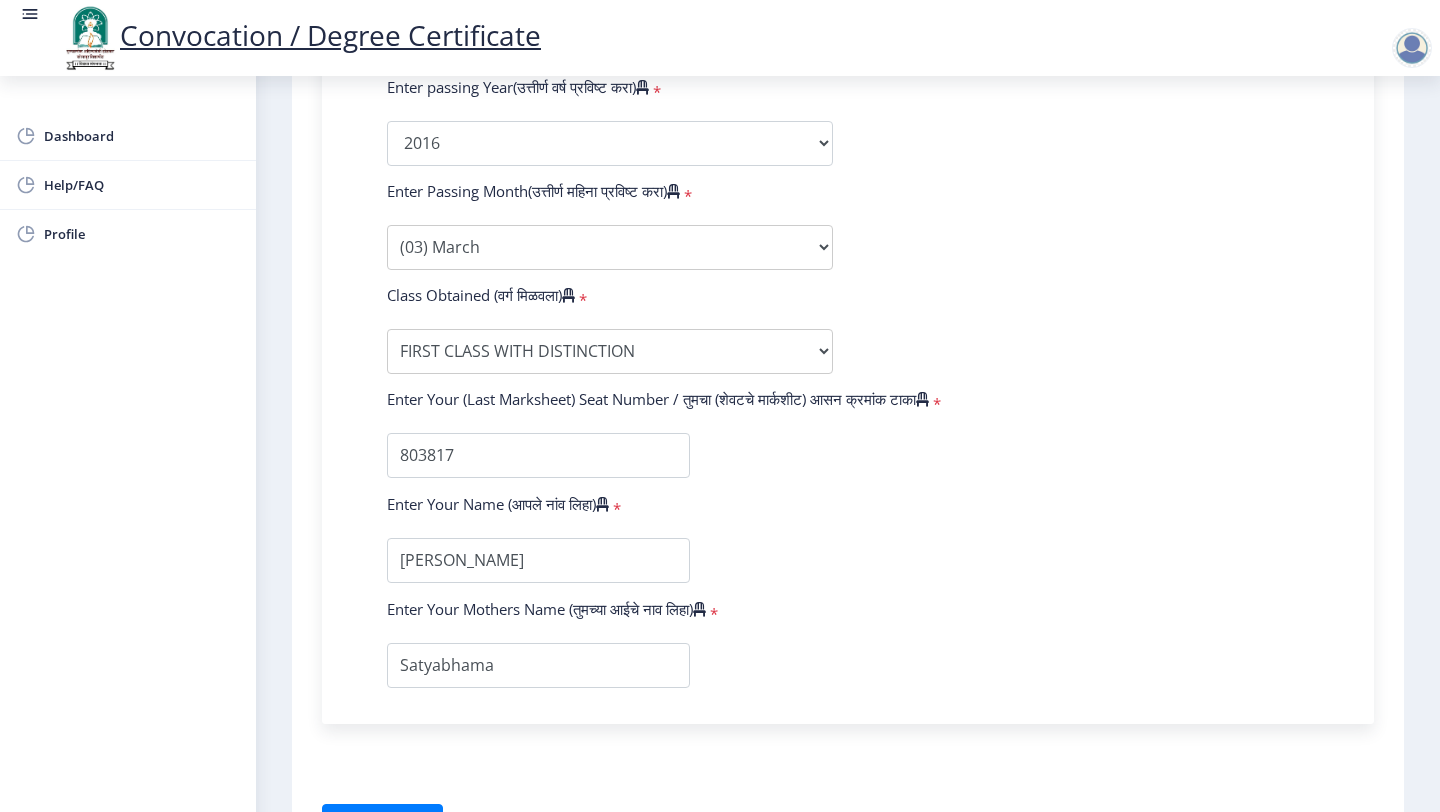 click on "Enter Your PRN Number (तुमचा पीआरएन (कायम नोंदणी क्रमांक) एंटर करा)   * Student Type (विद्यार्थी प्रकार)    * Select Student Type Regular External College Name(कॉलेजचे नाव)   * Sahyadri College of Pharmacy Methwade Select College Name Course Name(अभ्यासक्रमाचे नाव)   * Master of Pharmacy in Pharmaceutics Select Course Name Enter passing Year(उत्तीर्ण वर्ष प्रविष्ट करा)   *  2025   2024   2023   2022   2021   2020   2019   2018   2017   2016   2015   2014   2013   2012   2011   2010   2009   2008   2007   2006   2005   2004   2003   2002   2001   2000   1999   1998   1997   1996   1995   1994   1993   1992   1991   1990   1989   1988   1987   1986   1985   1984   1983   1982   1981   1980   1979   1978   1977   1976  * Enter Passing Month (01) January (02) February (03) March (04) April (05) May * * * *" 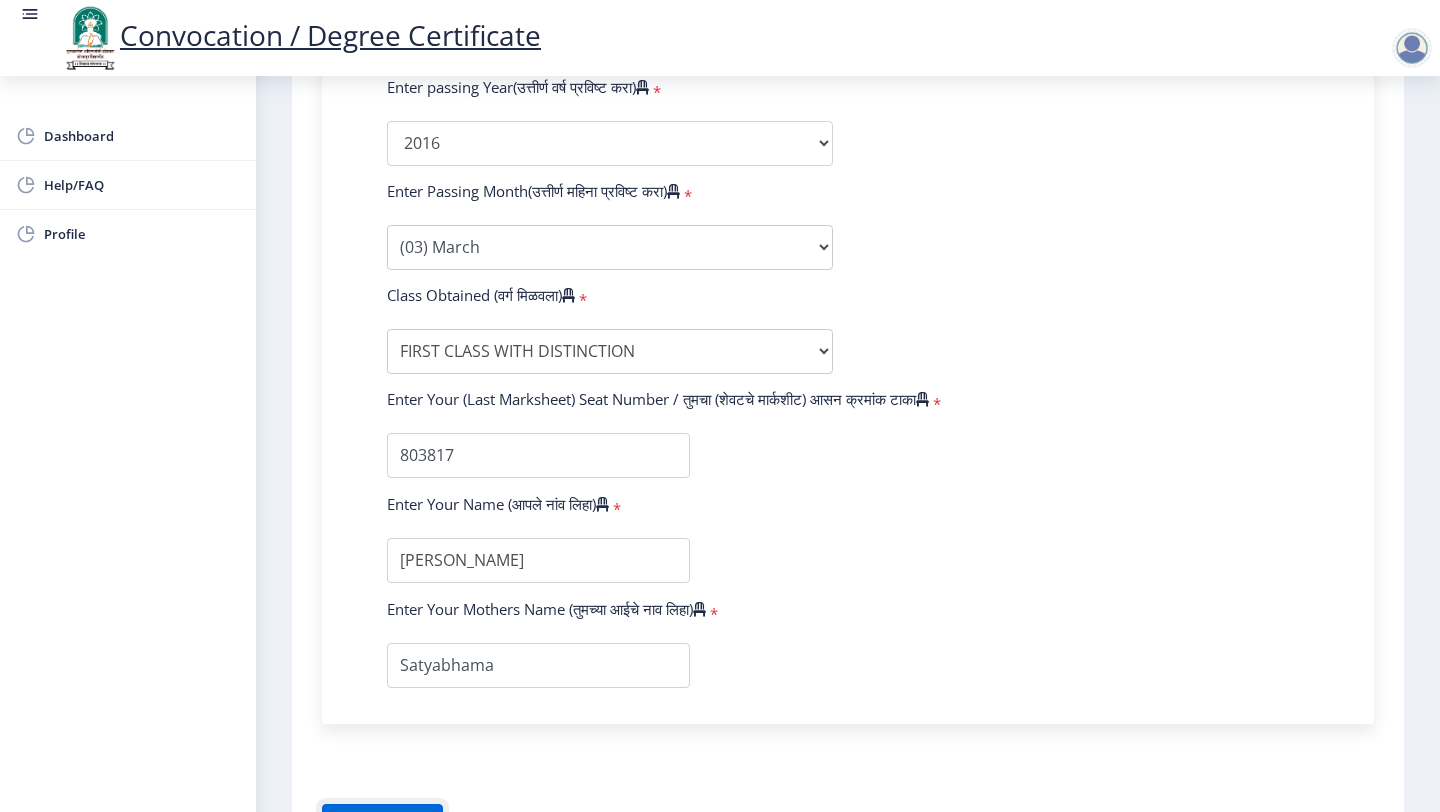 click on "Save & Next" 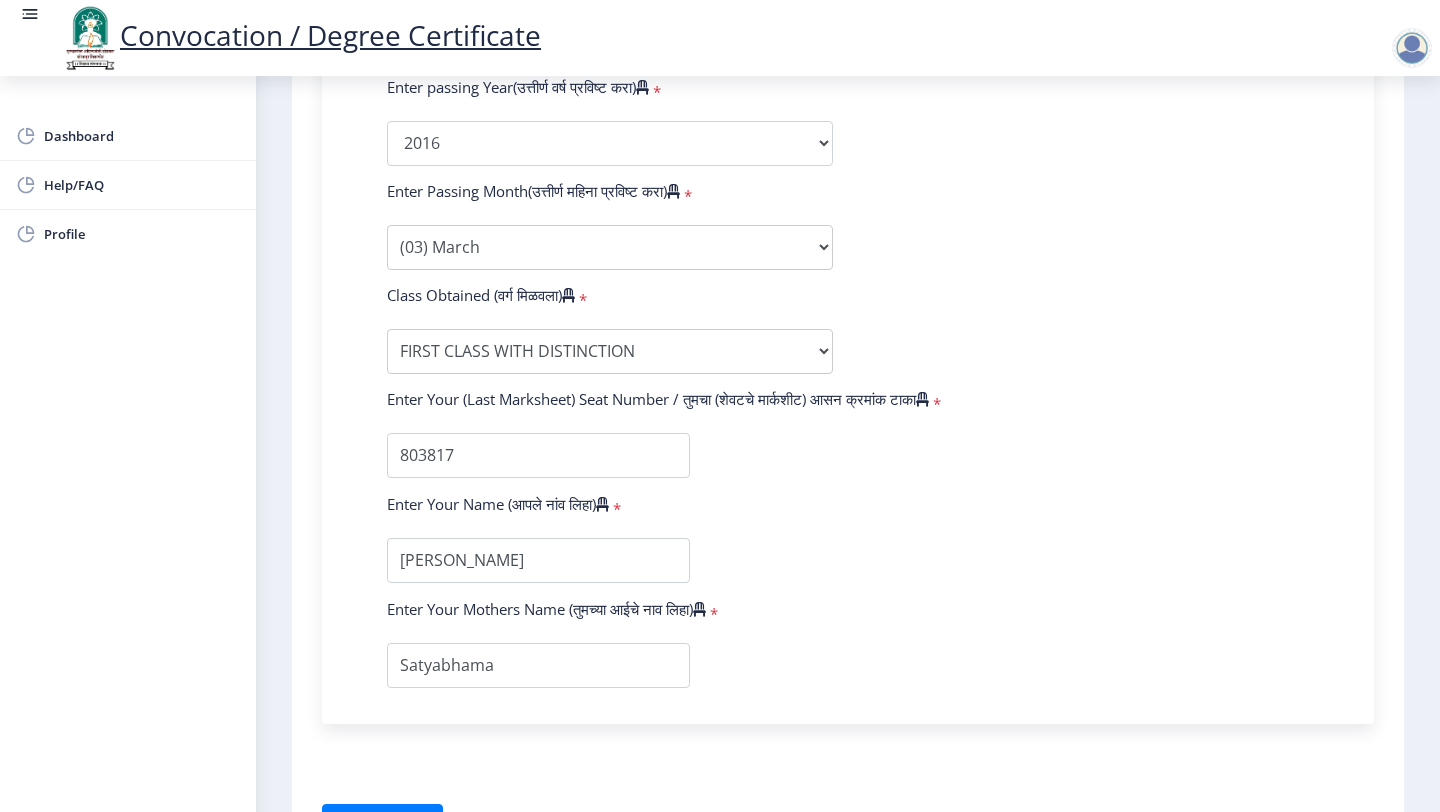 select 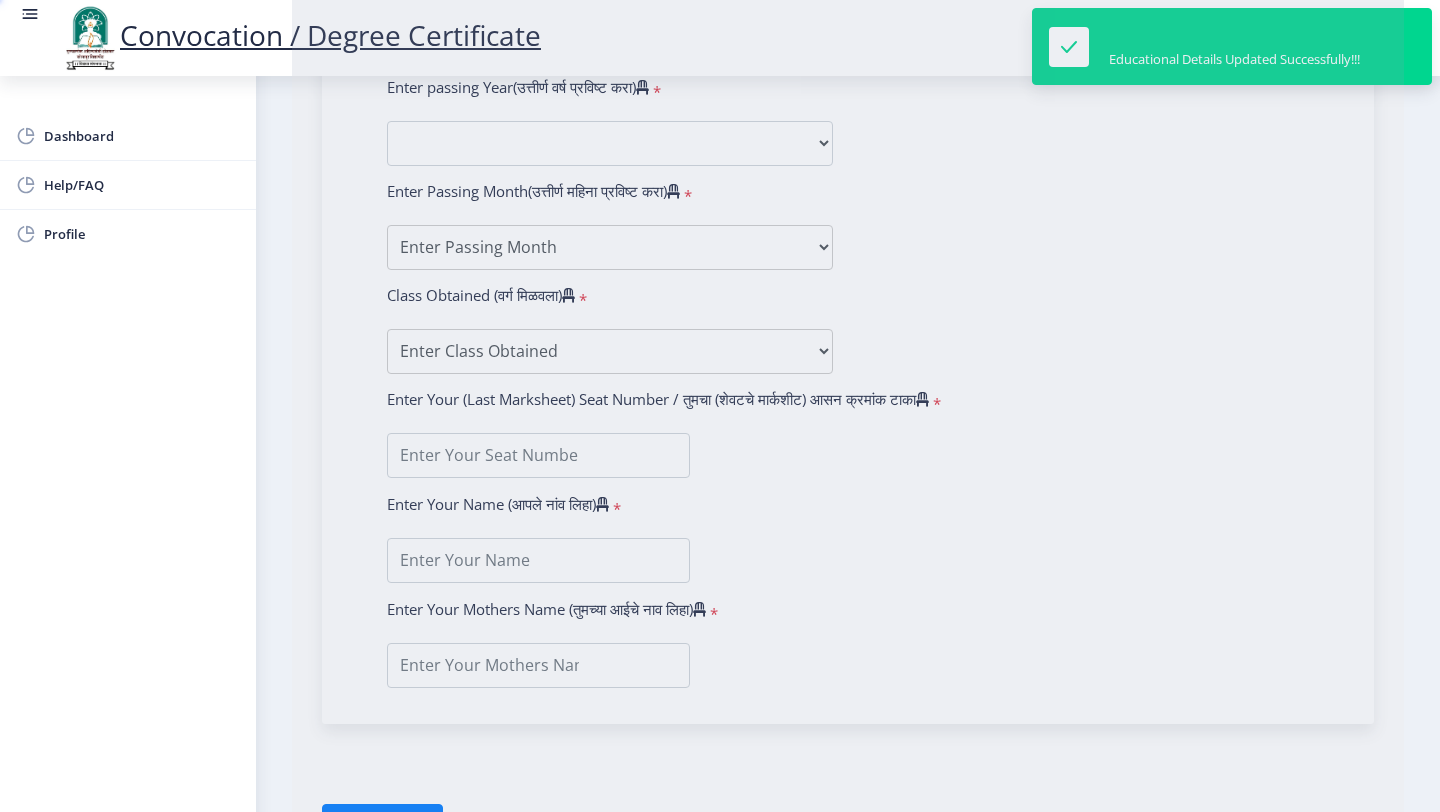 type on "[PERSON_NAME]" 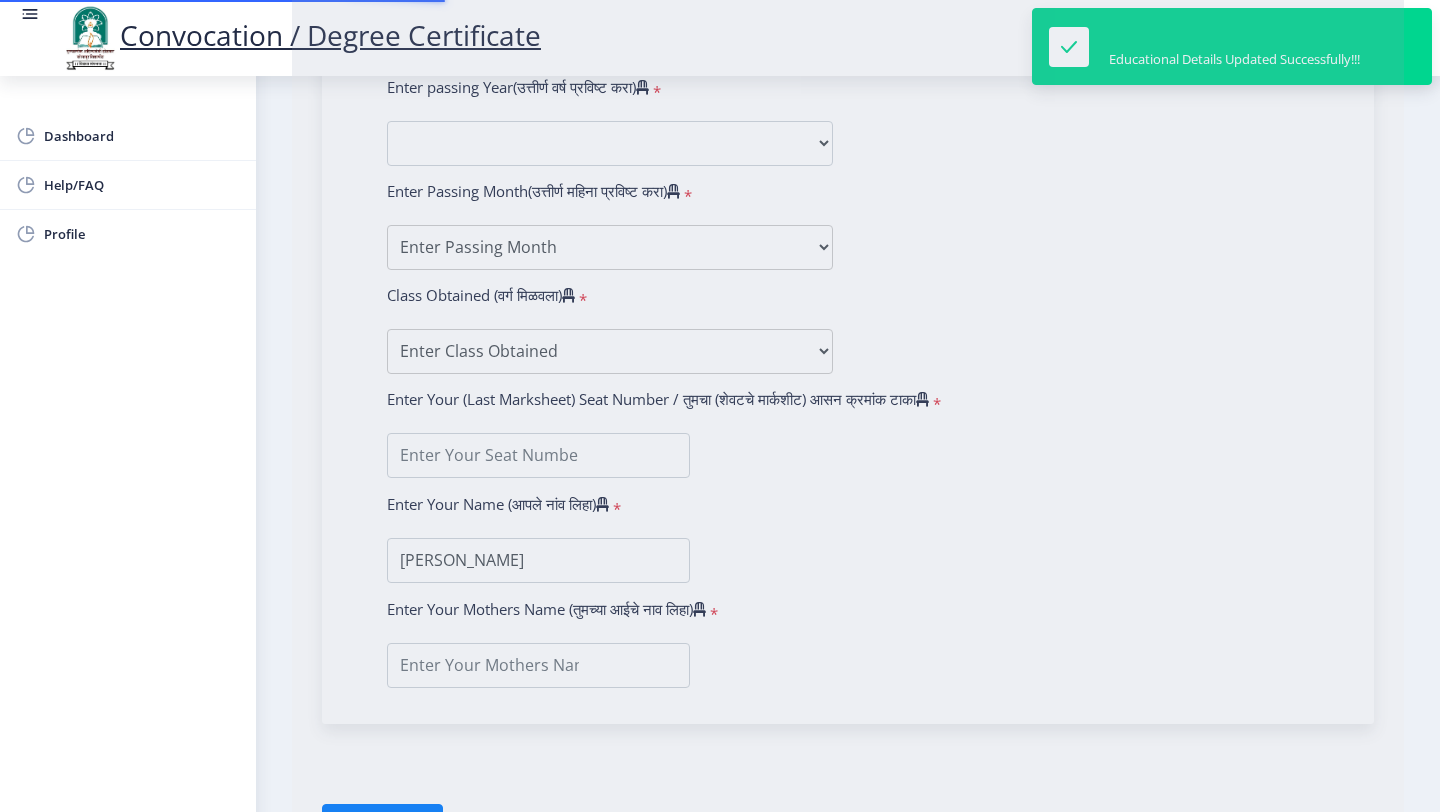 scroll, scrollTop: 0, scrollLeft: 0, axis: both 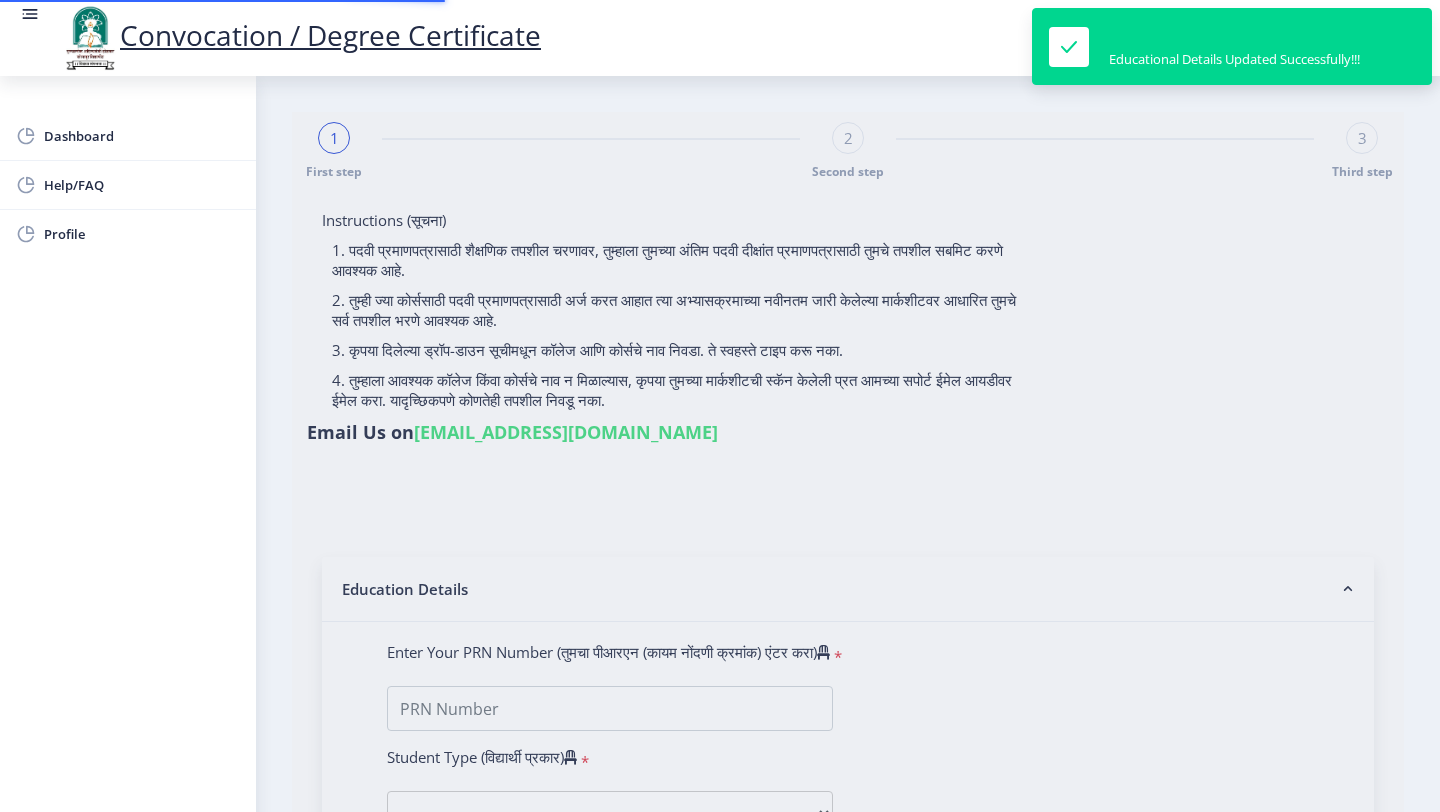 type on "2014032500266097" 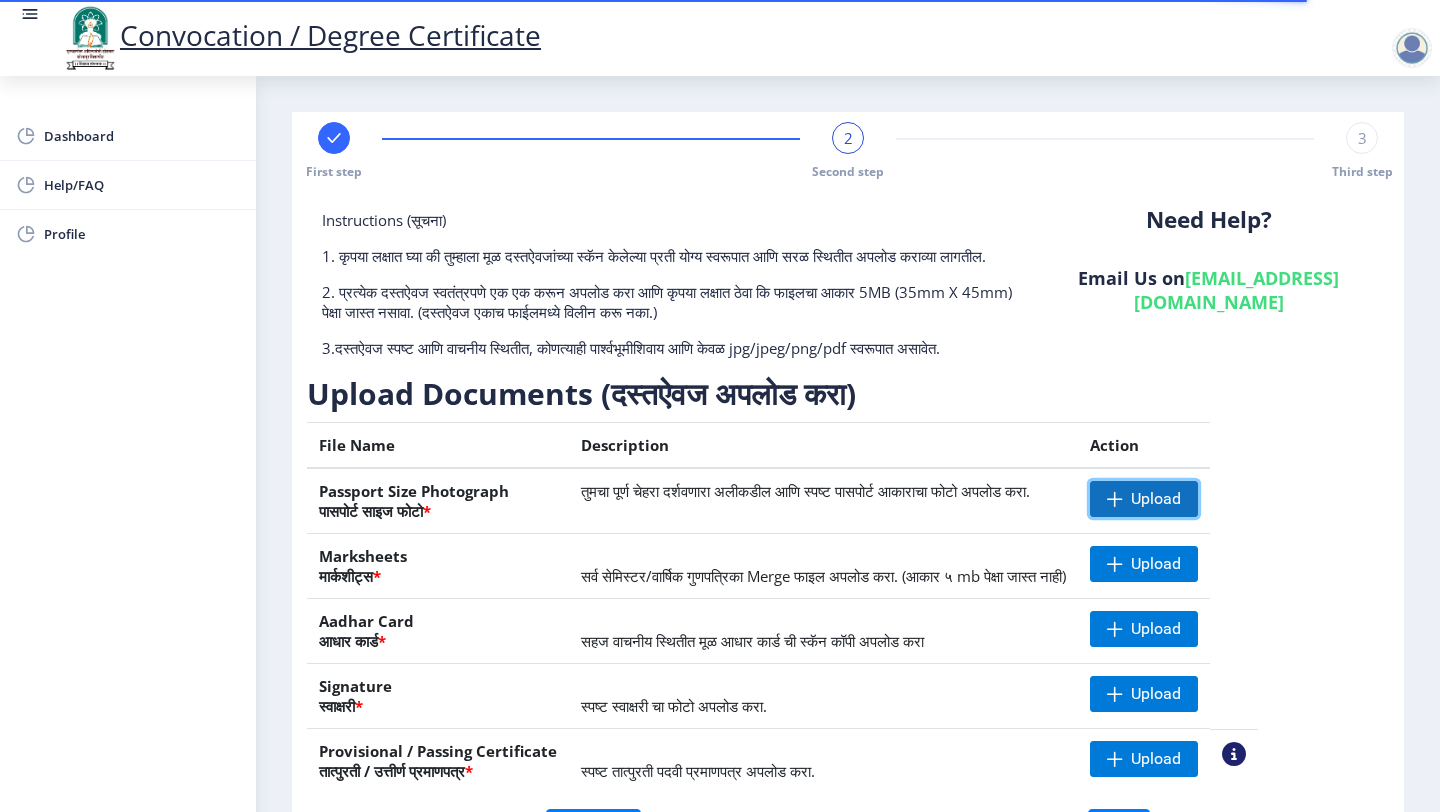 click on "Upload" 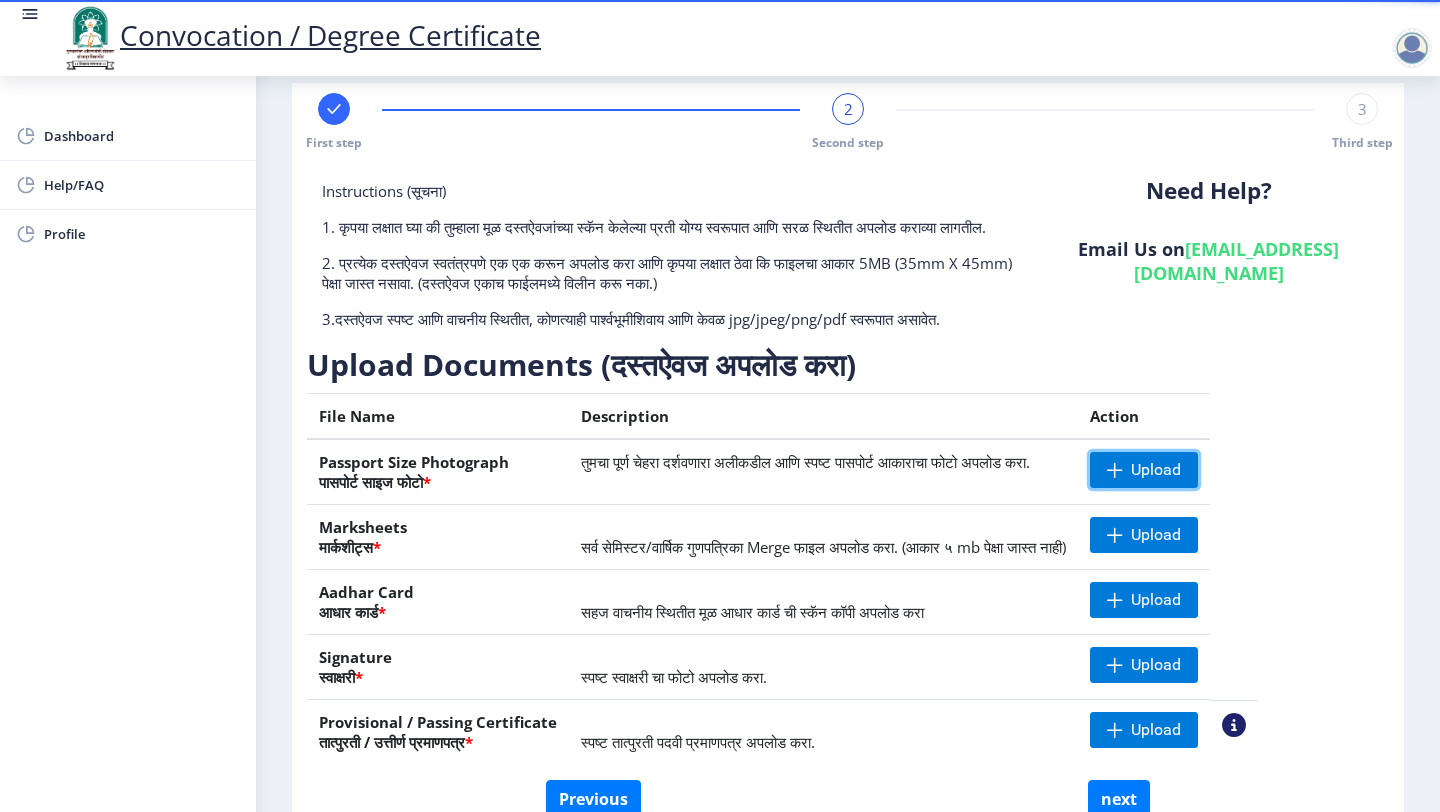 scroll, scrollTop: 38, scrollLeft: 0, axis: vertical 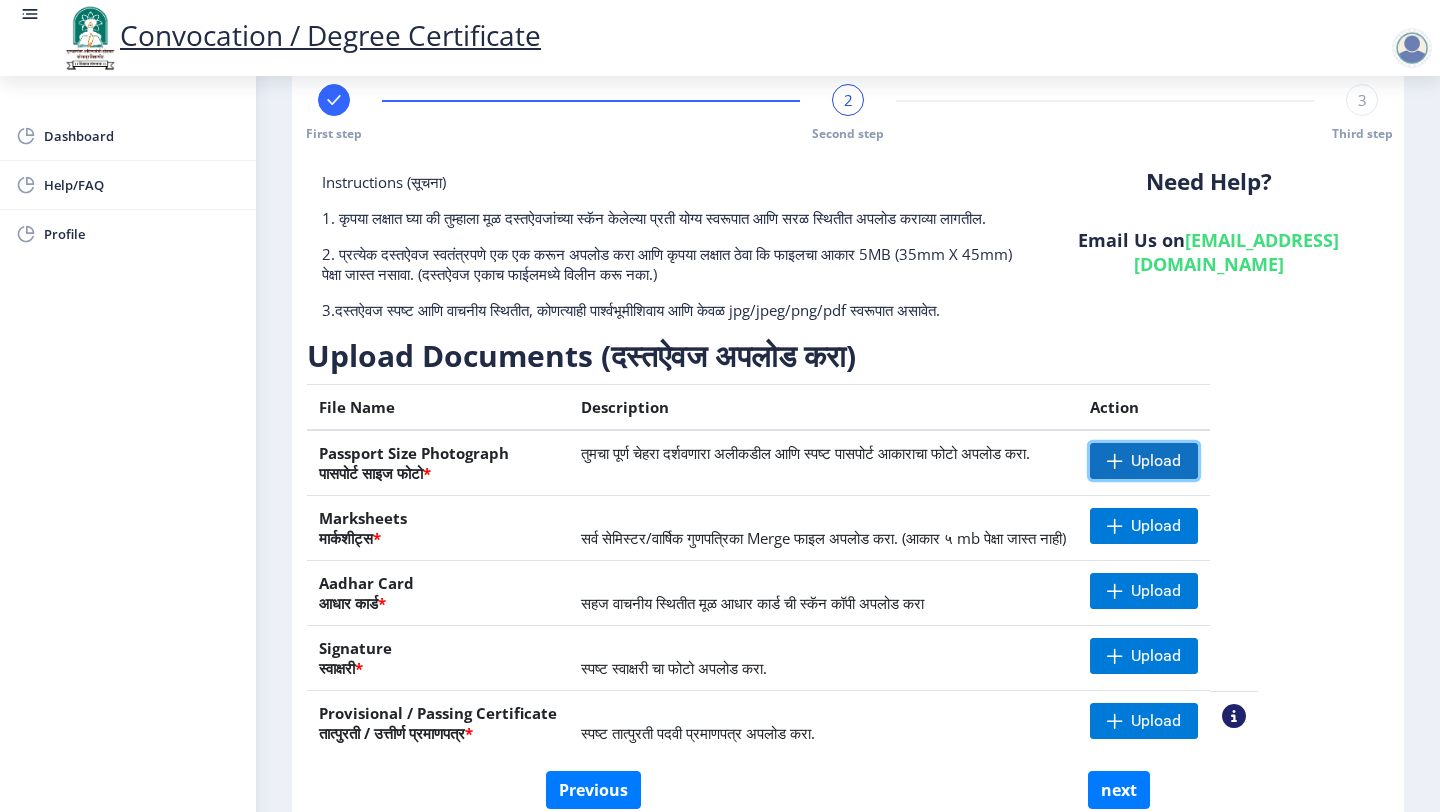 click on "Upload" 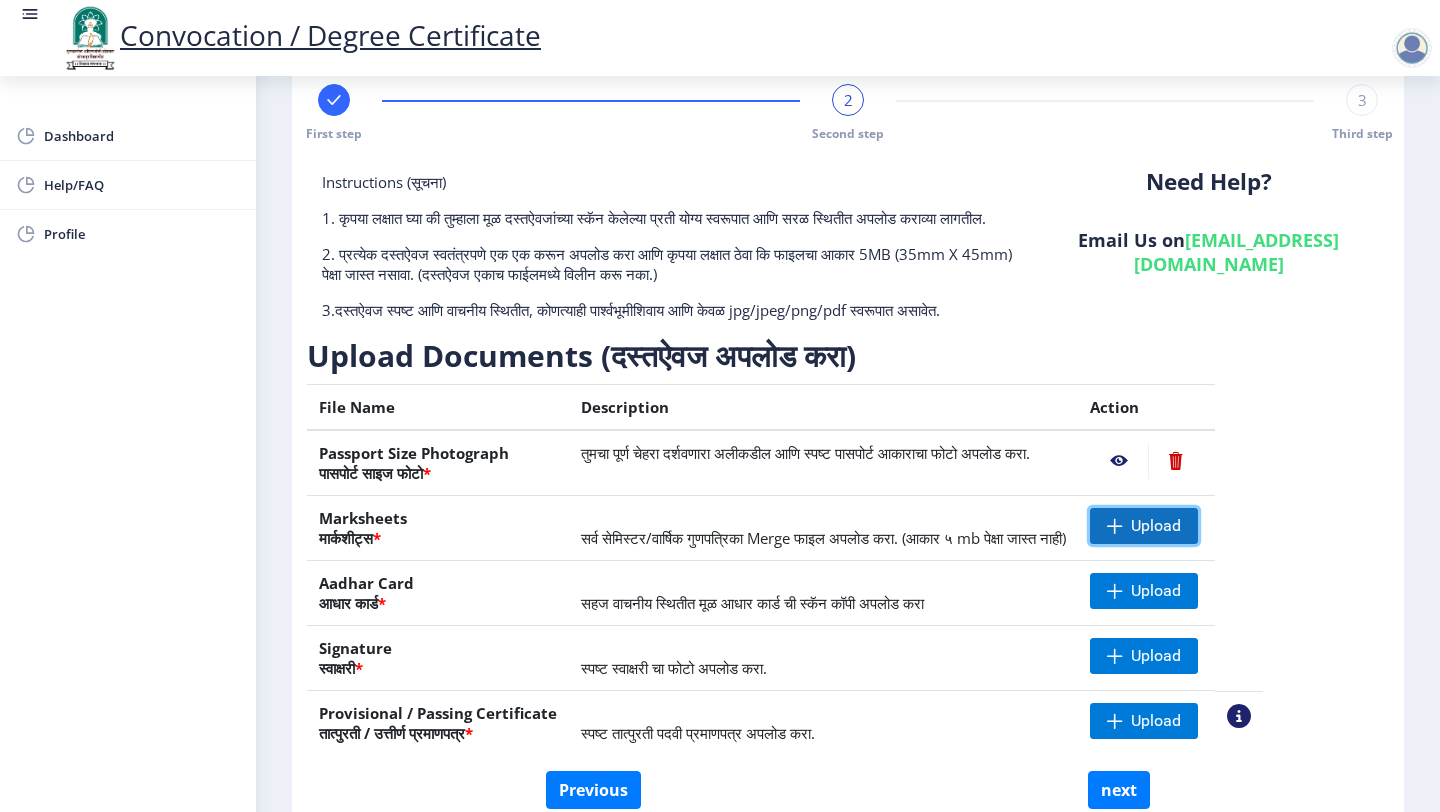 click on "Upload" 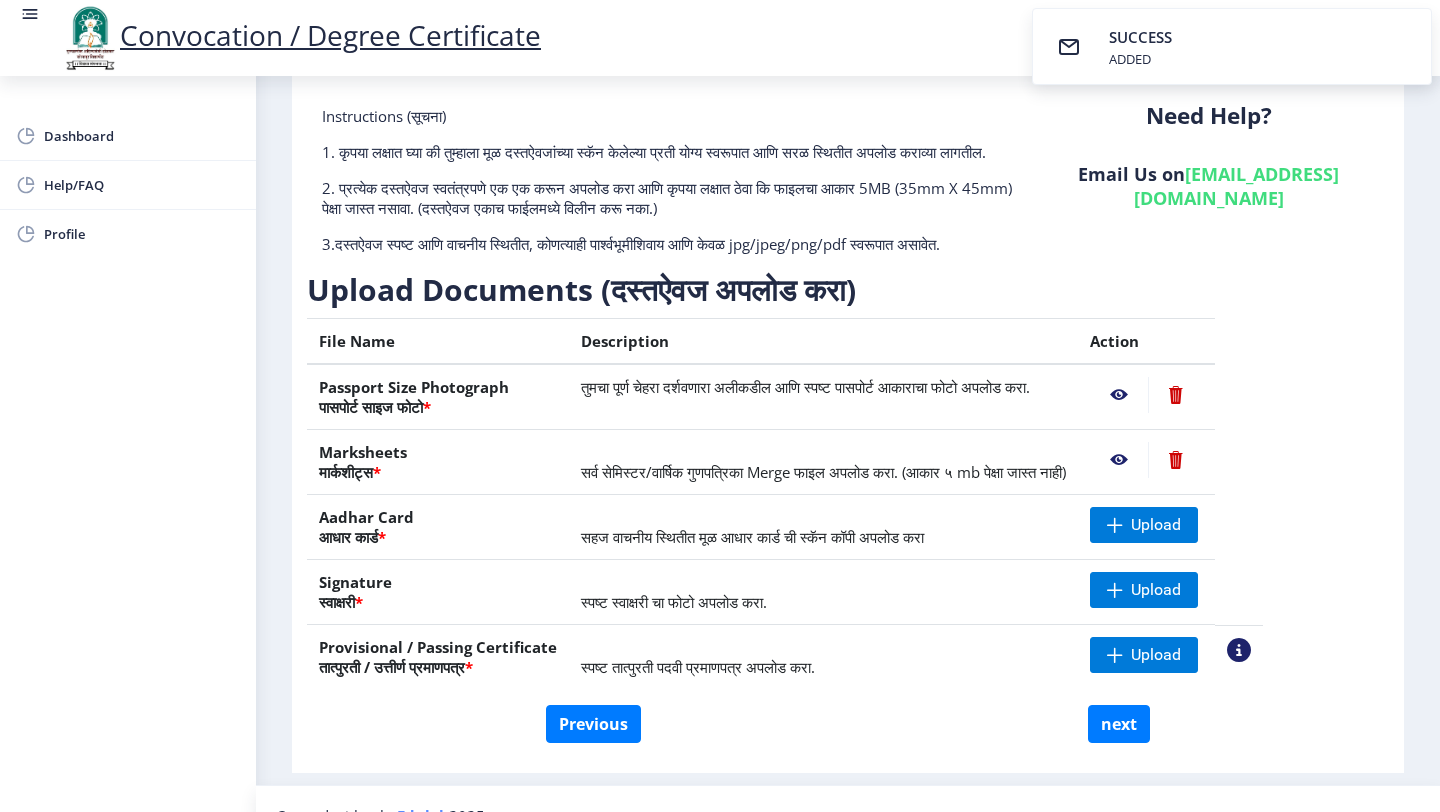 scroll, scrollTop: 114, scrollLeft: 0, axis: vertical 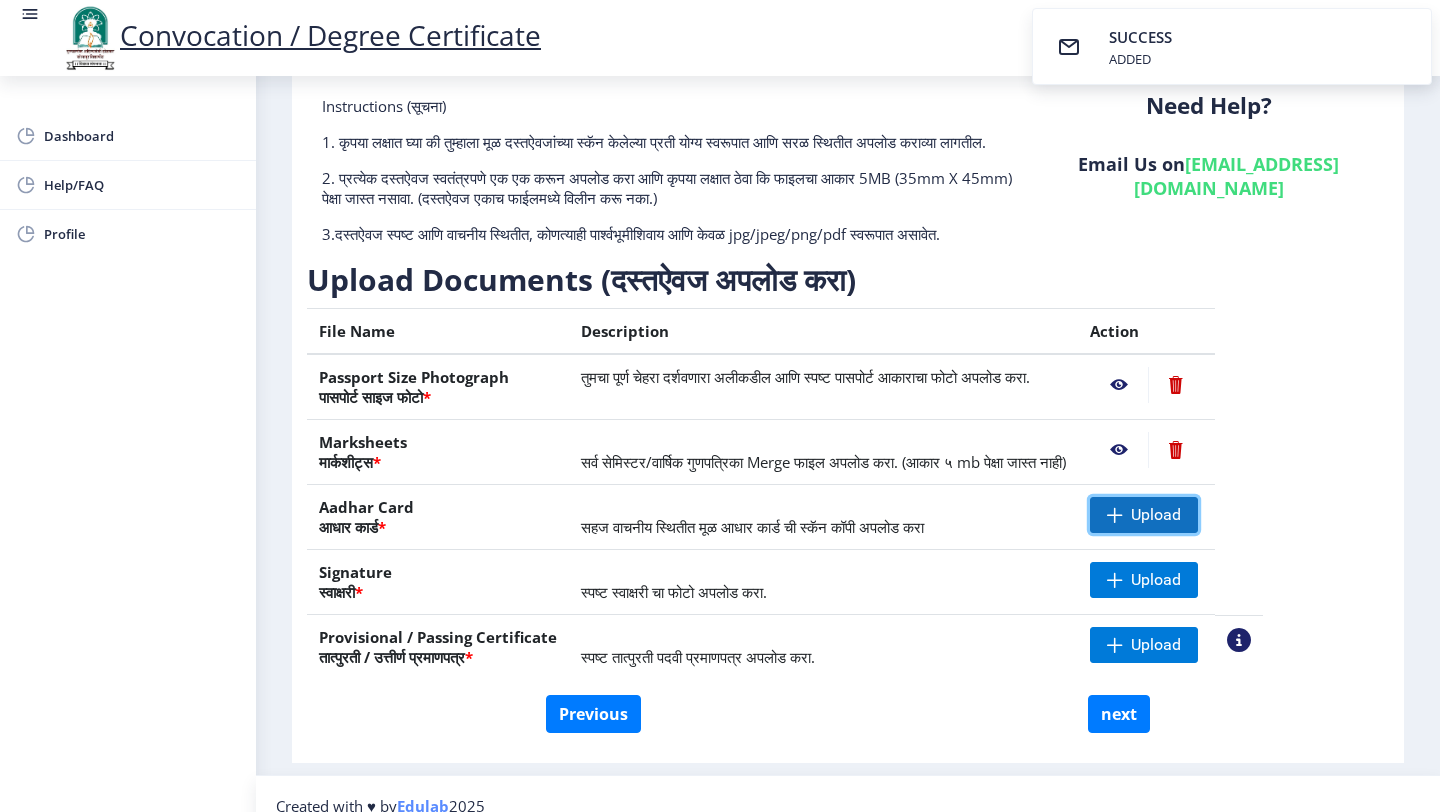 click on "Upload" 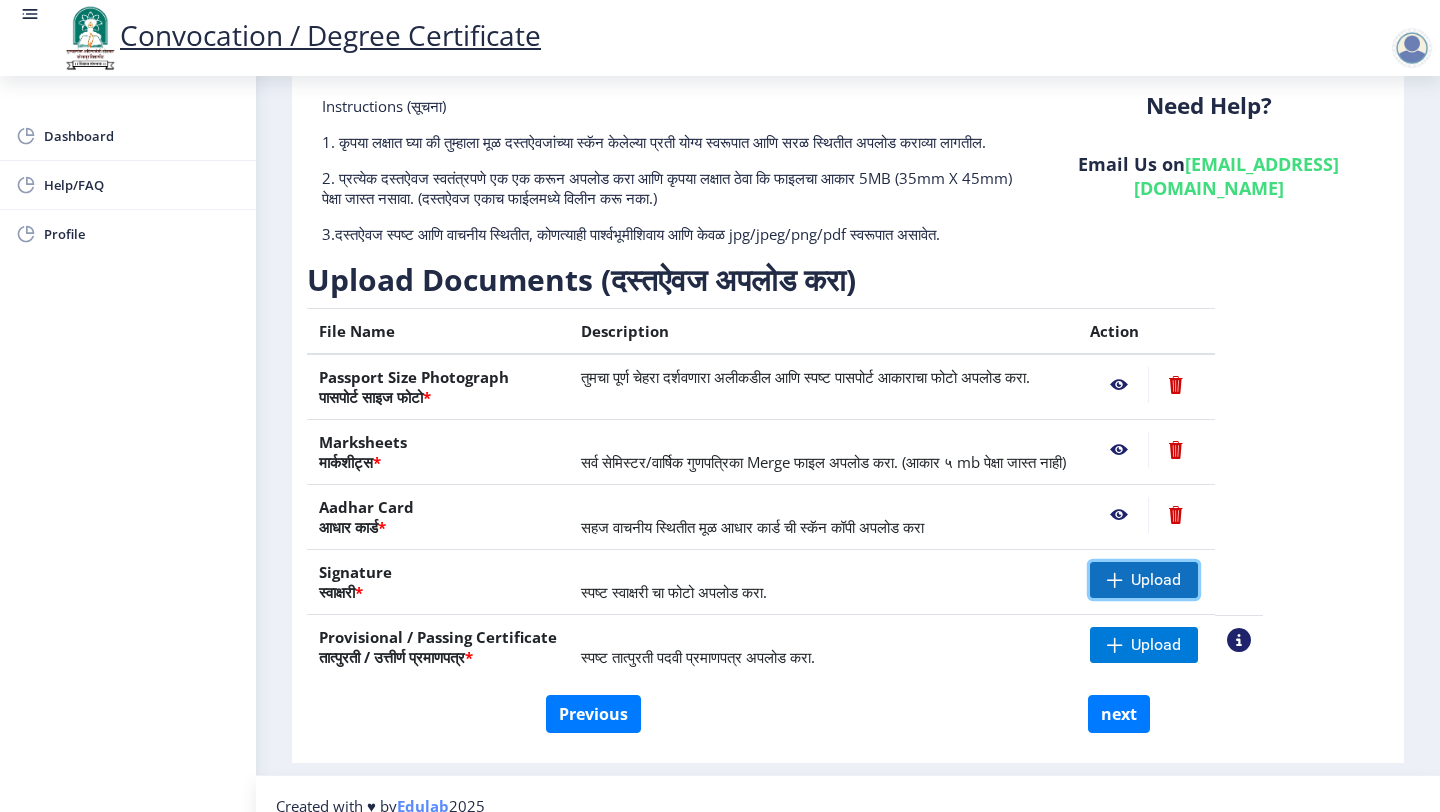 click on "Upload" 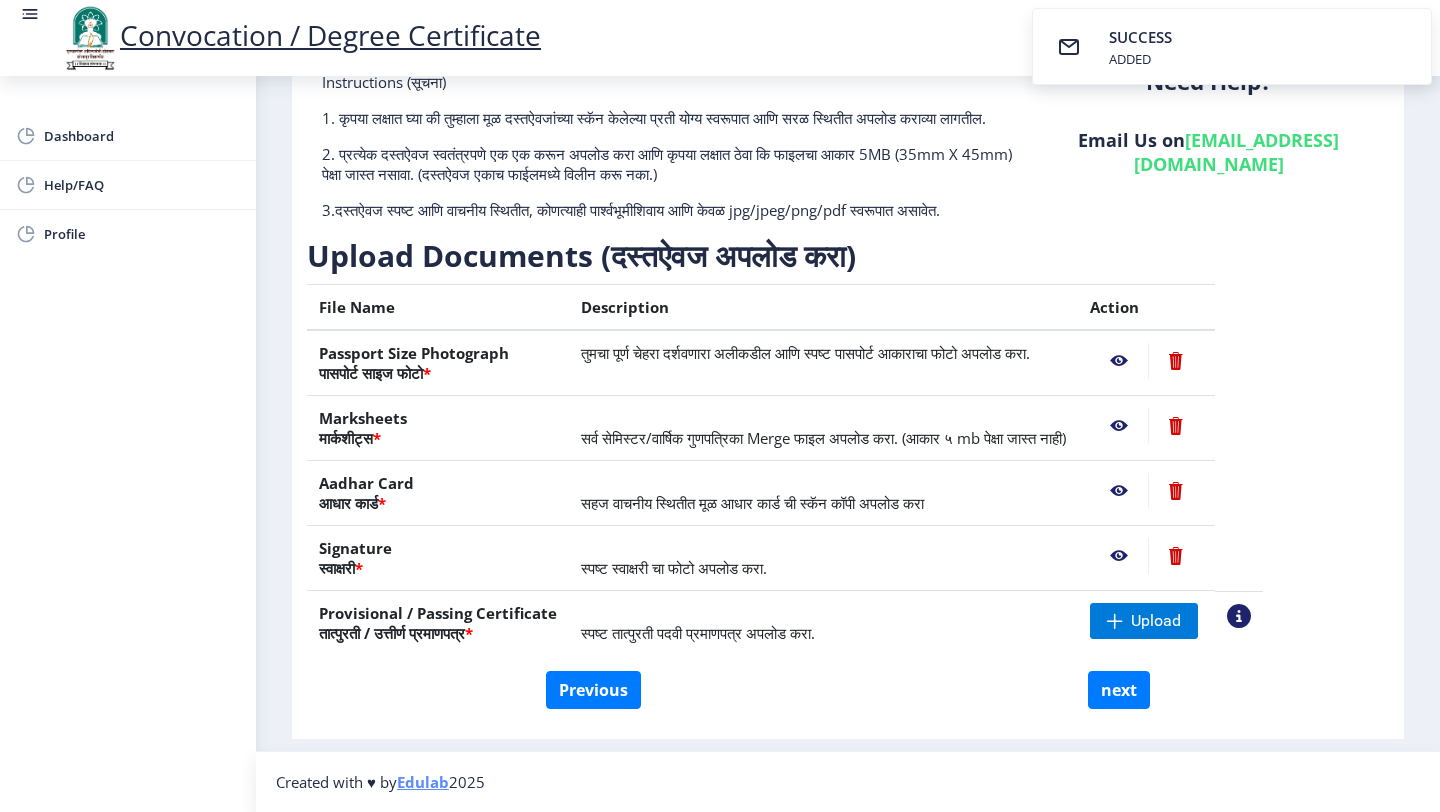 scroll, scrollTop: 150, scrollLeft: 0, axis: vertical 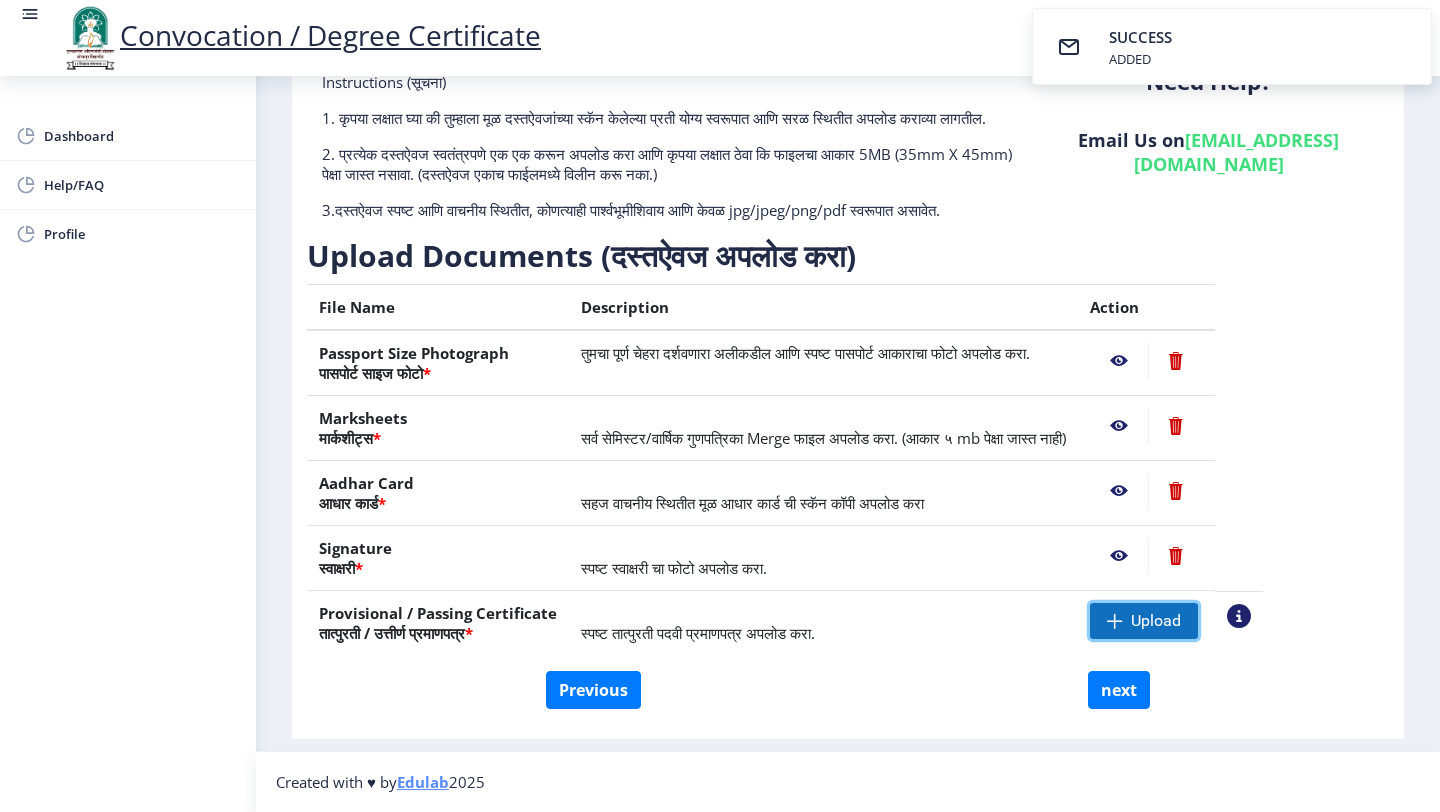 click on "Upload" 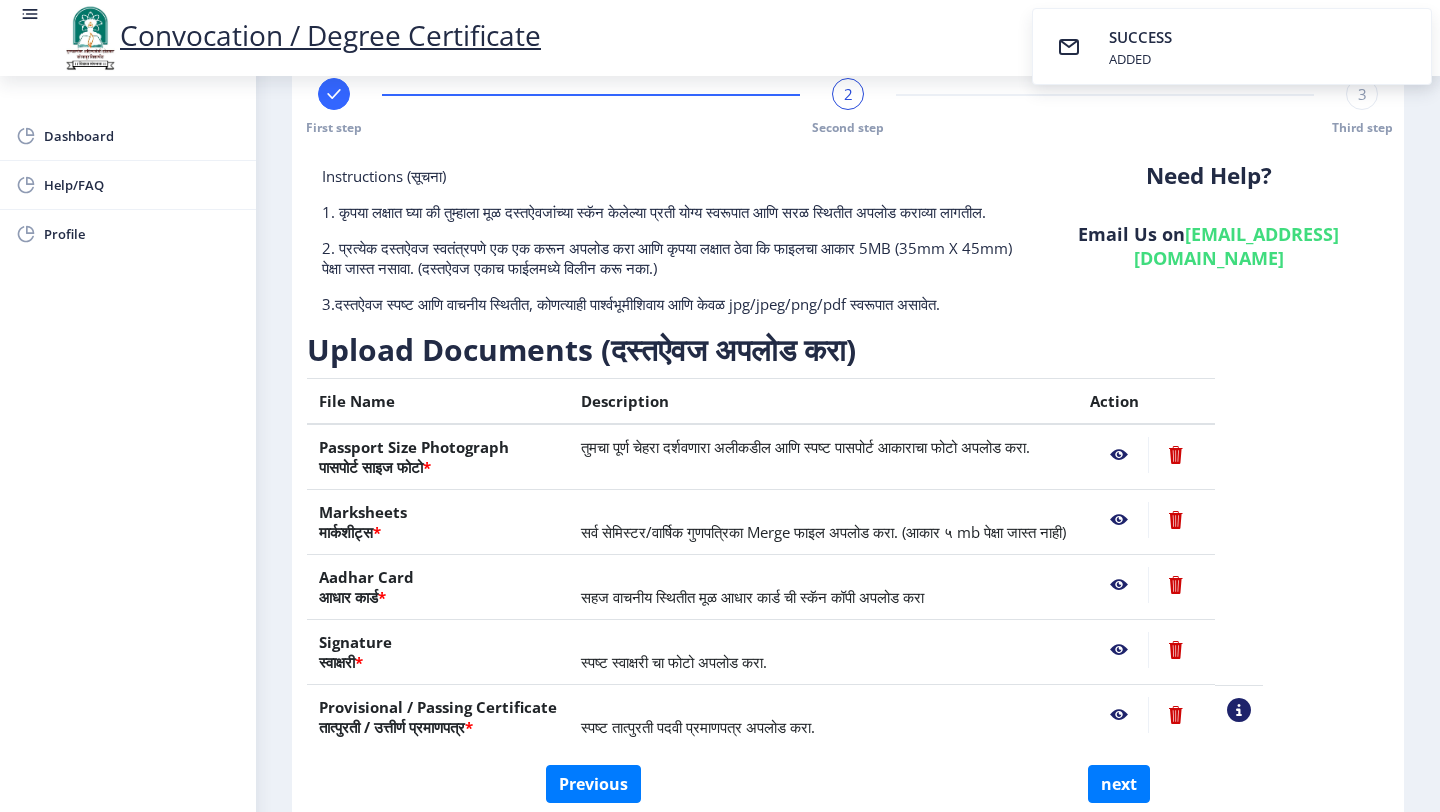 scroll, scrollTop: 158, scrollLeft: 0, axis: vertical 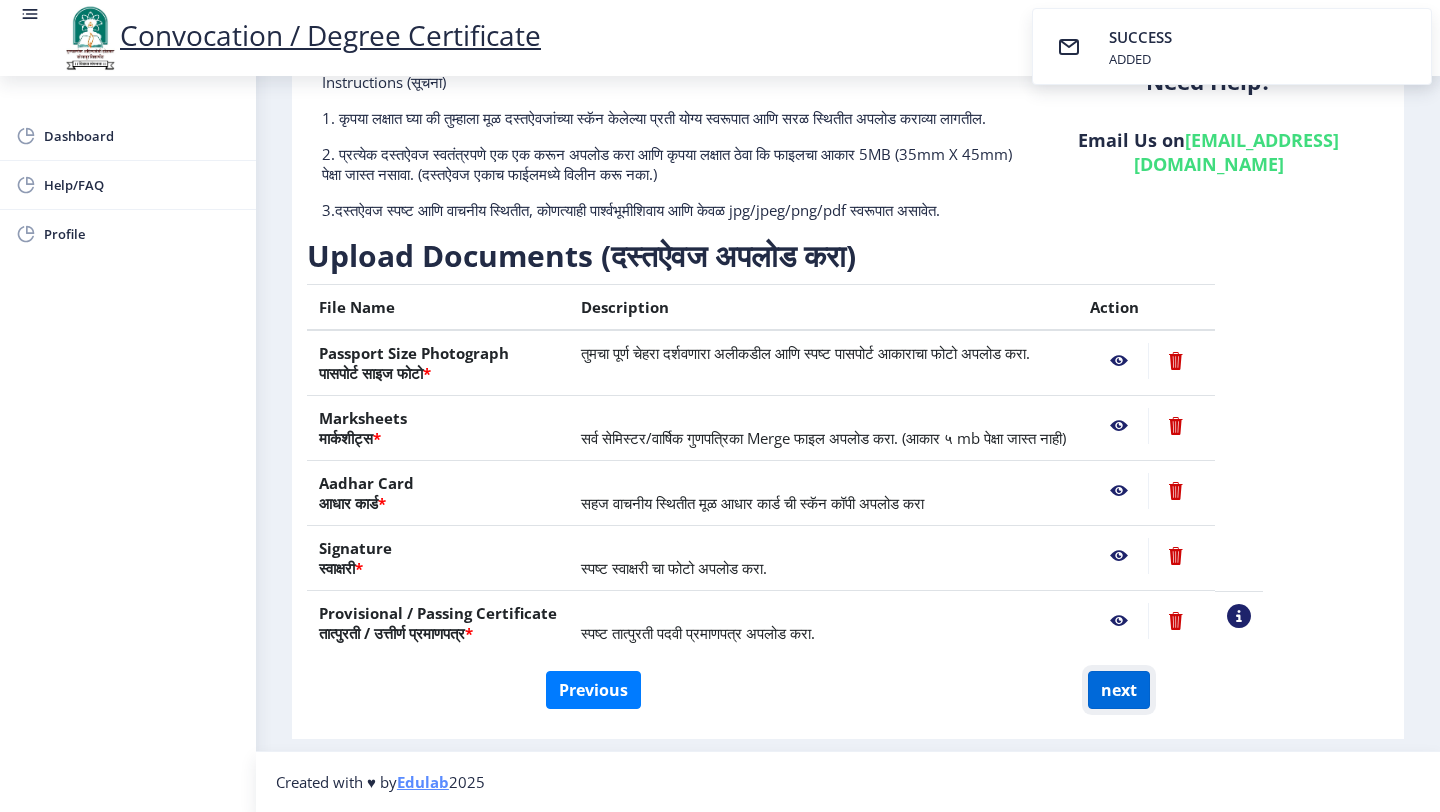 click on "next" 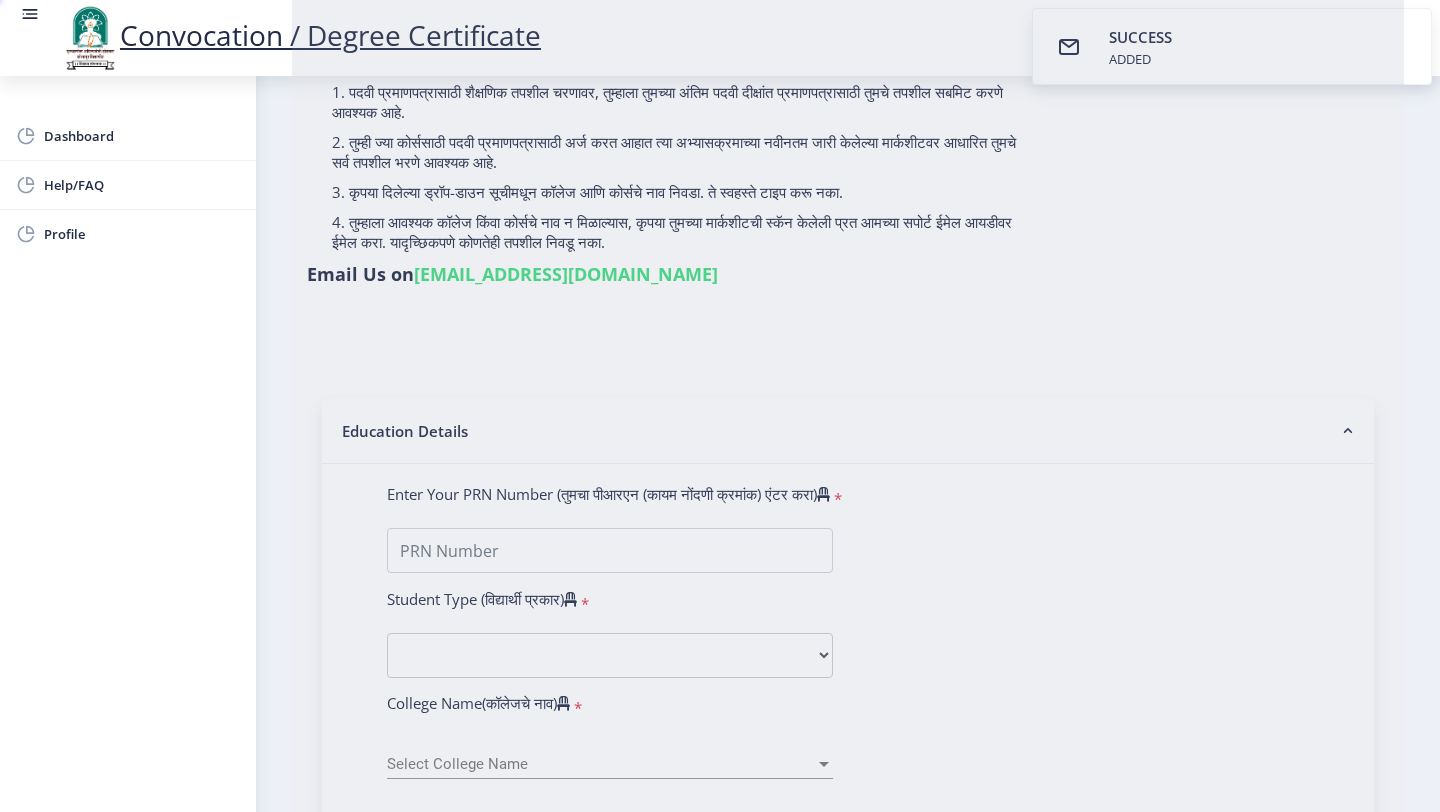 select 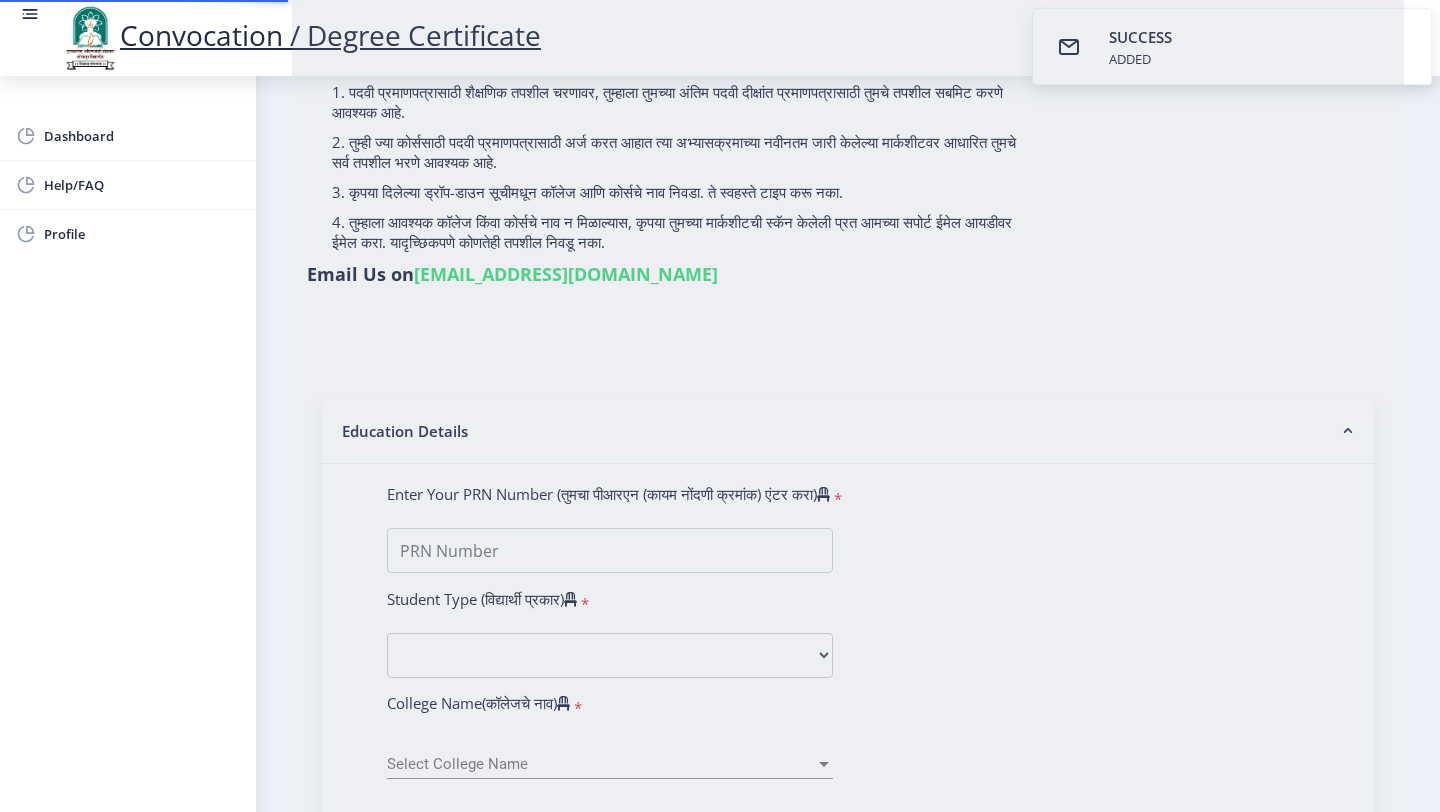 scroll, scrollTop: 0, scrollLeft: 0, axis: both 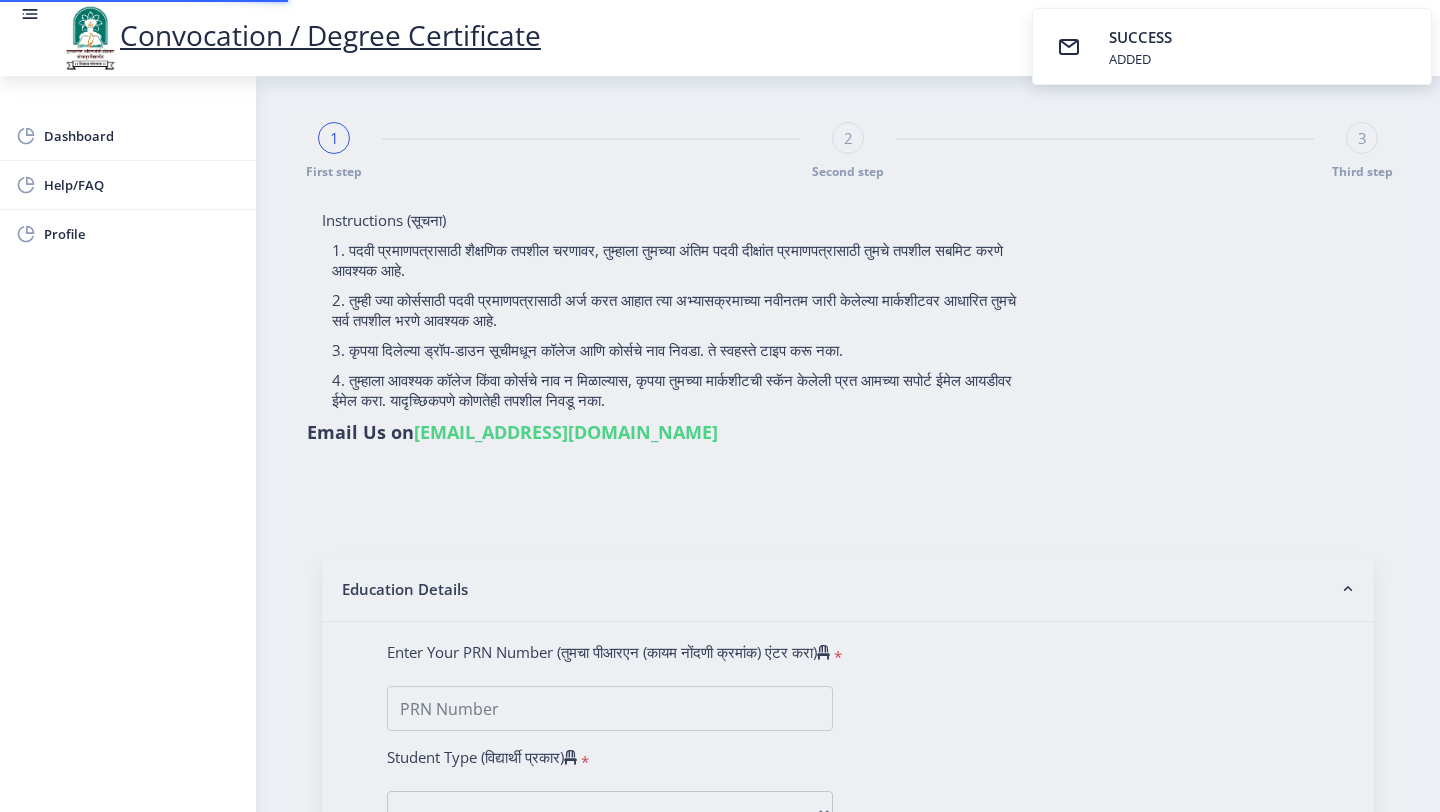 select 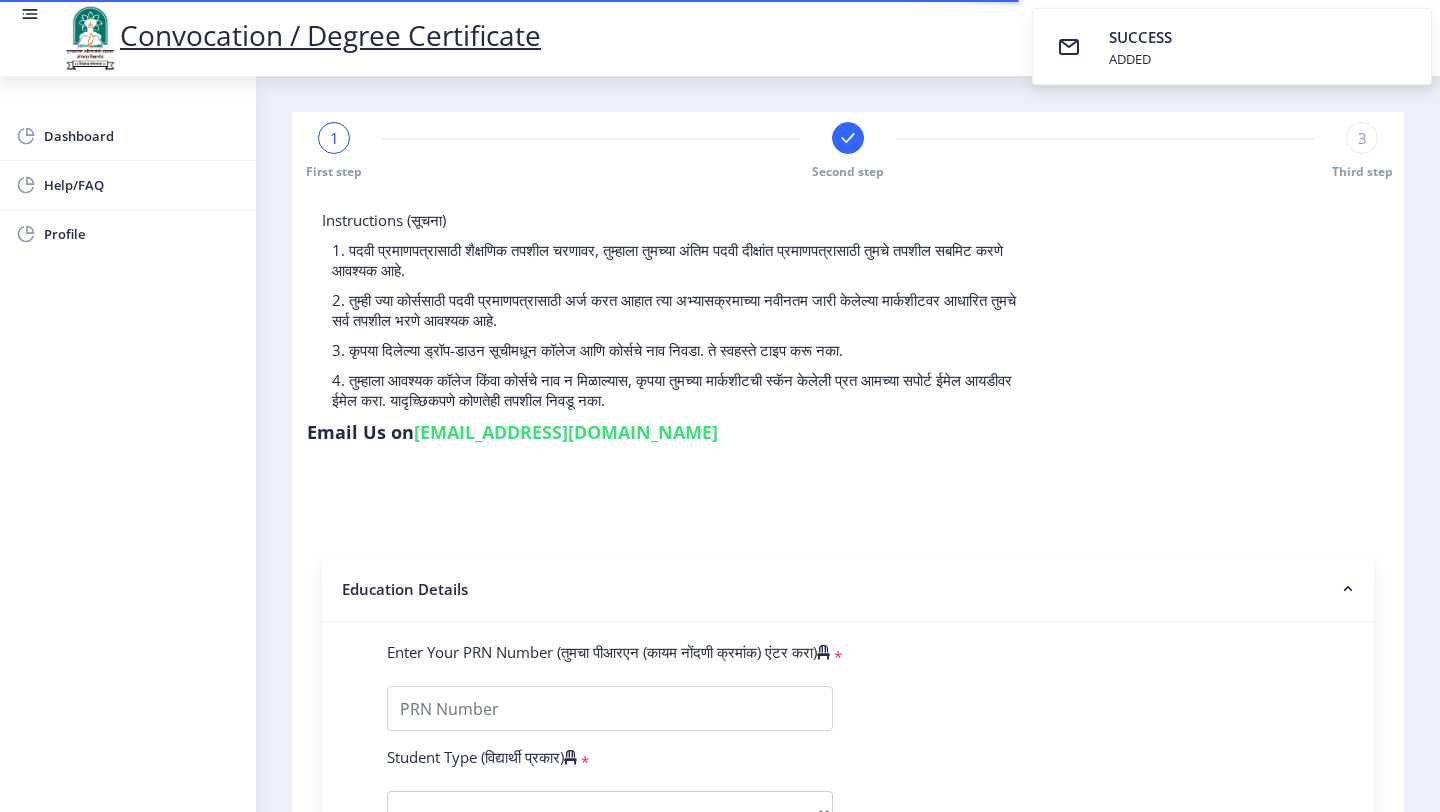 type on "2014032500266097" 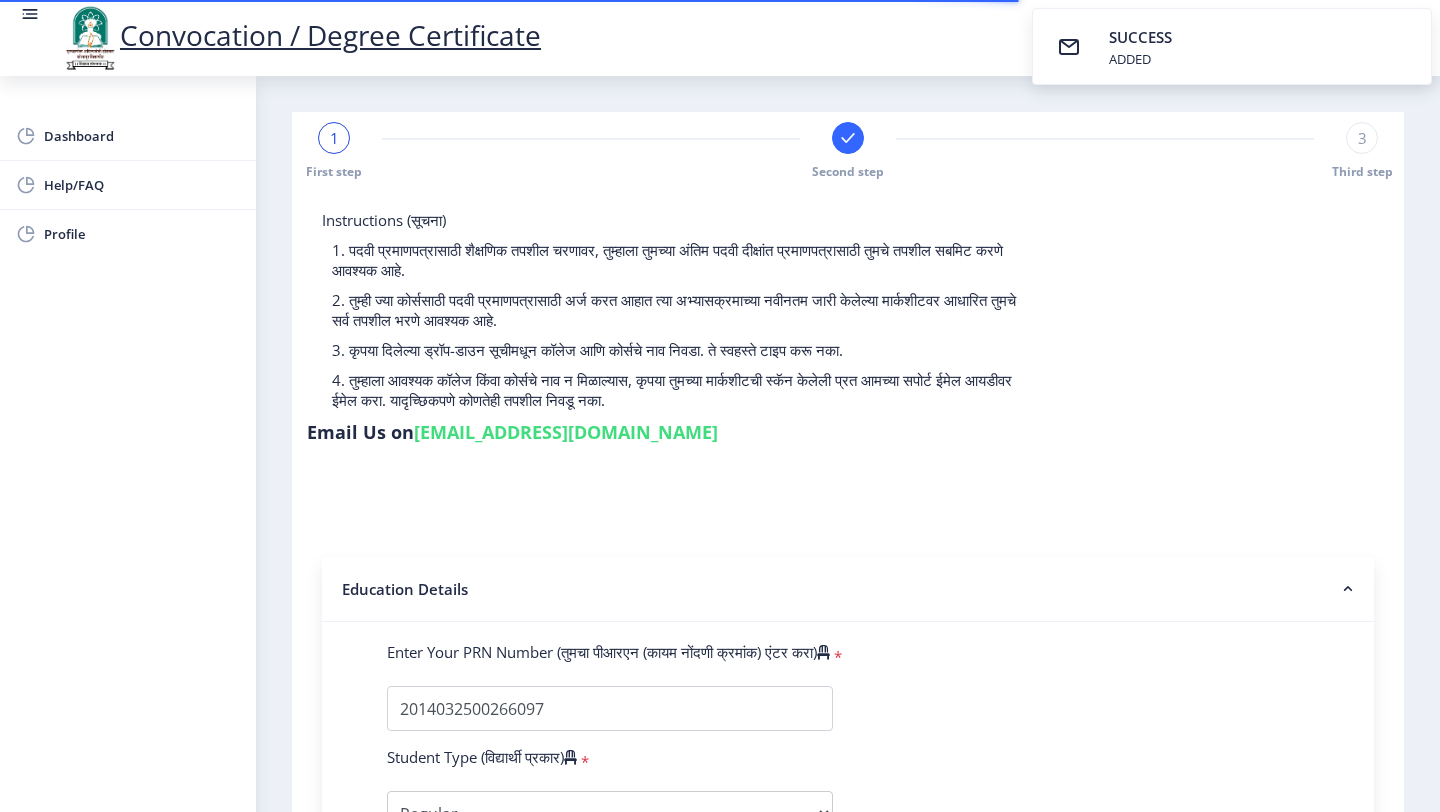 select 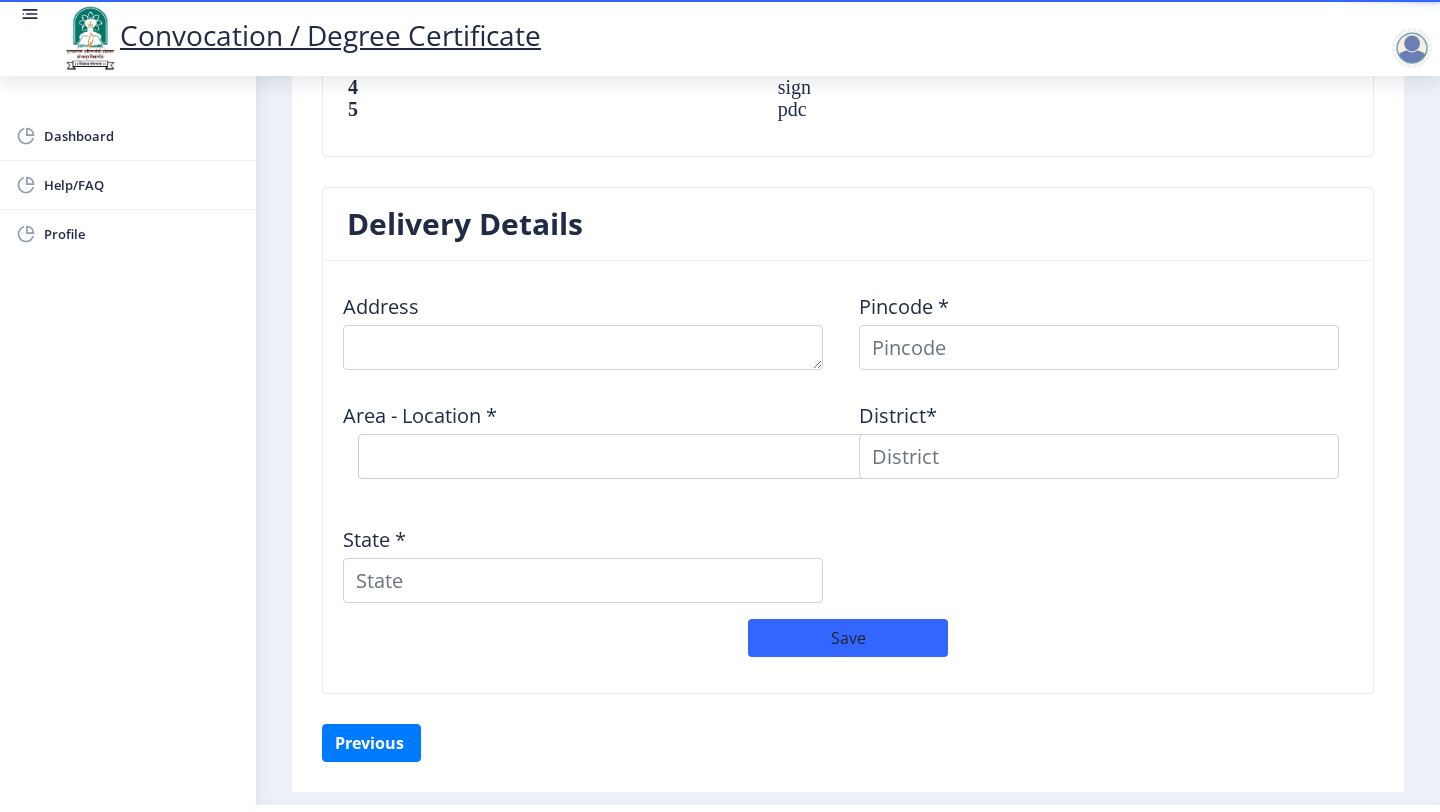 scroll, scrollTop: 1489, scrollLeft: 0, axis: vertical 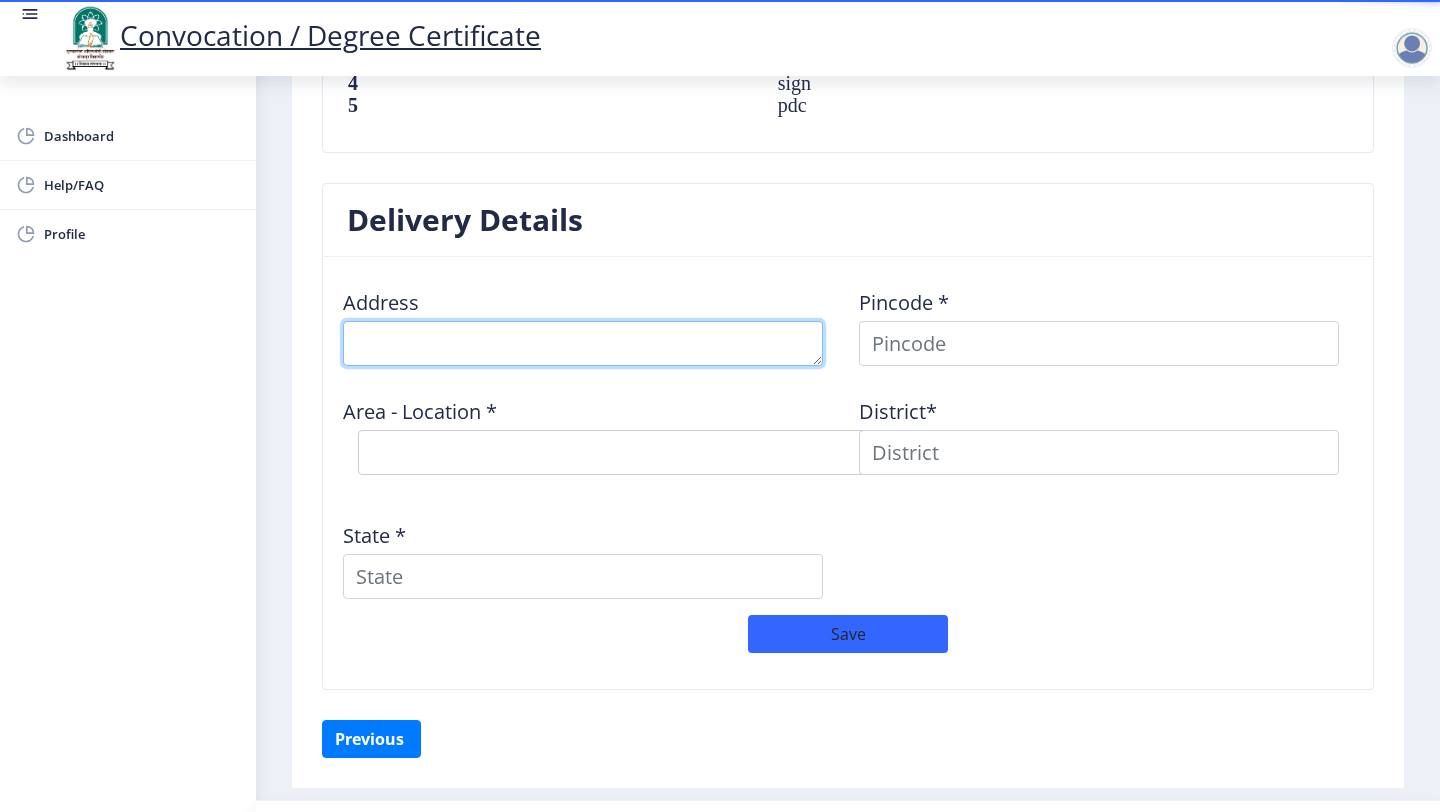 click at bounding box center [583, 343] 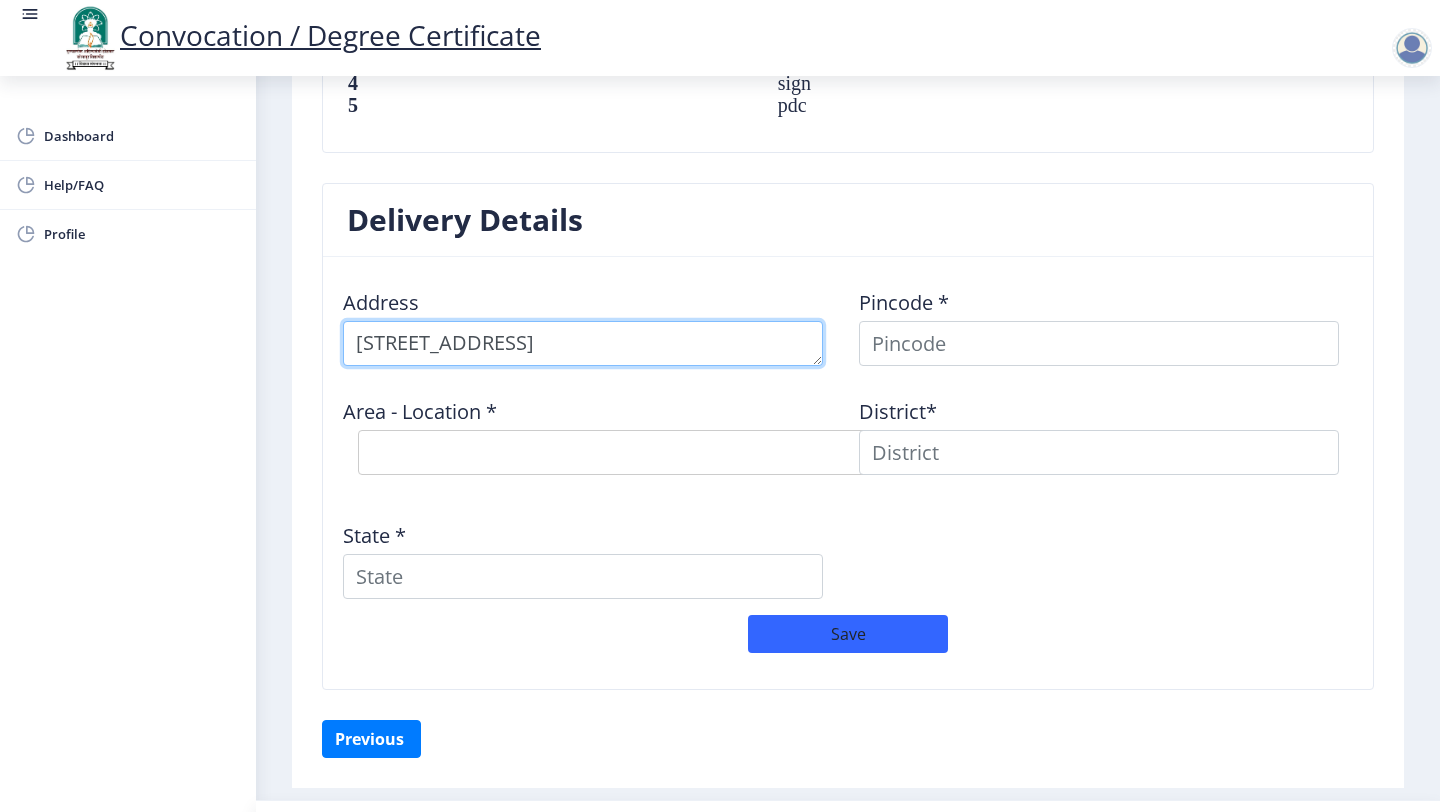 scroll, scrollTop: 21, scrollLeft: 0, axis: vertical 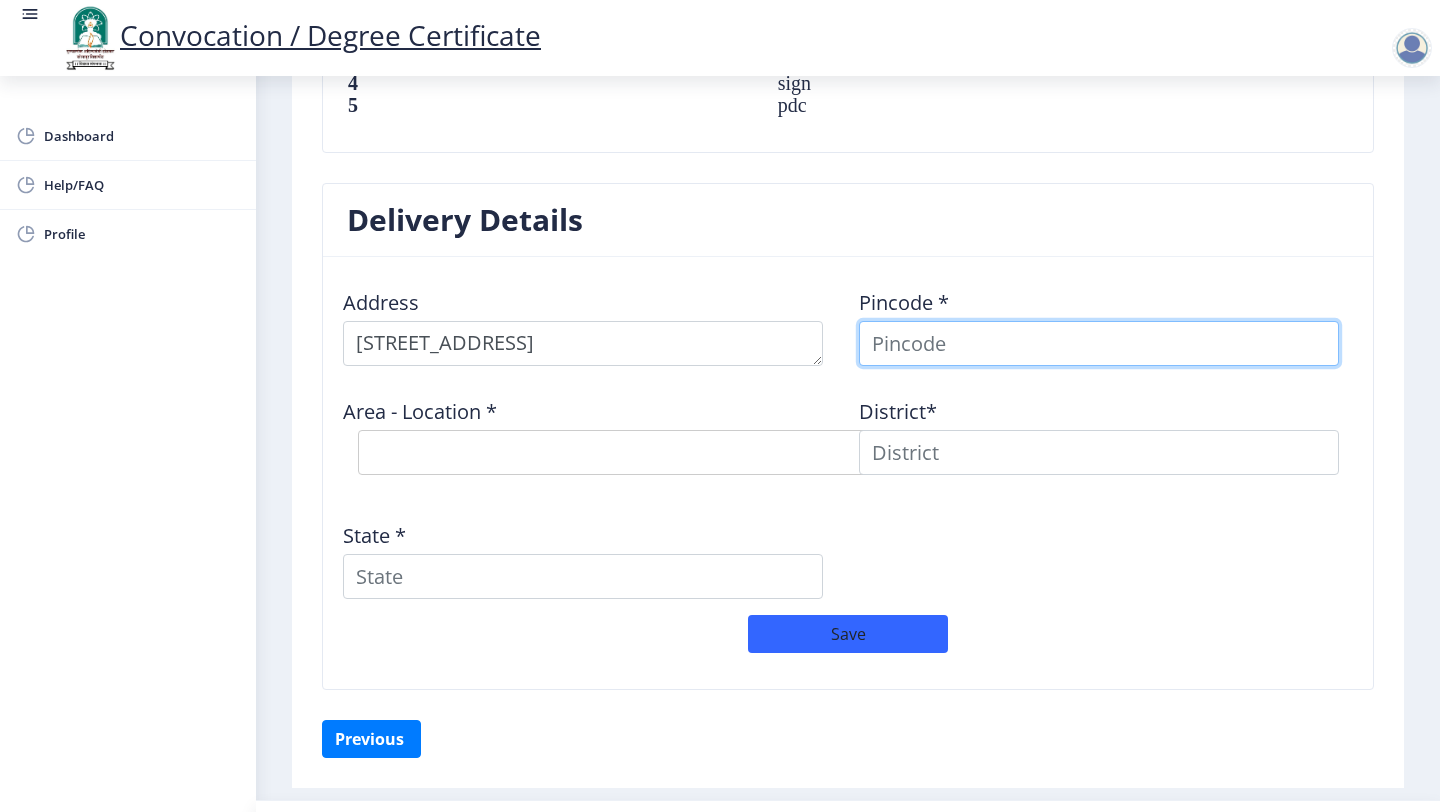 click at bounding box center [1099, 343] 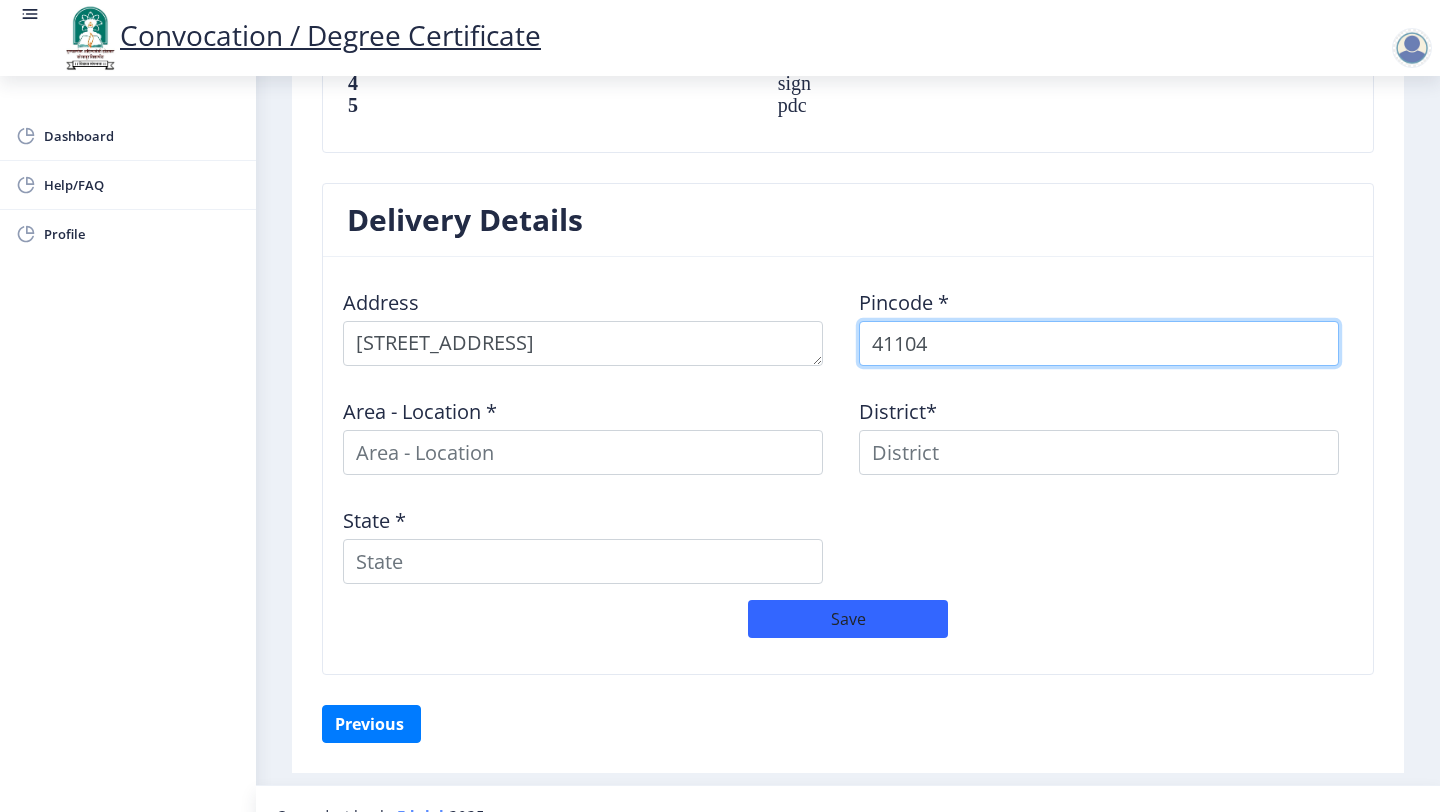 type on "411046" 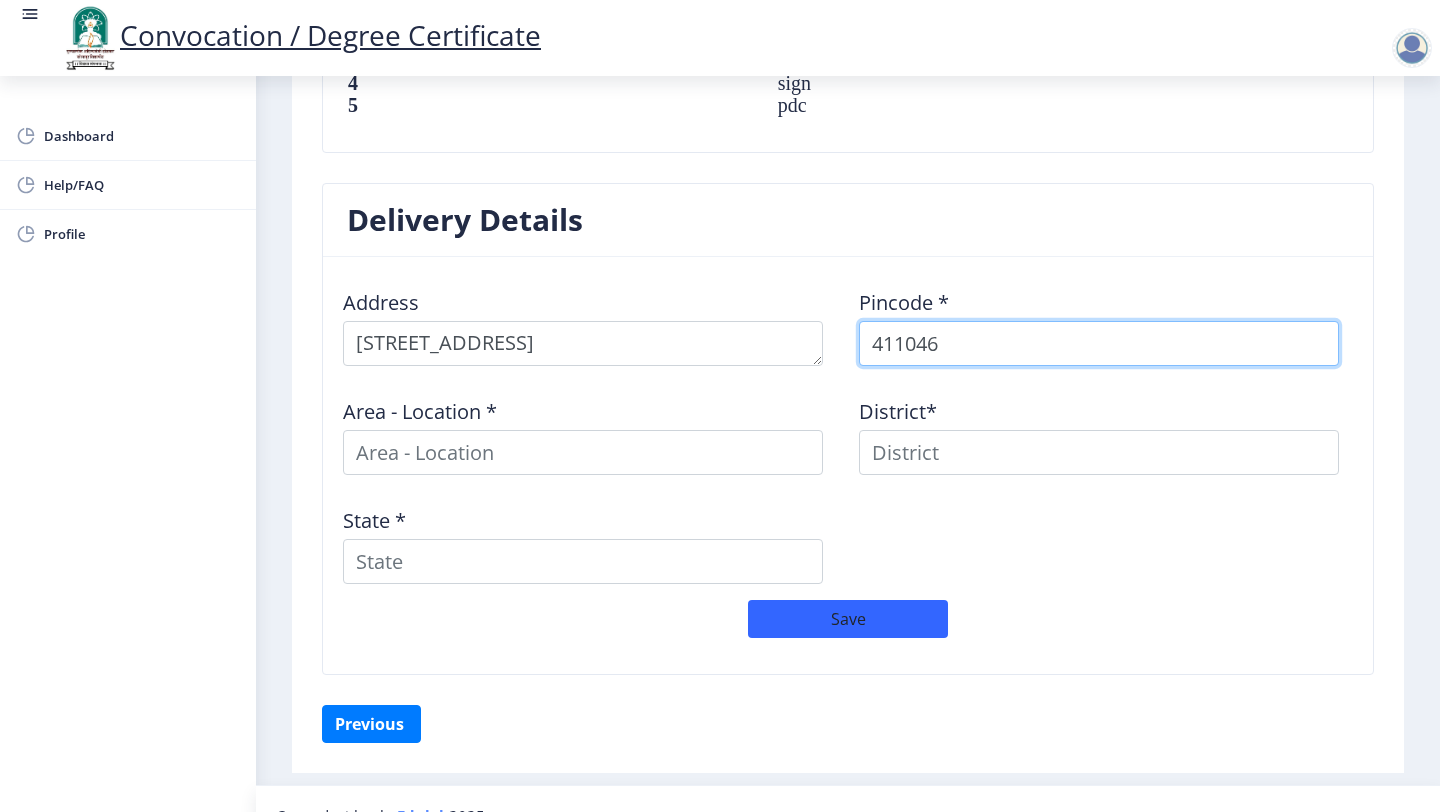 select 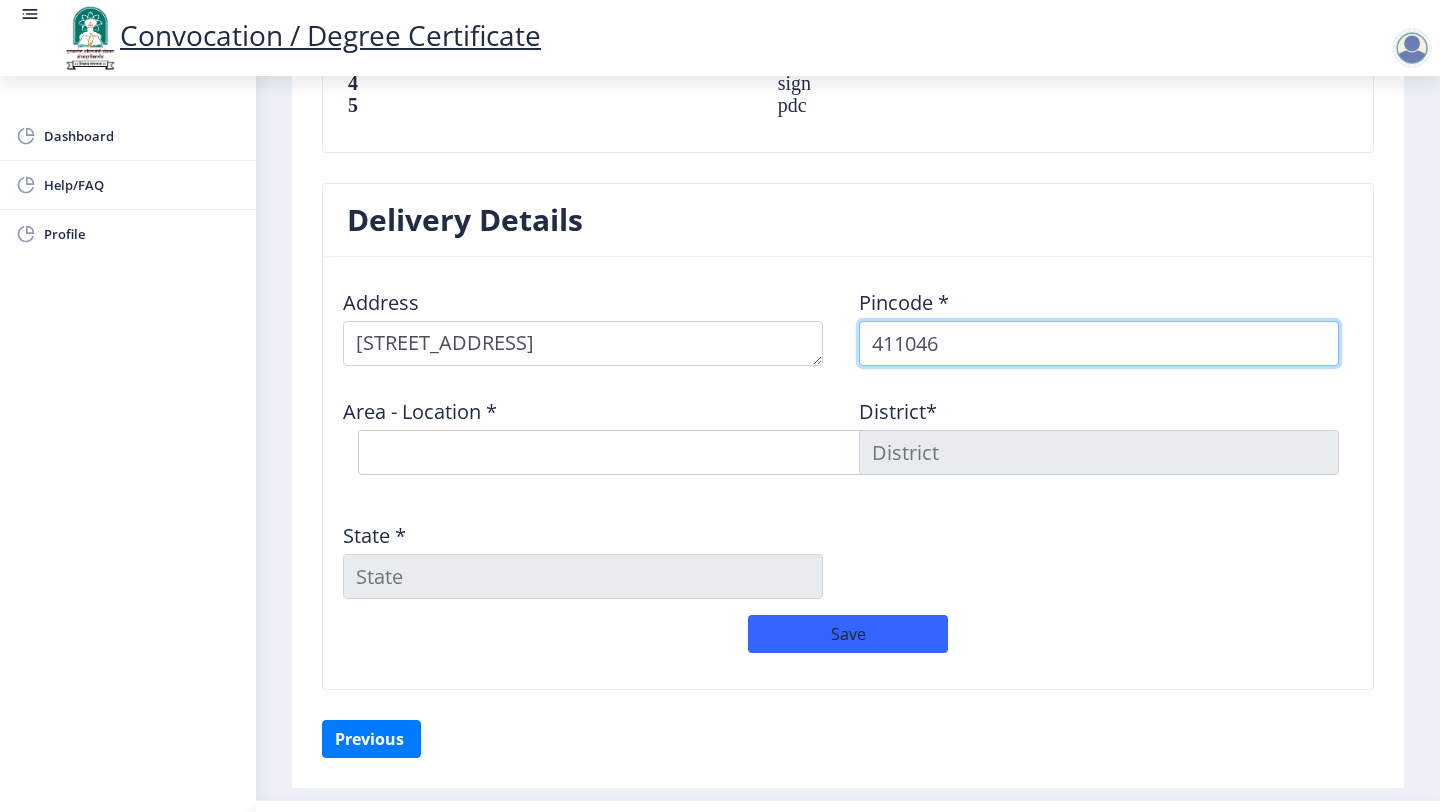 type on "411046" 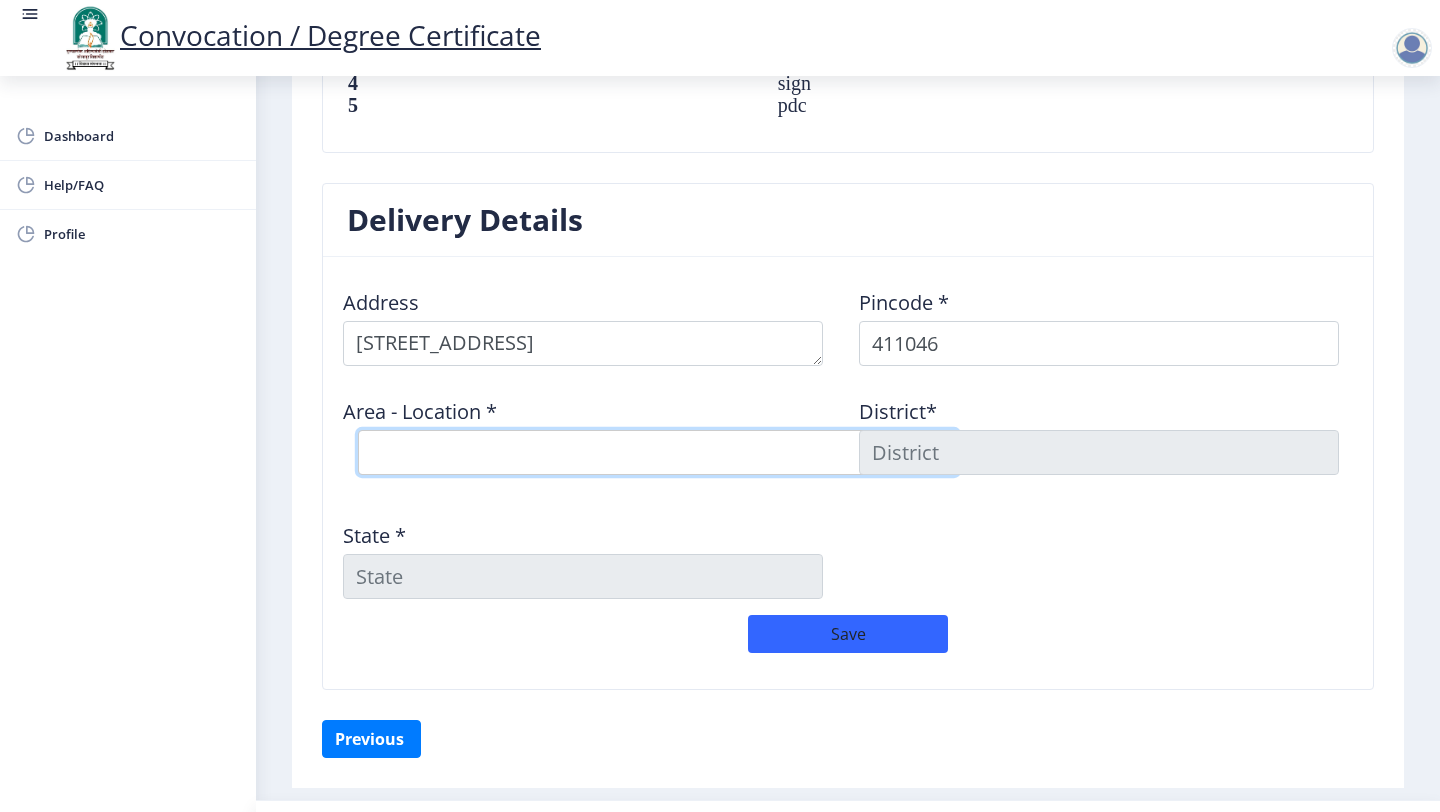 click on "Select Area Location [GEOGRAPHIC_DATA] BK B.O Katraj S.O" at bounding box center (658, 452) 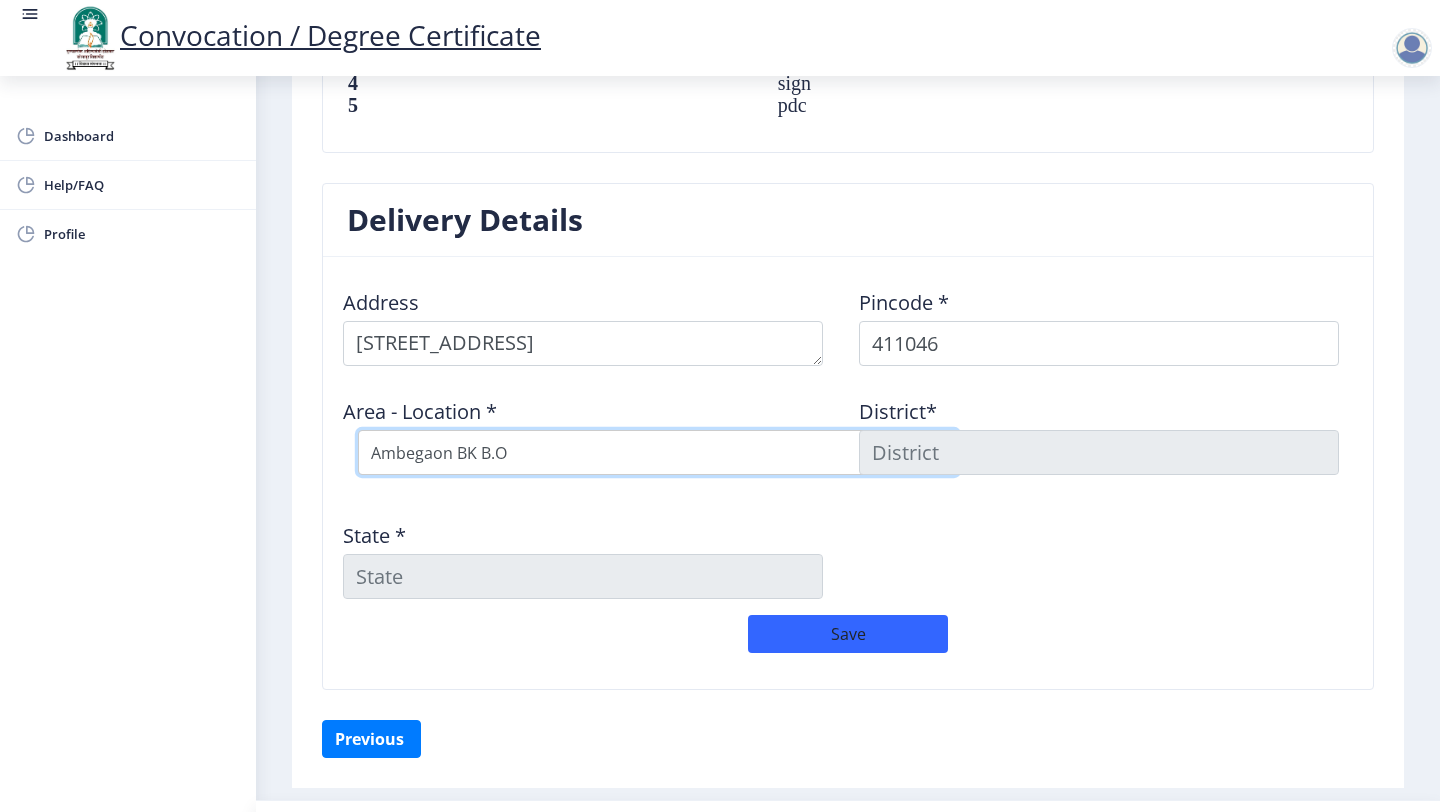 type on "[GEOGRAPHIC_DATA]" 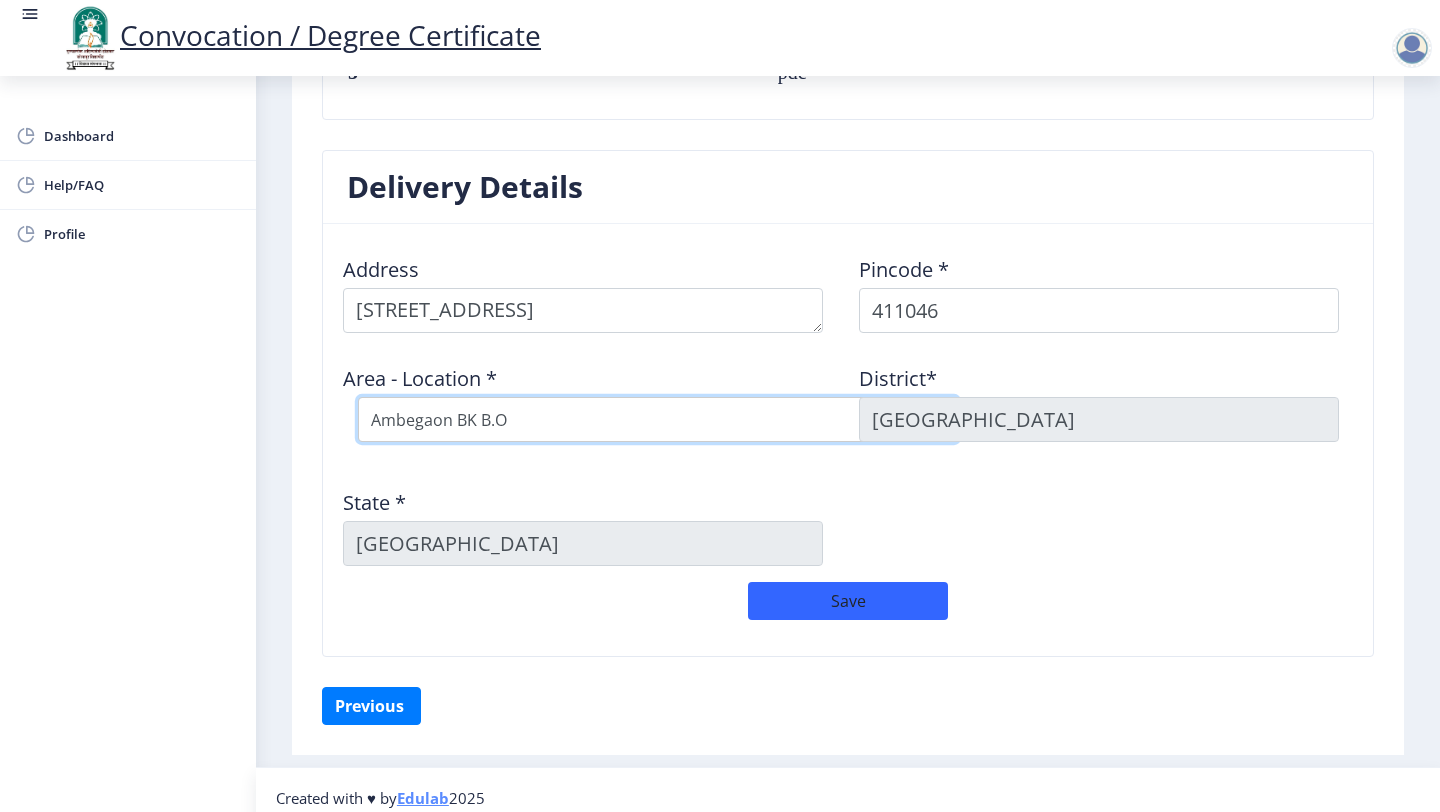 scroll, scrollTop: 1539, scrollLeft: 0, axis: vertical 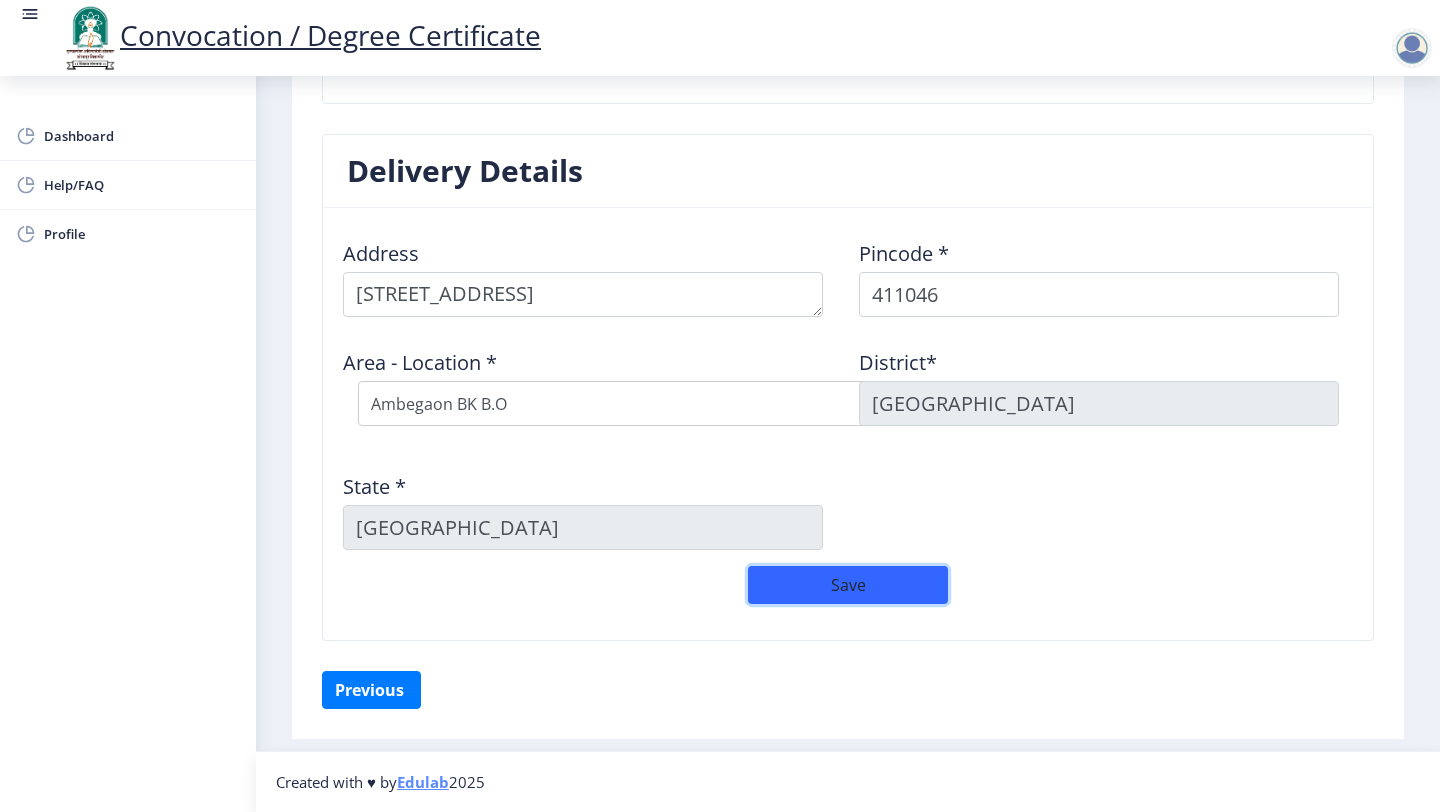 click on "Save" 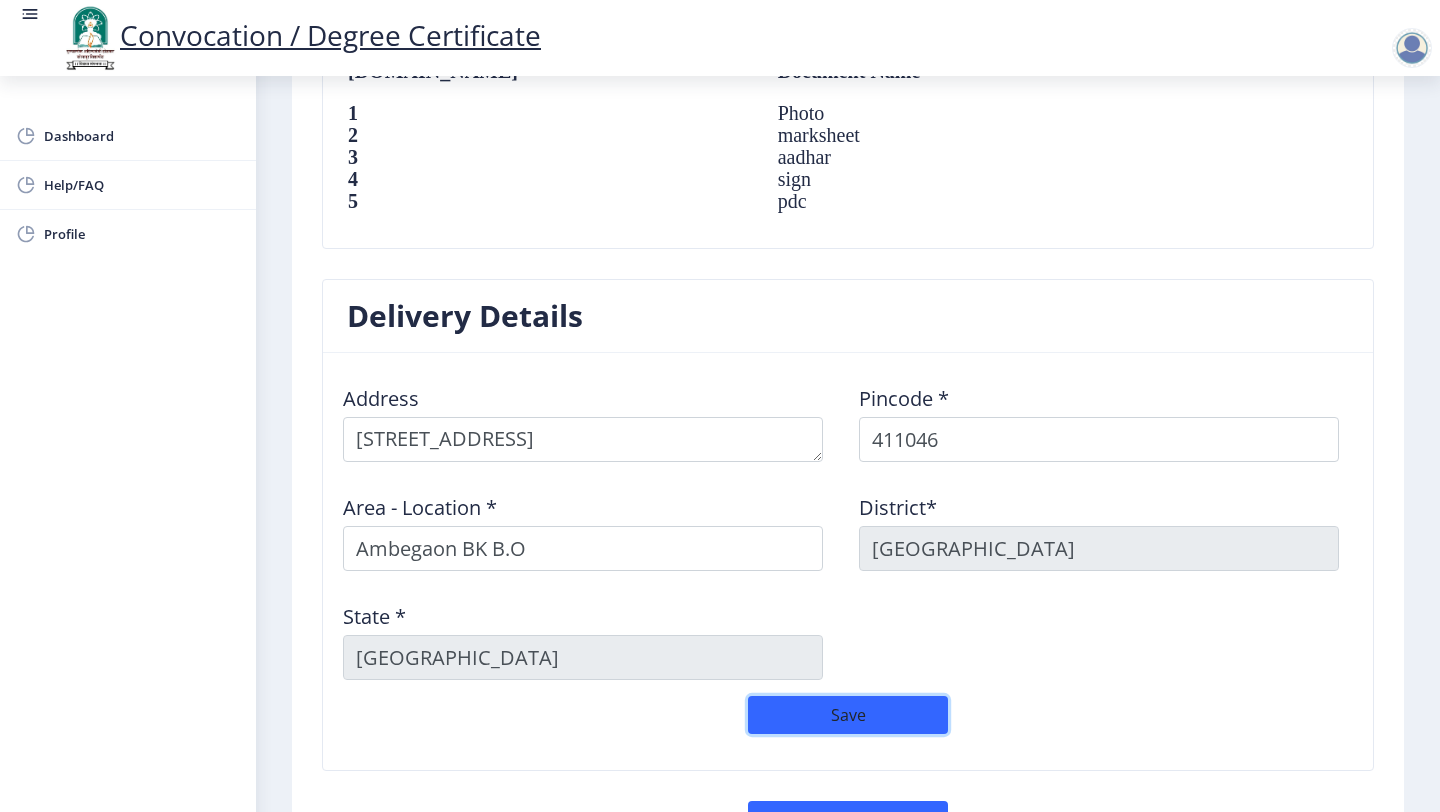 scroll, scrollTop: 1582, scrollLeft: 0, axis: vertical 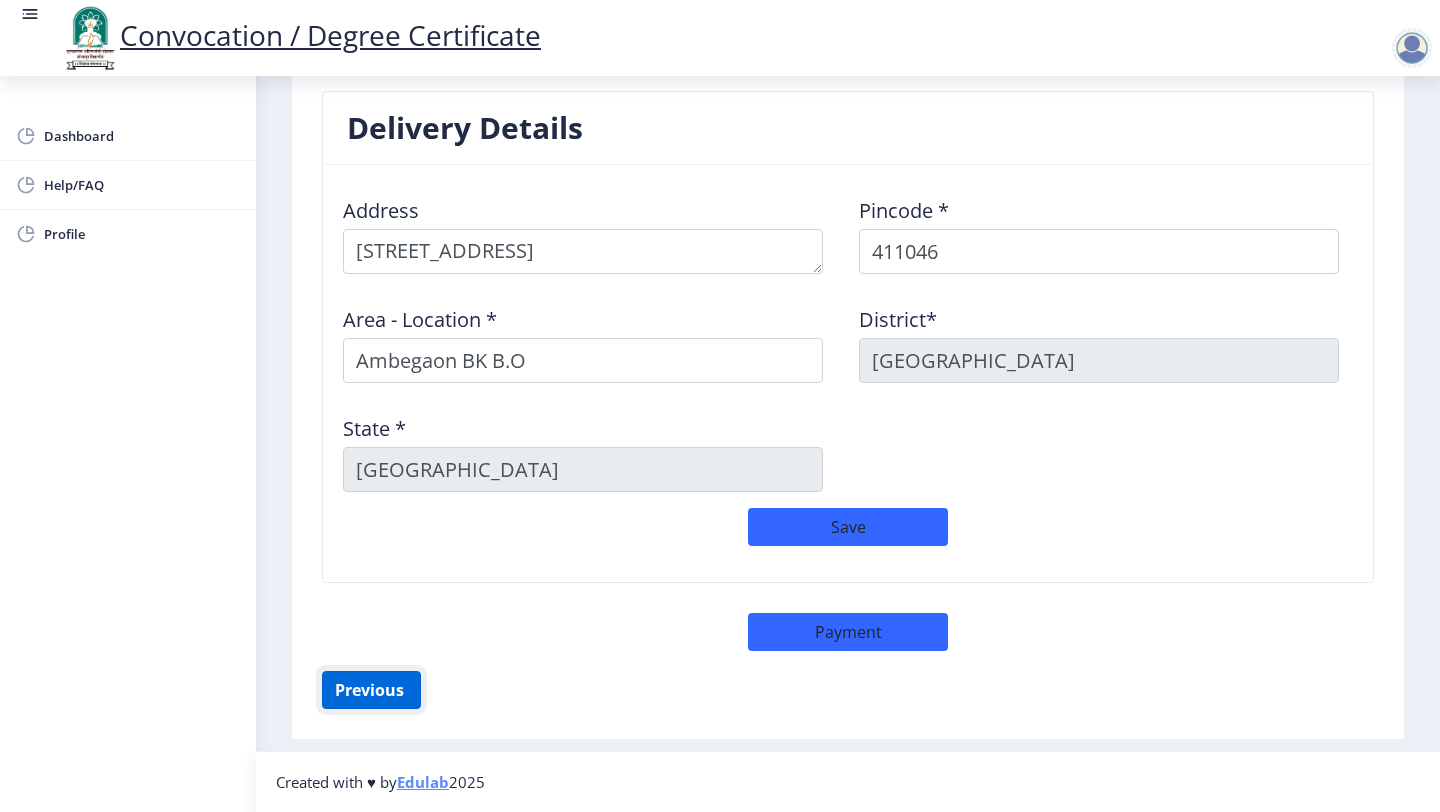 click on "Previous ‍" 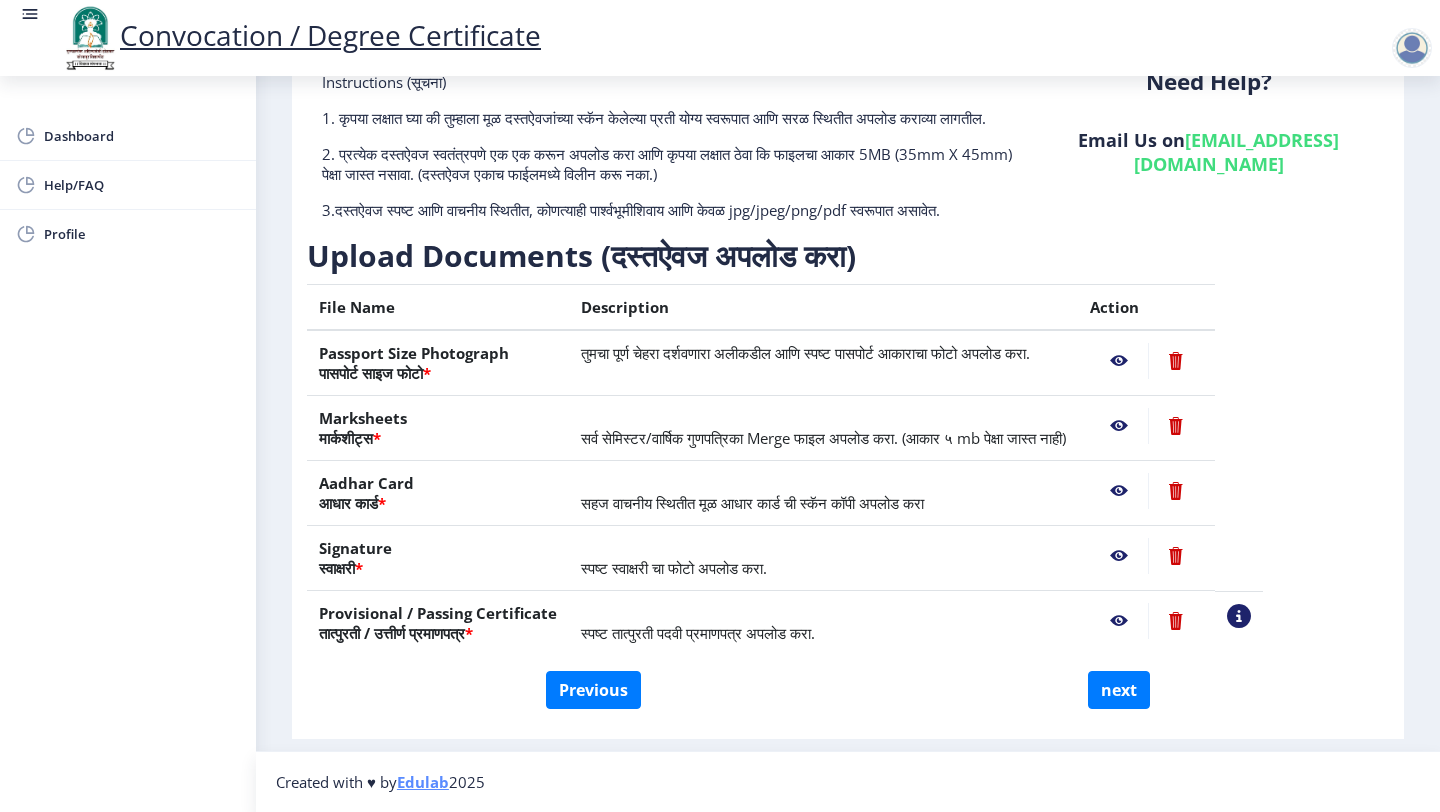 scroll, scrollTop: 158, scrollLeft: 0, axis: vertical 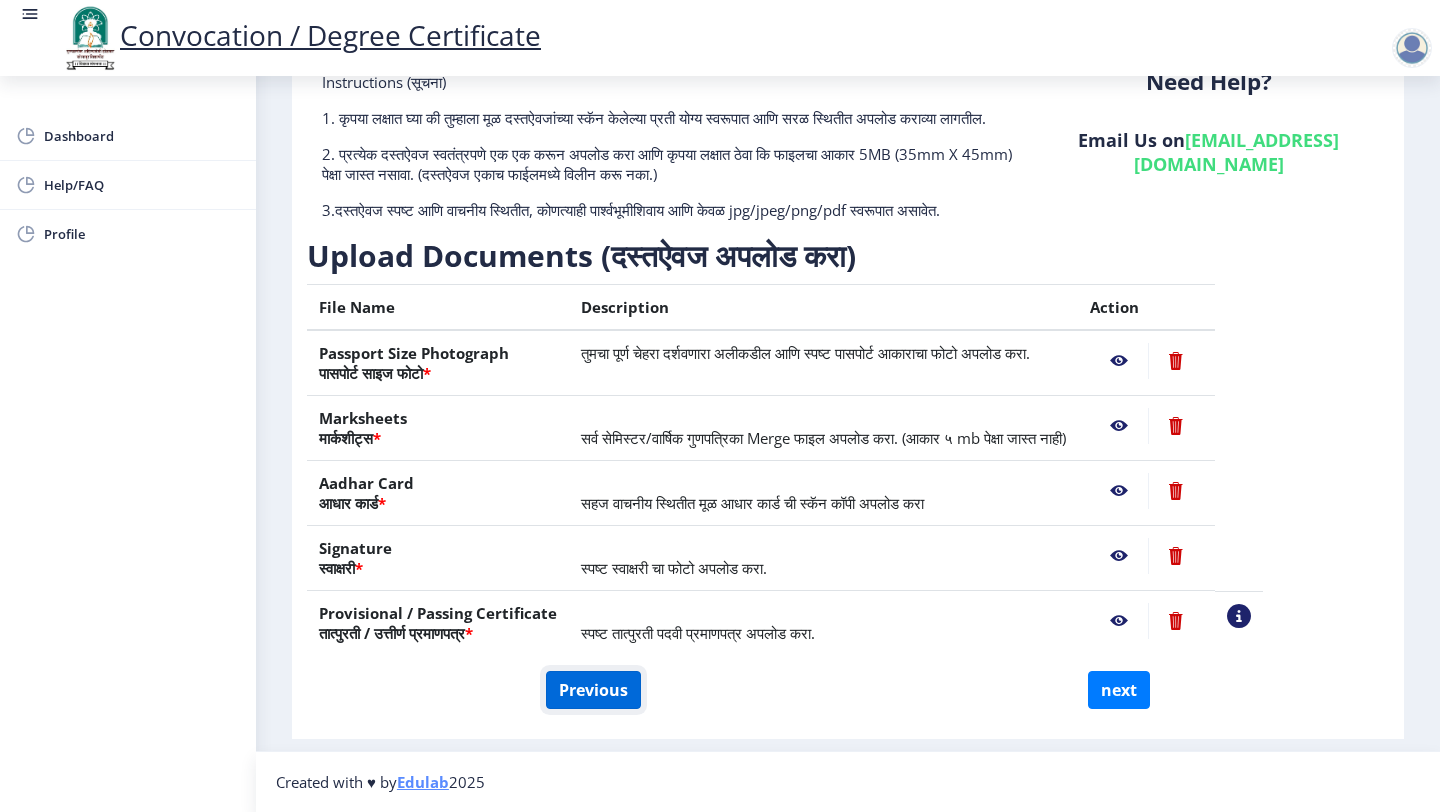 click on "Previous" 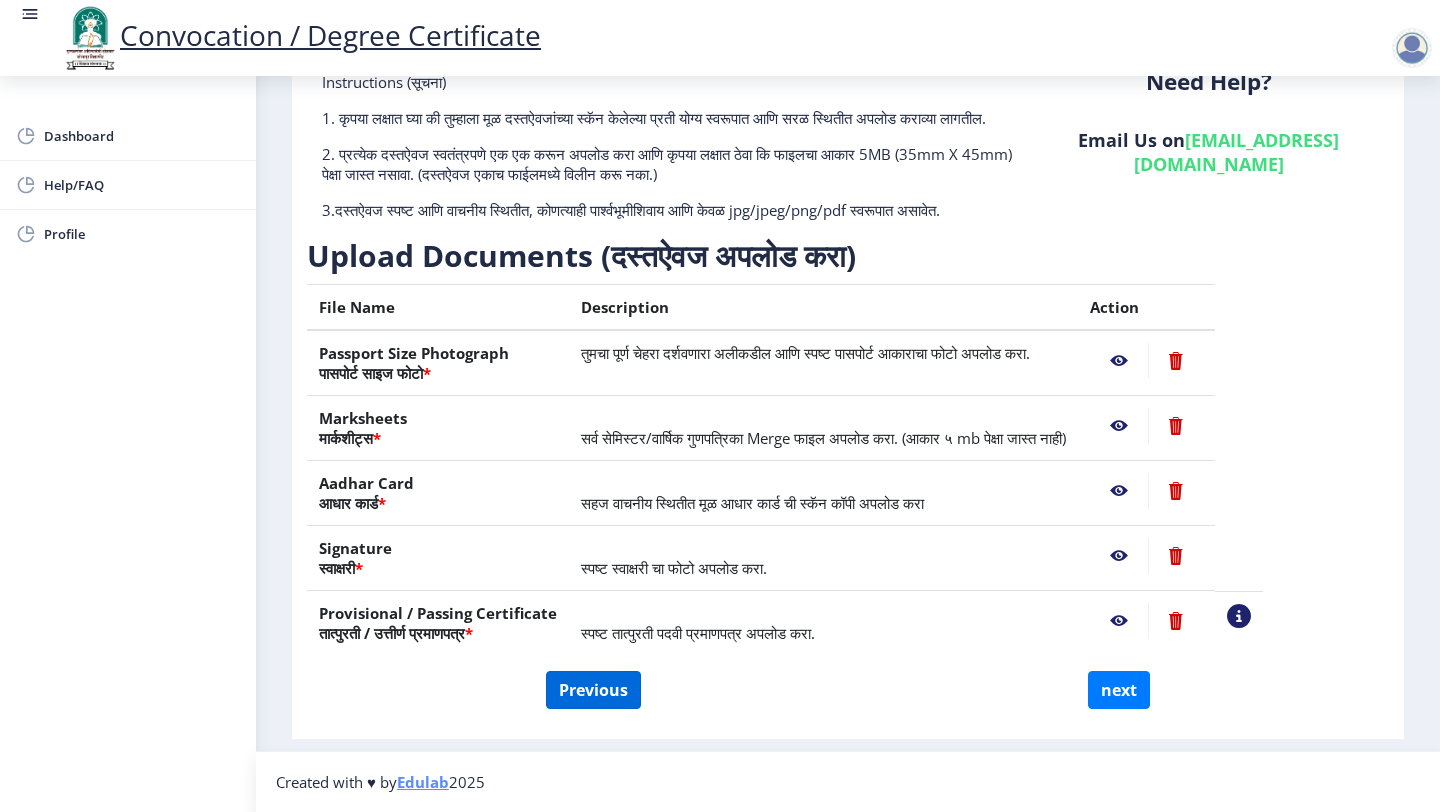select on "Regular" 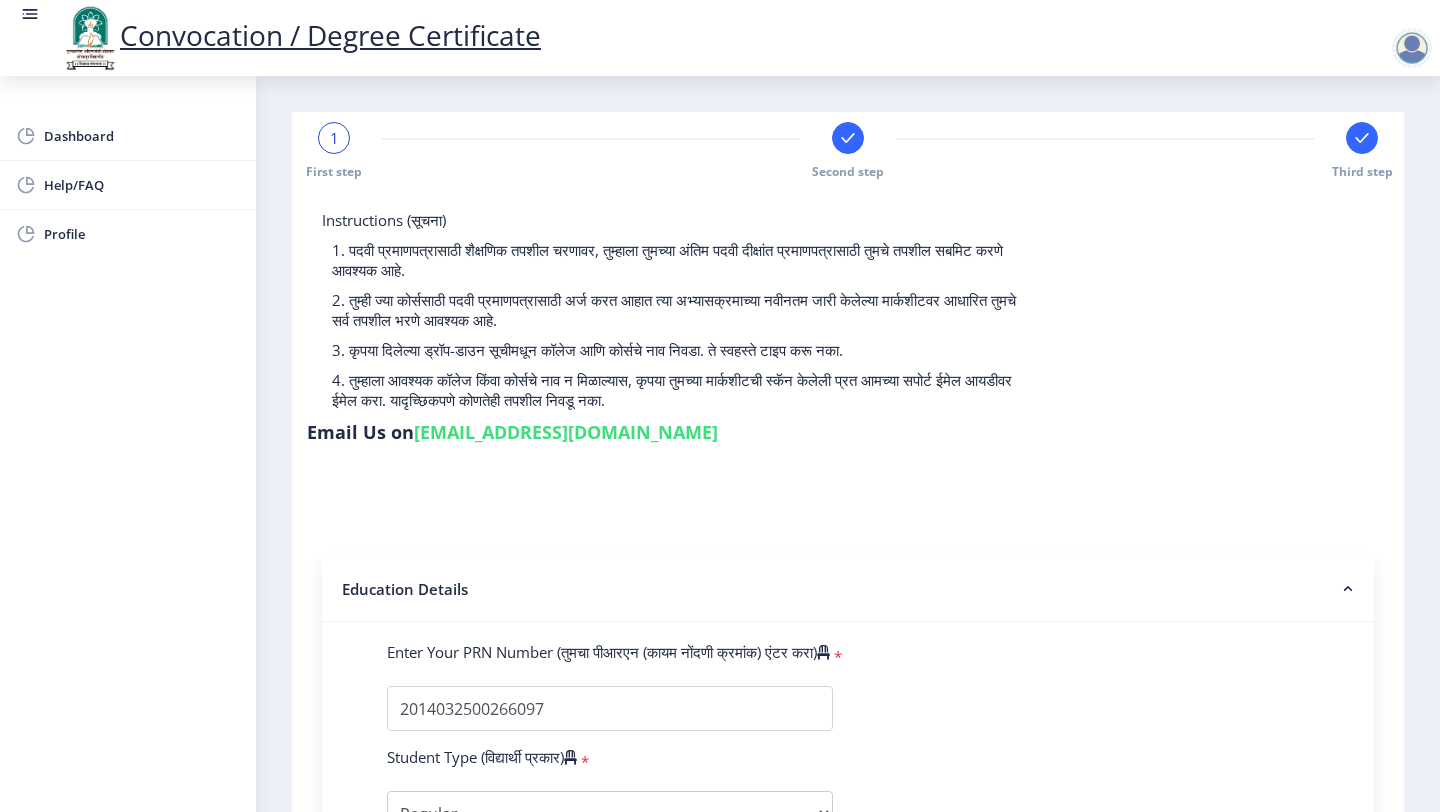 scroll, scrollTop: 1114, scrollLeft: 0, axis: vertical 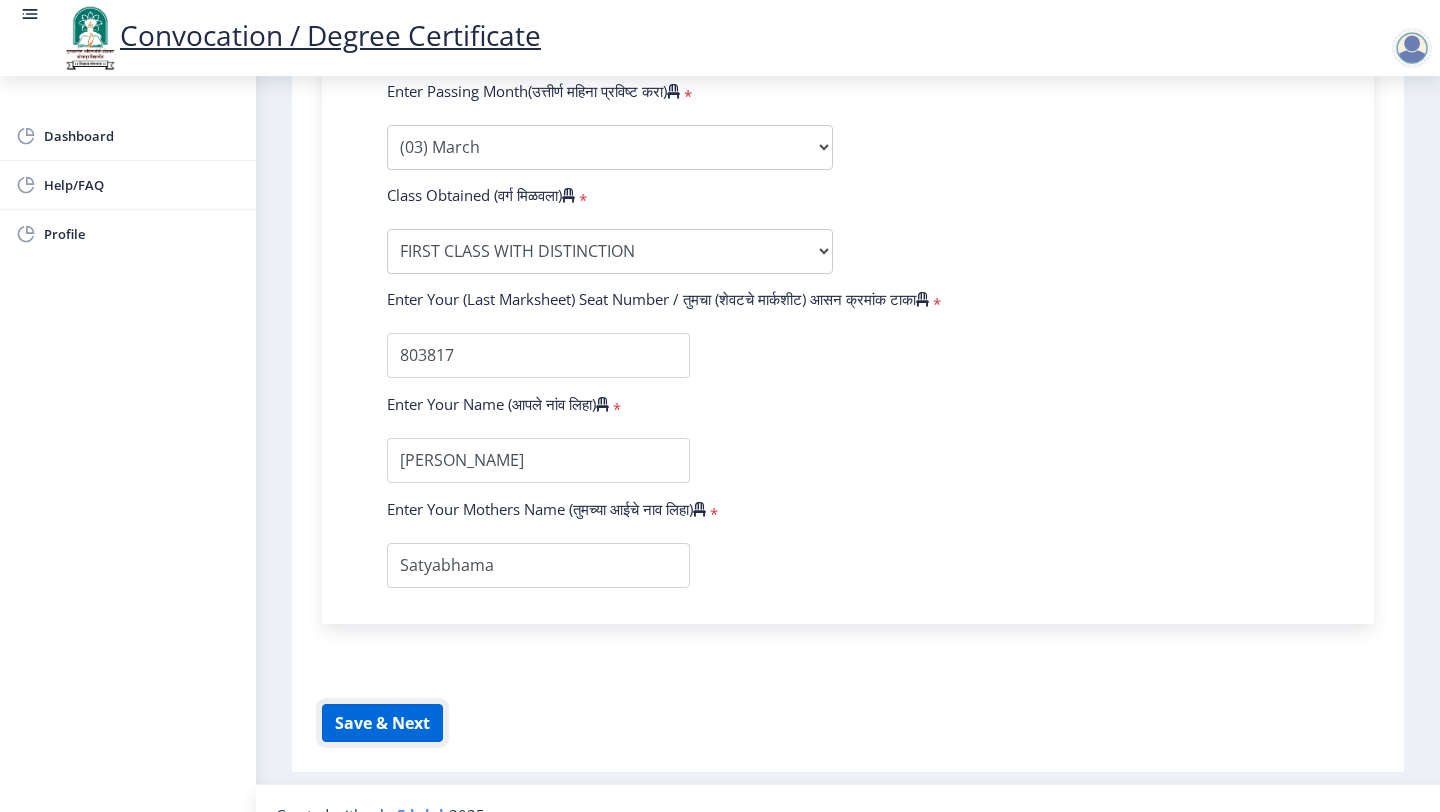 click on "Save & Next" 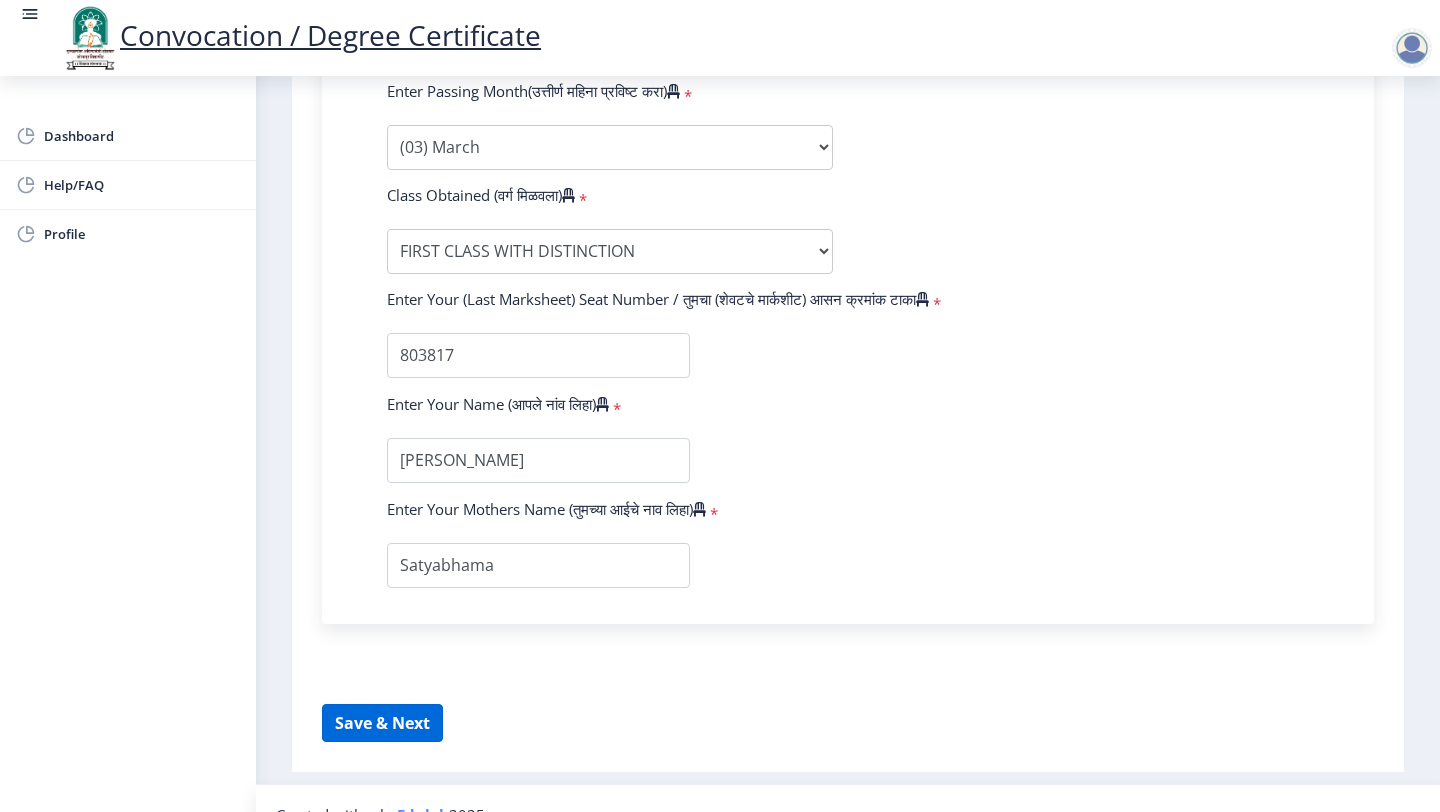 select 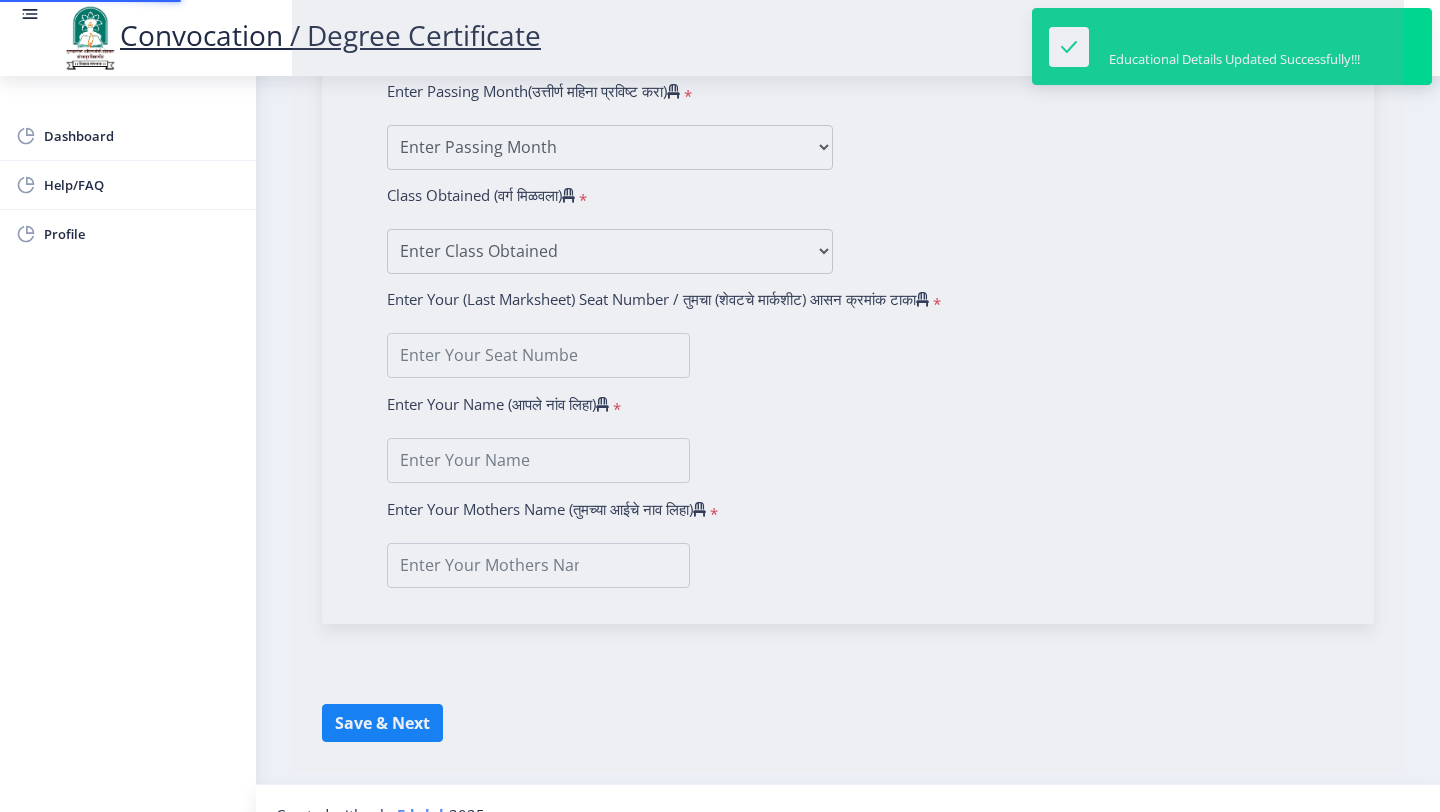type on "[PERSON_NAME]" 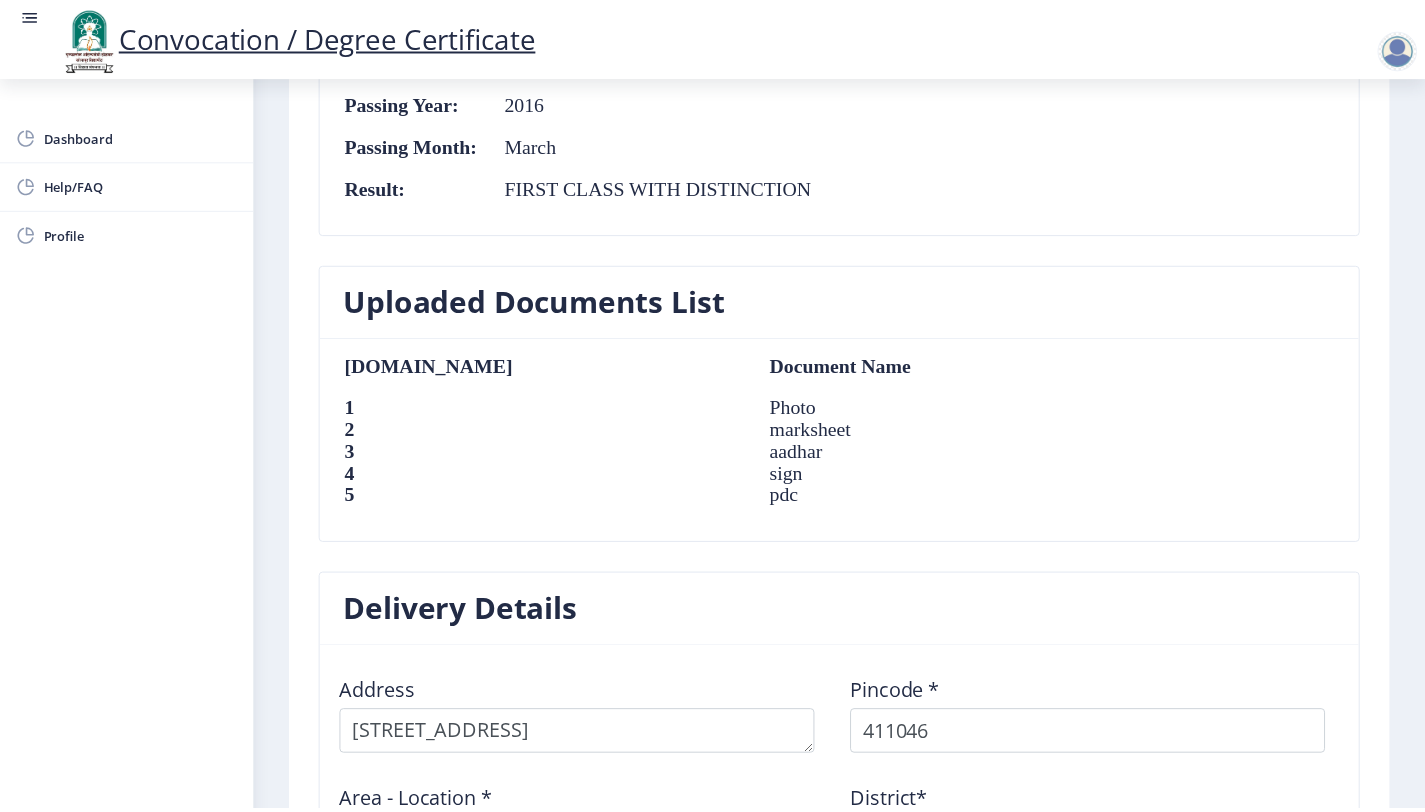 scroll, scrollTop: 1582, scrollLeft: 0, axis: vertical 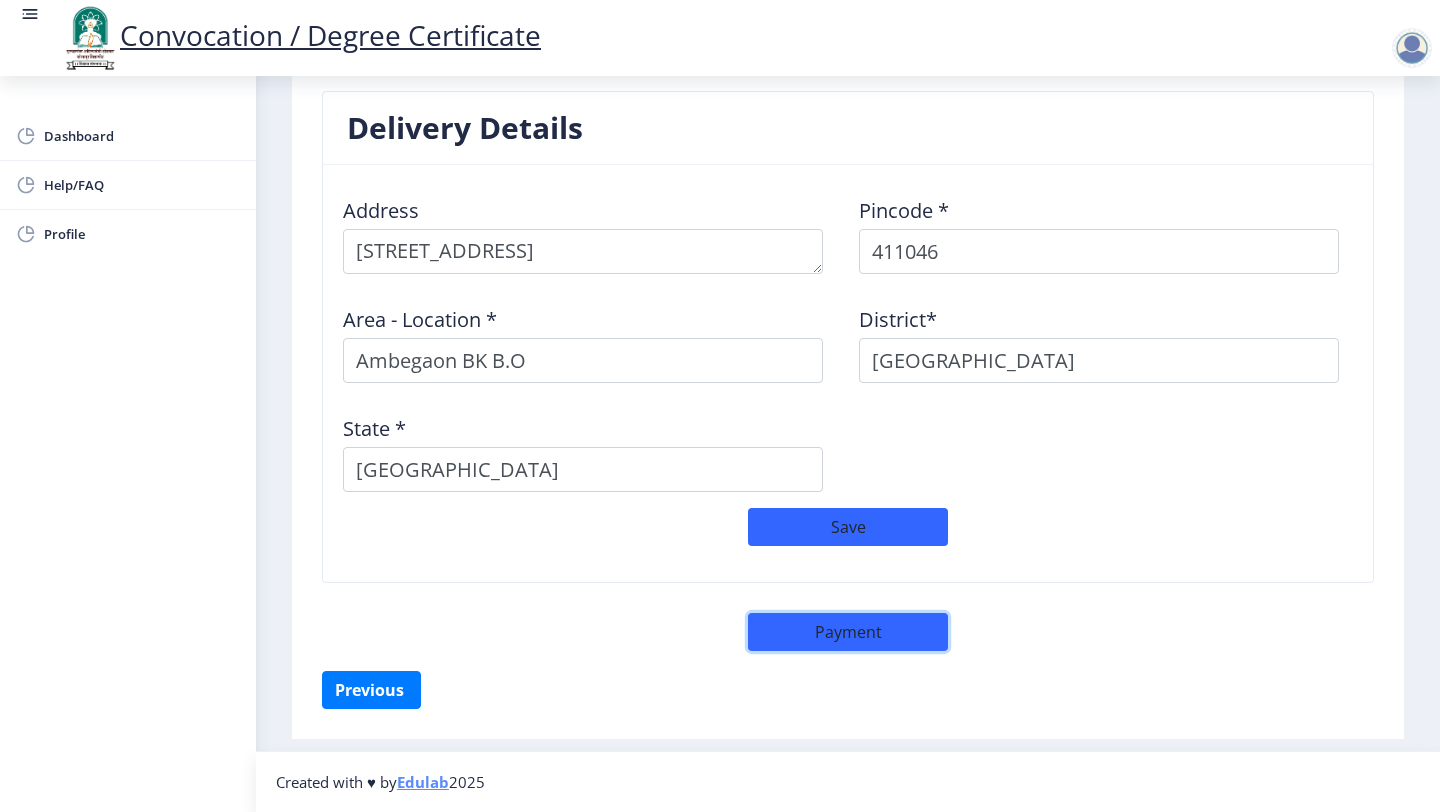 click on "Payment" 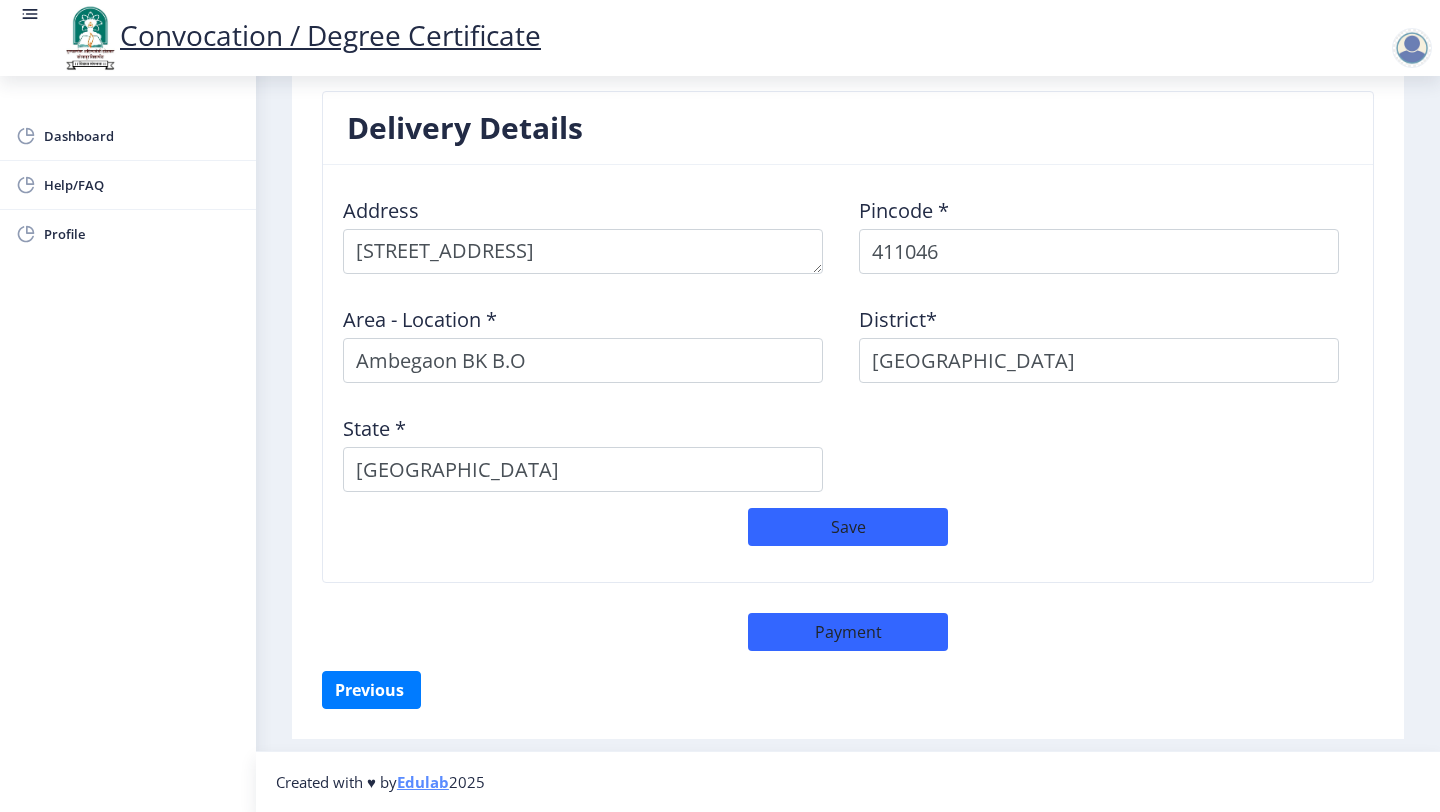 select on "sealed" 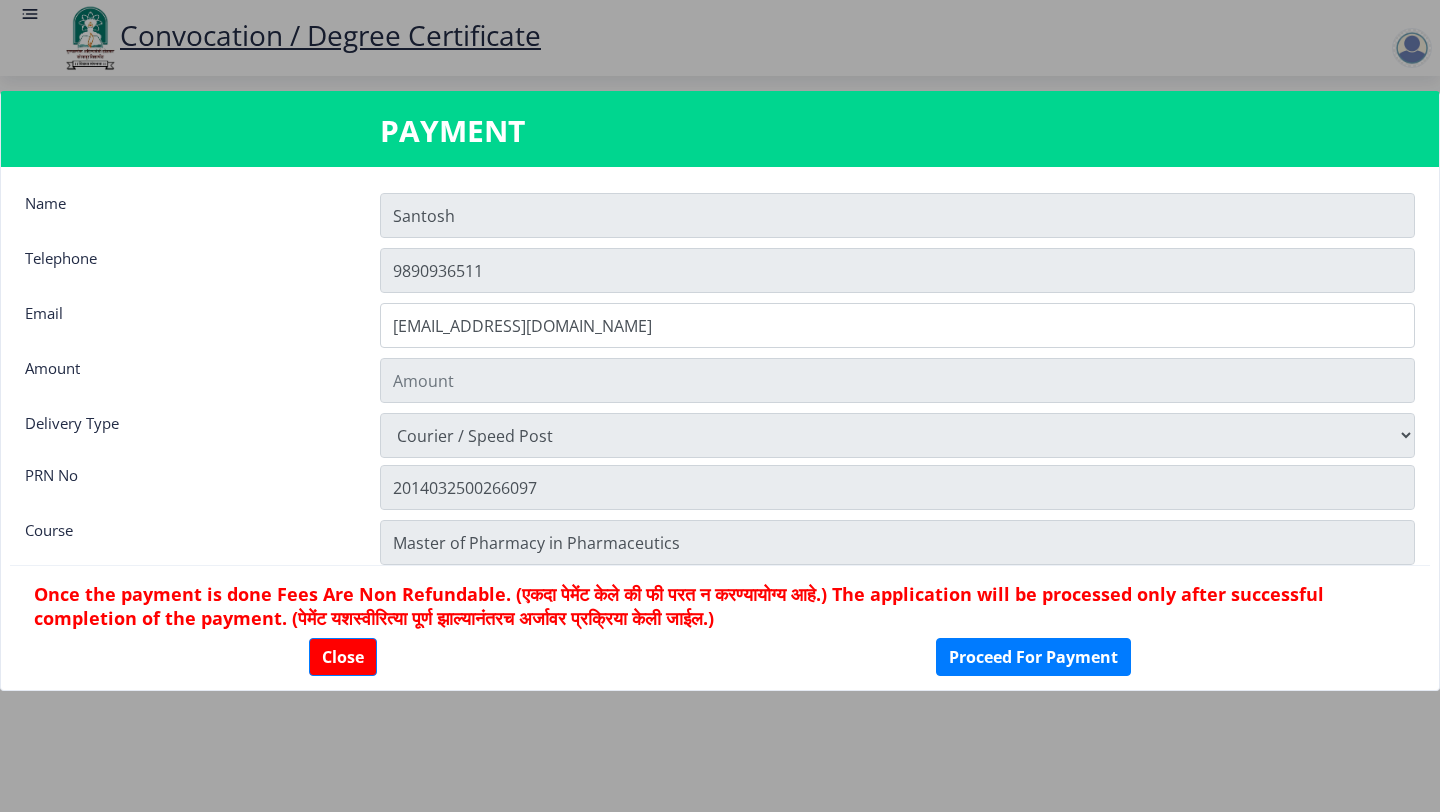 type on "1885" 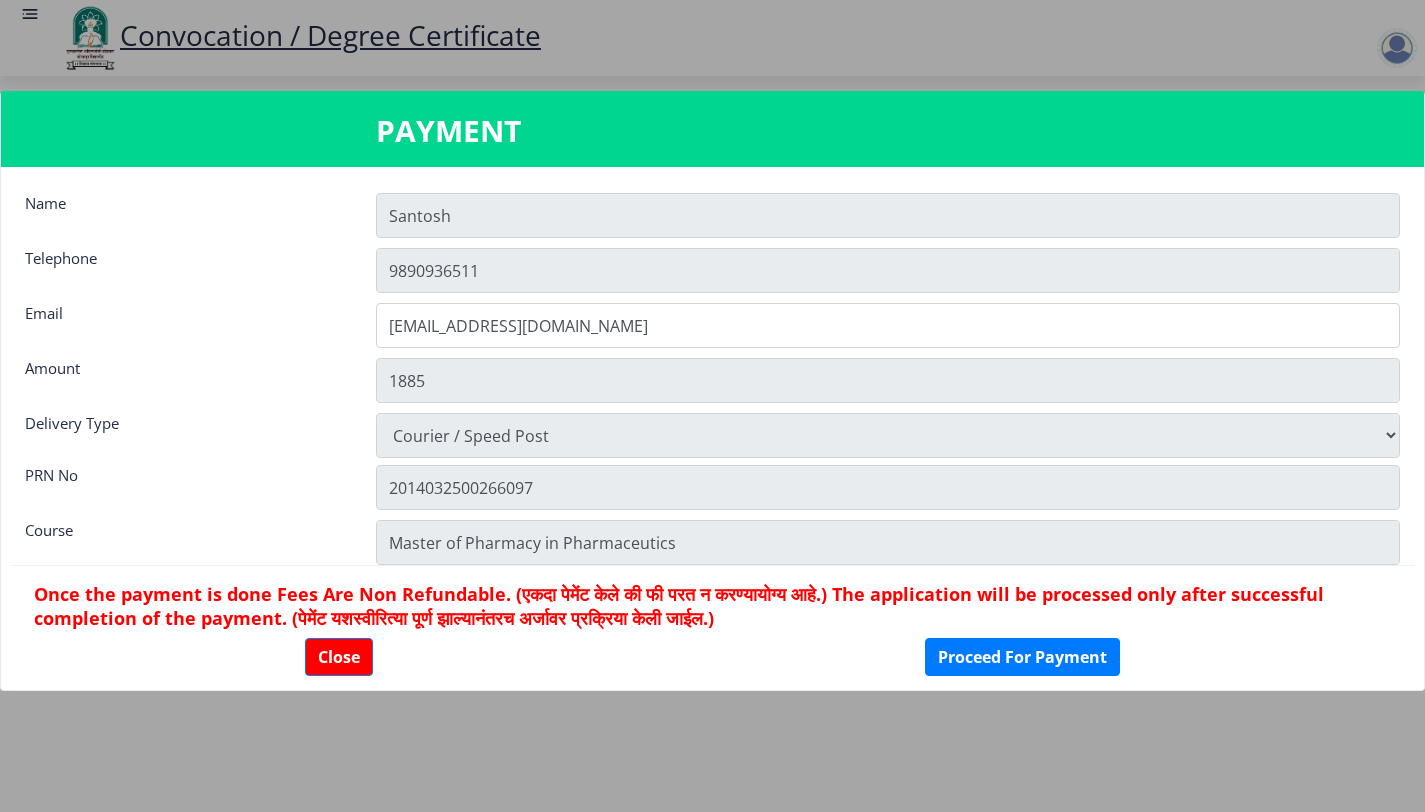 click on "Santosh" 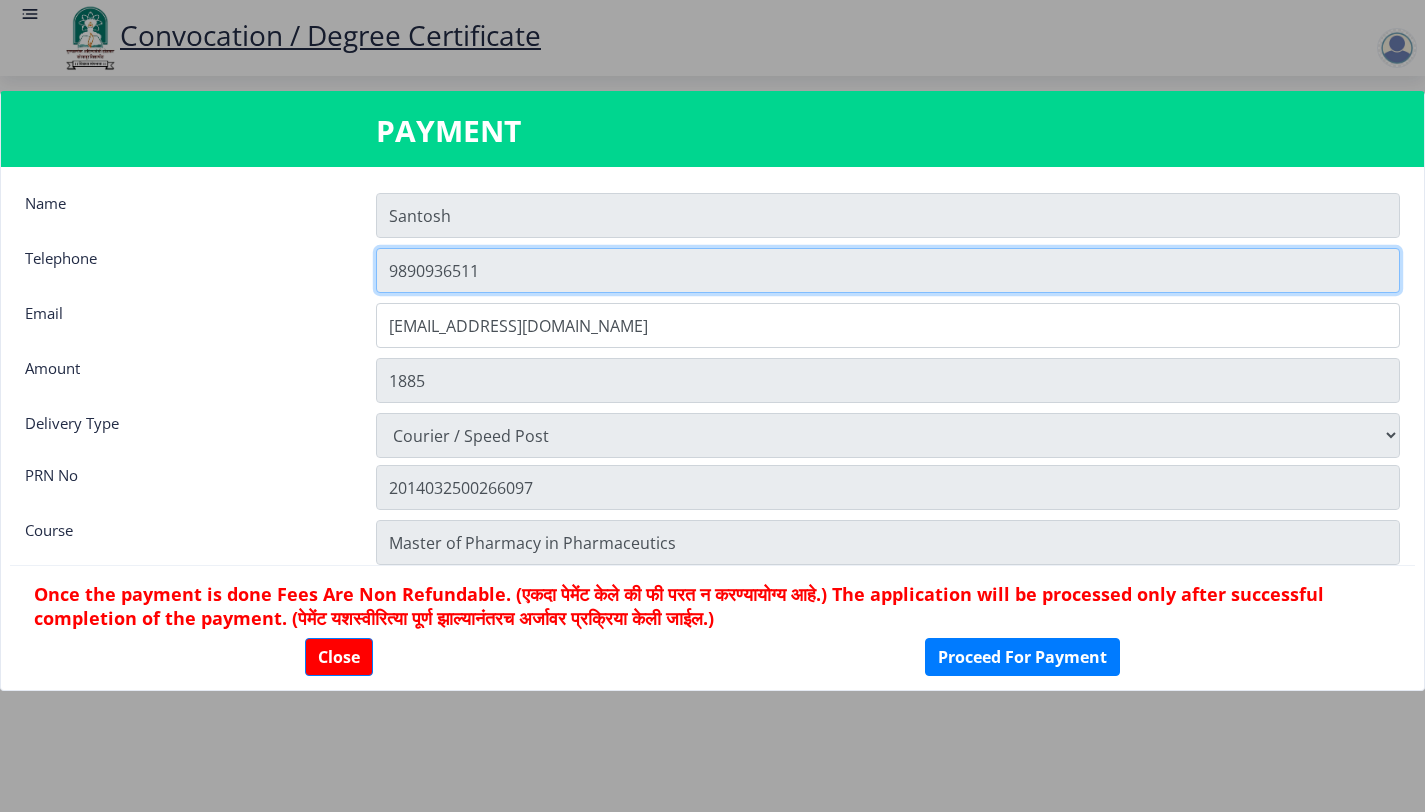 click on "9890936511" 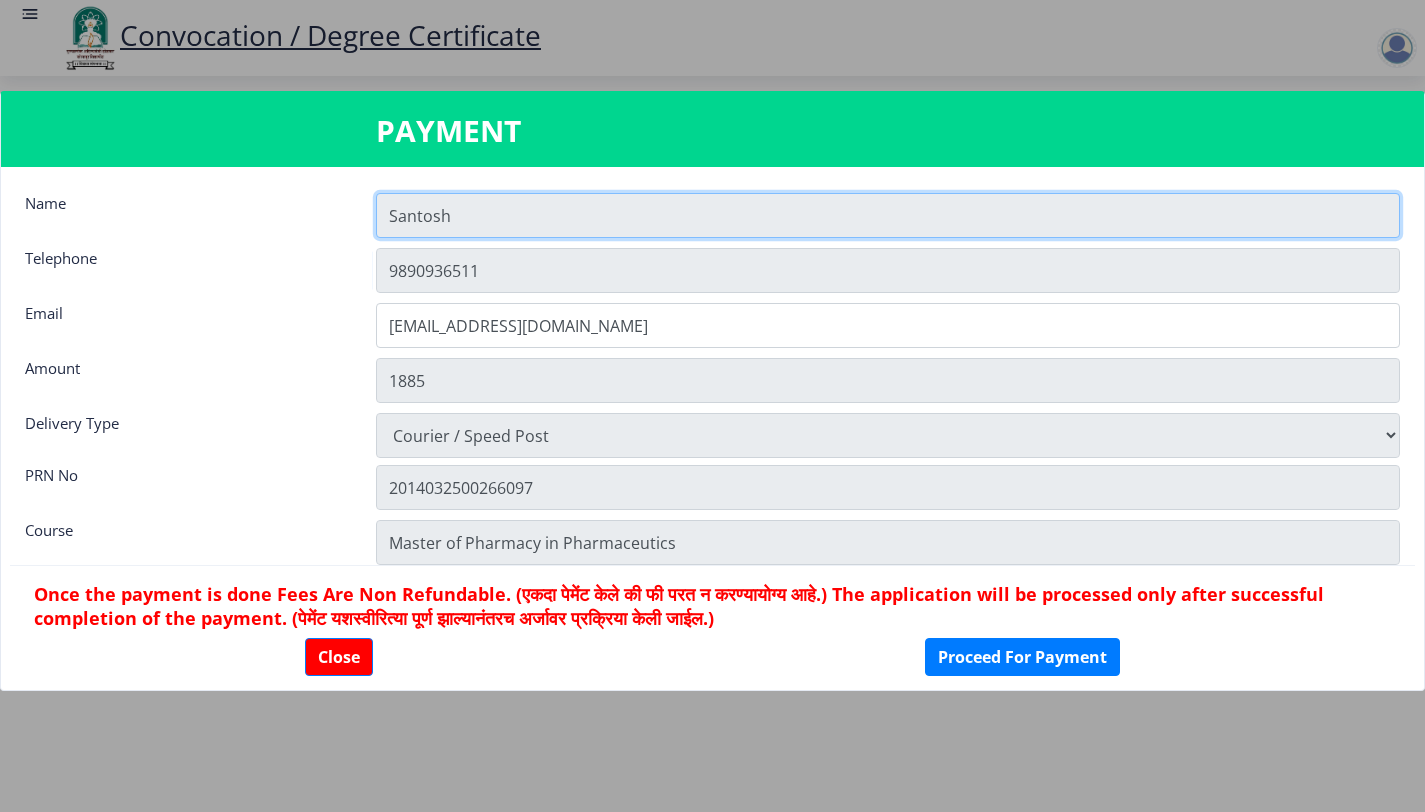 click on "Santosh" 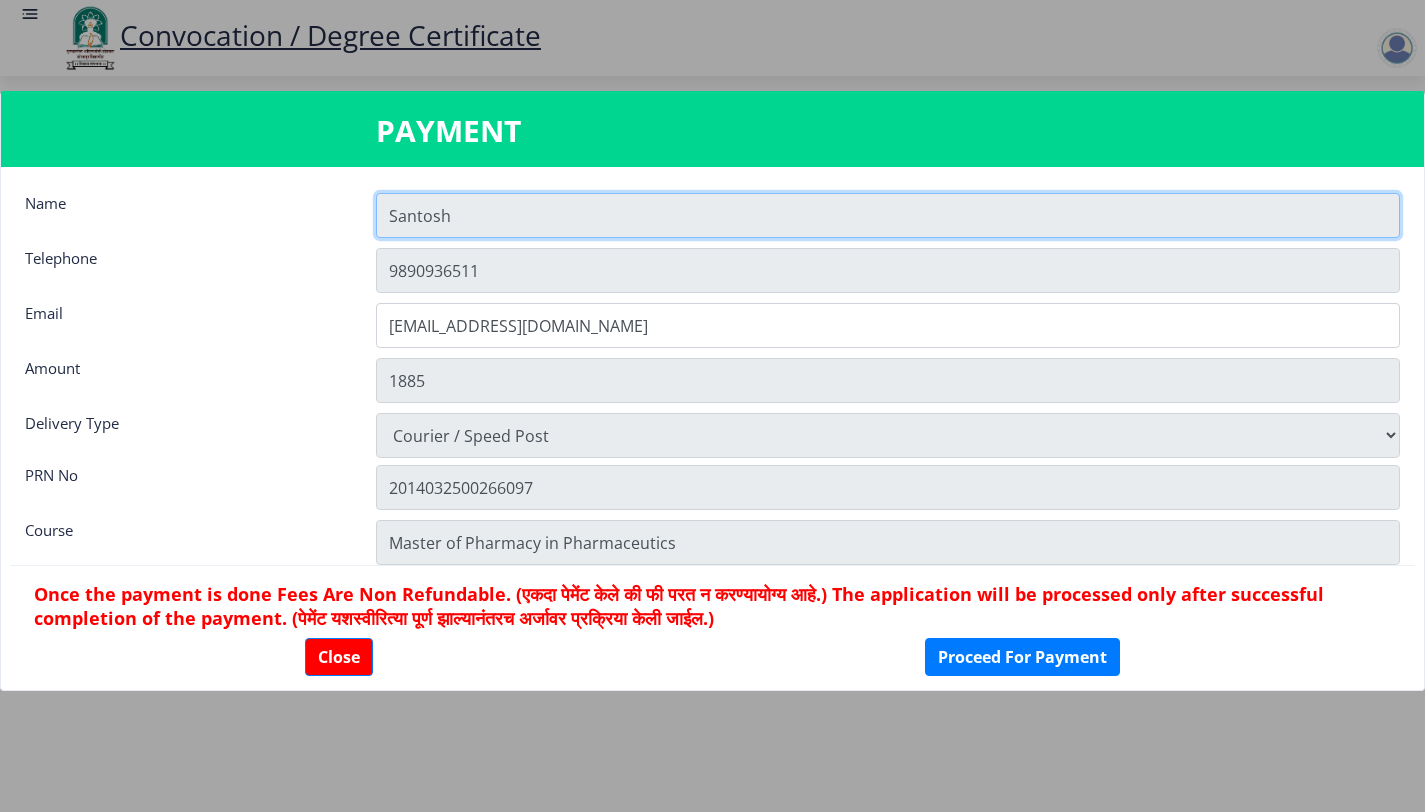 scroll, scrollTop: 28, scrollLeft: 0, axis: vertical 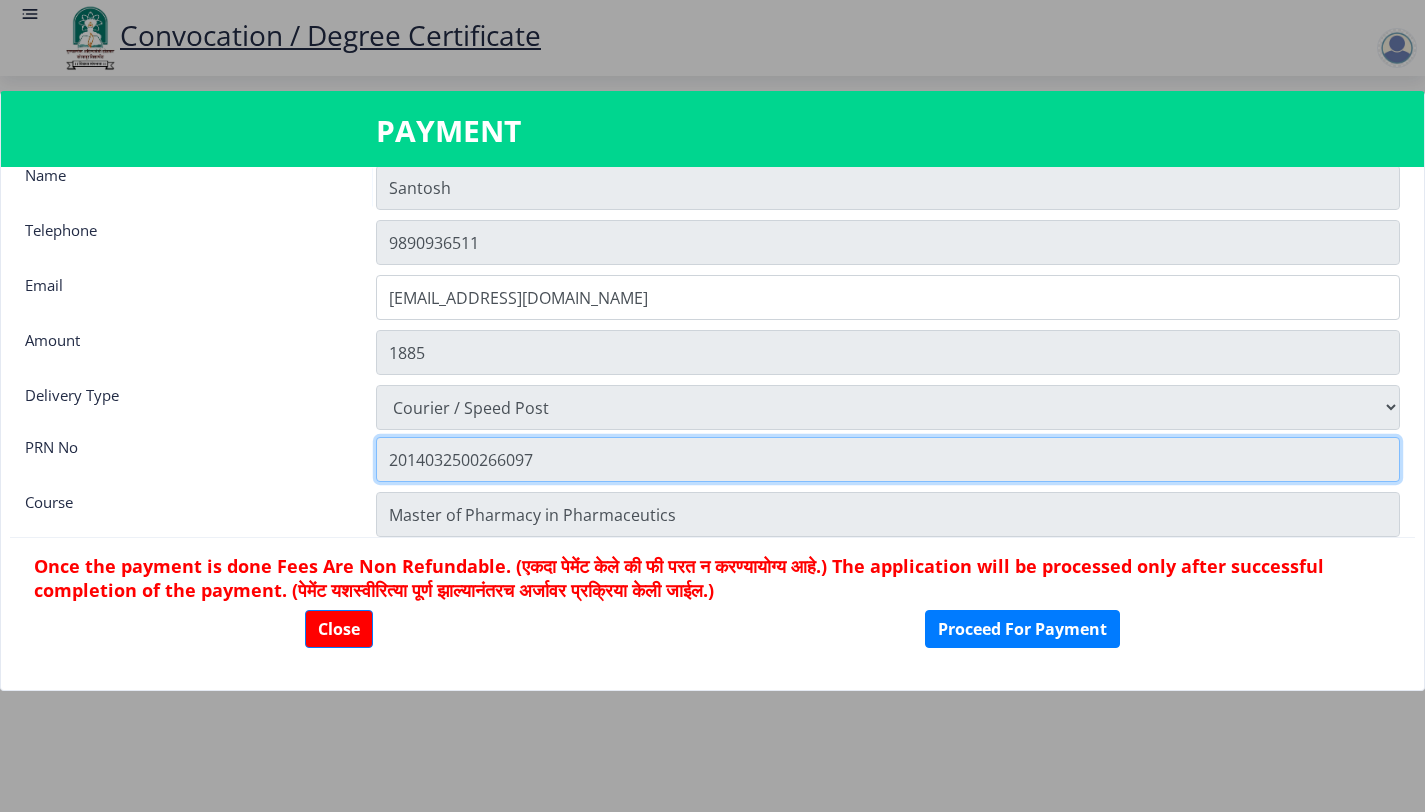click on "2014032500266097" 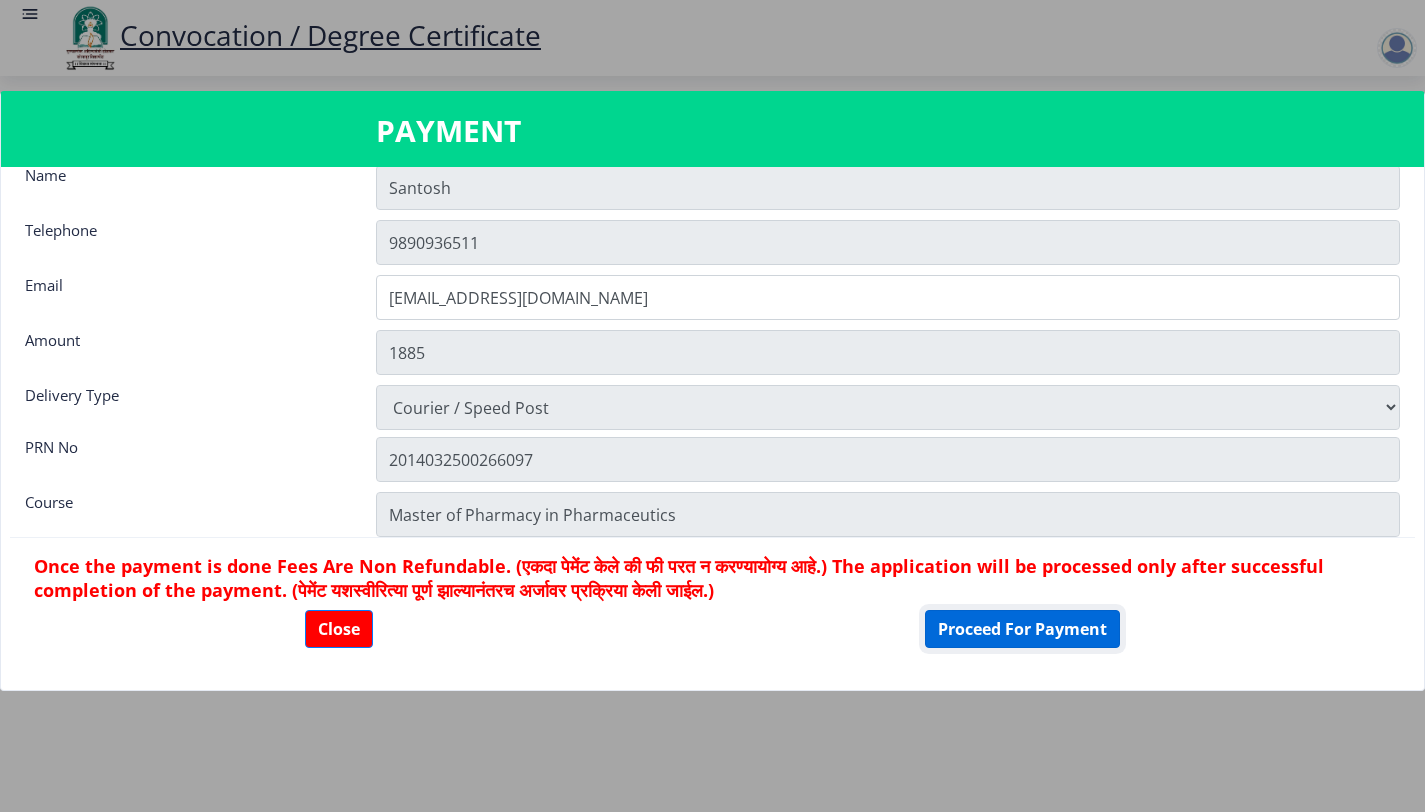 click on "Proceed For Payment" 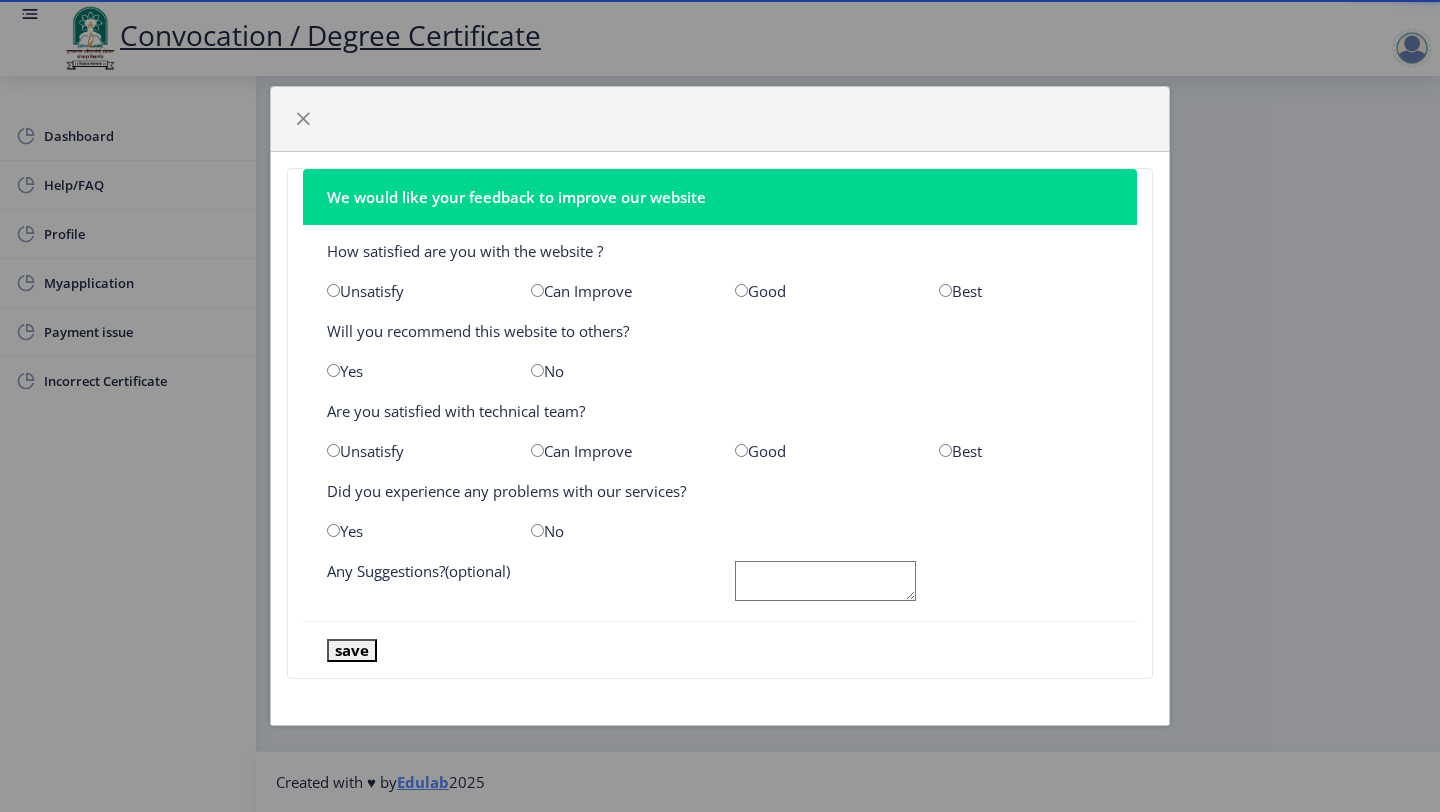 scroll, scrollTop: 0, scrollLeft: 0, axis: both 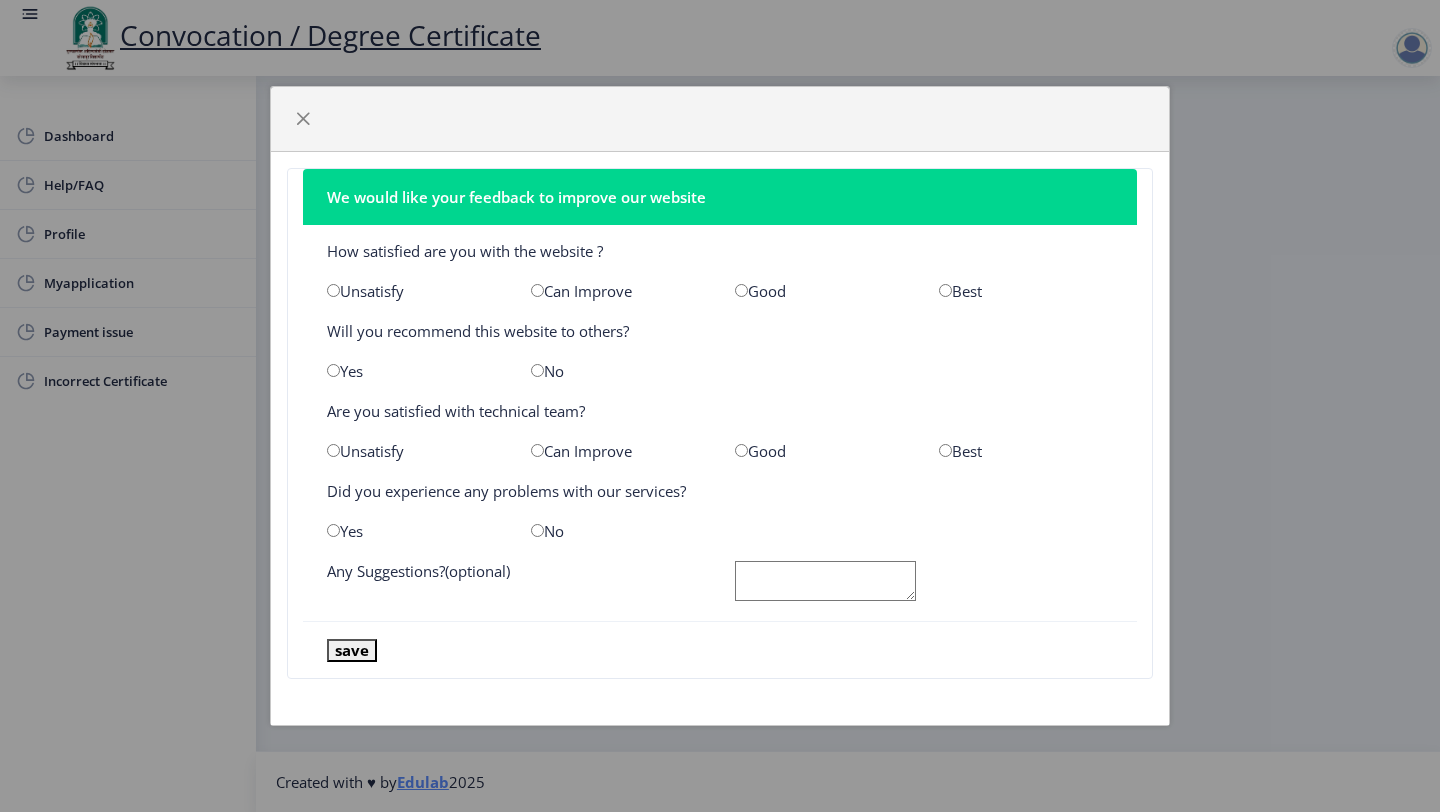 click at bounding box center [945, 290] 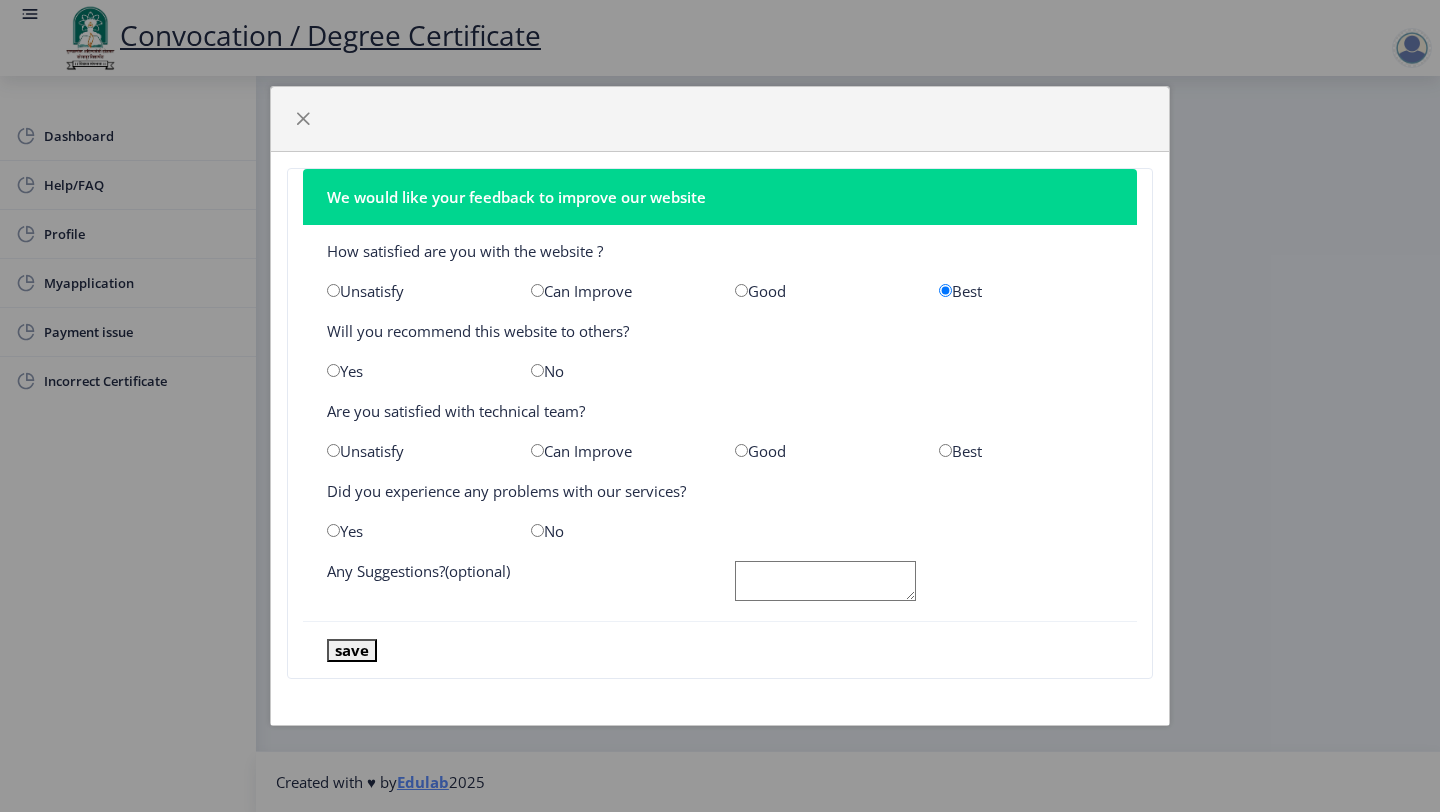 click at bounding box center (333, 370) 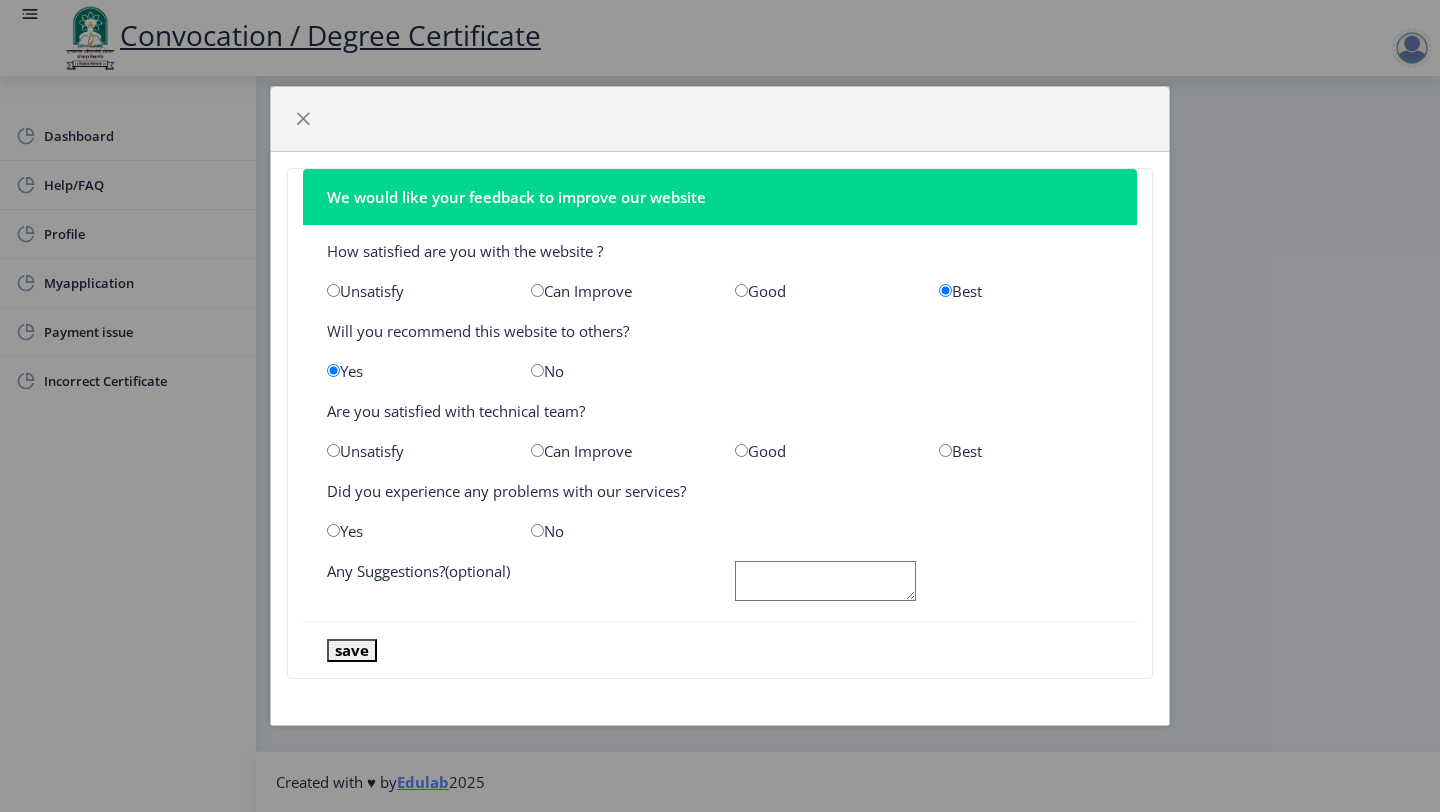 click at bounding box center (945, 450) 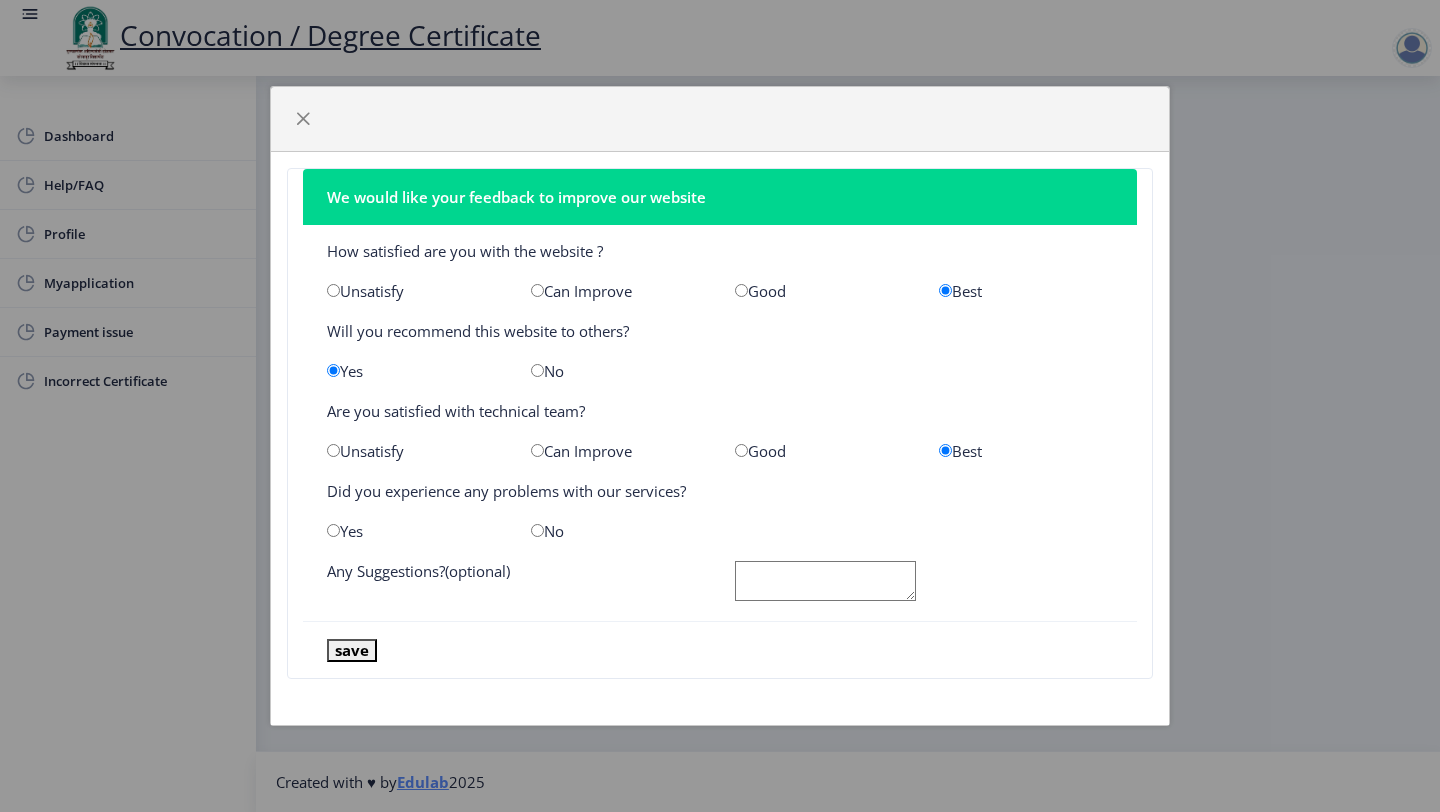 click at bounding box center (537, 530) 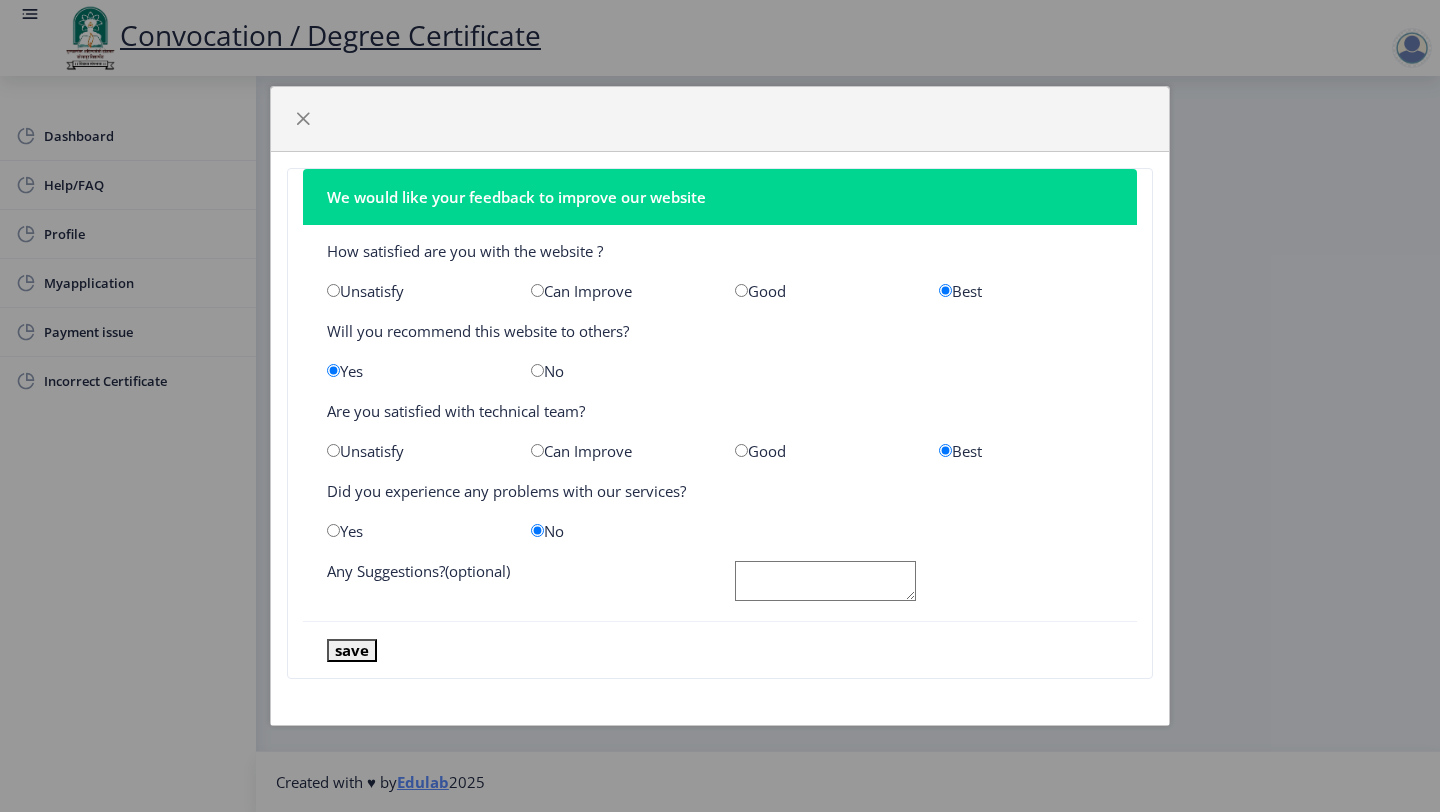 click 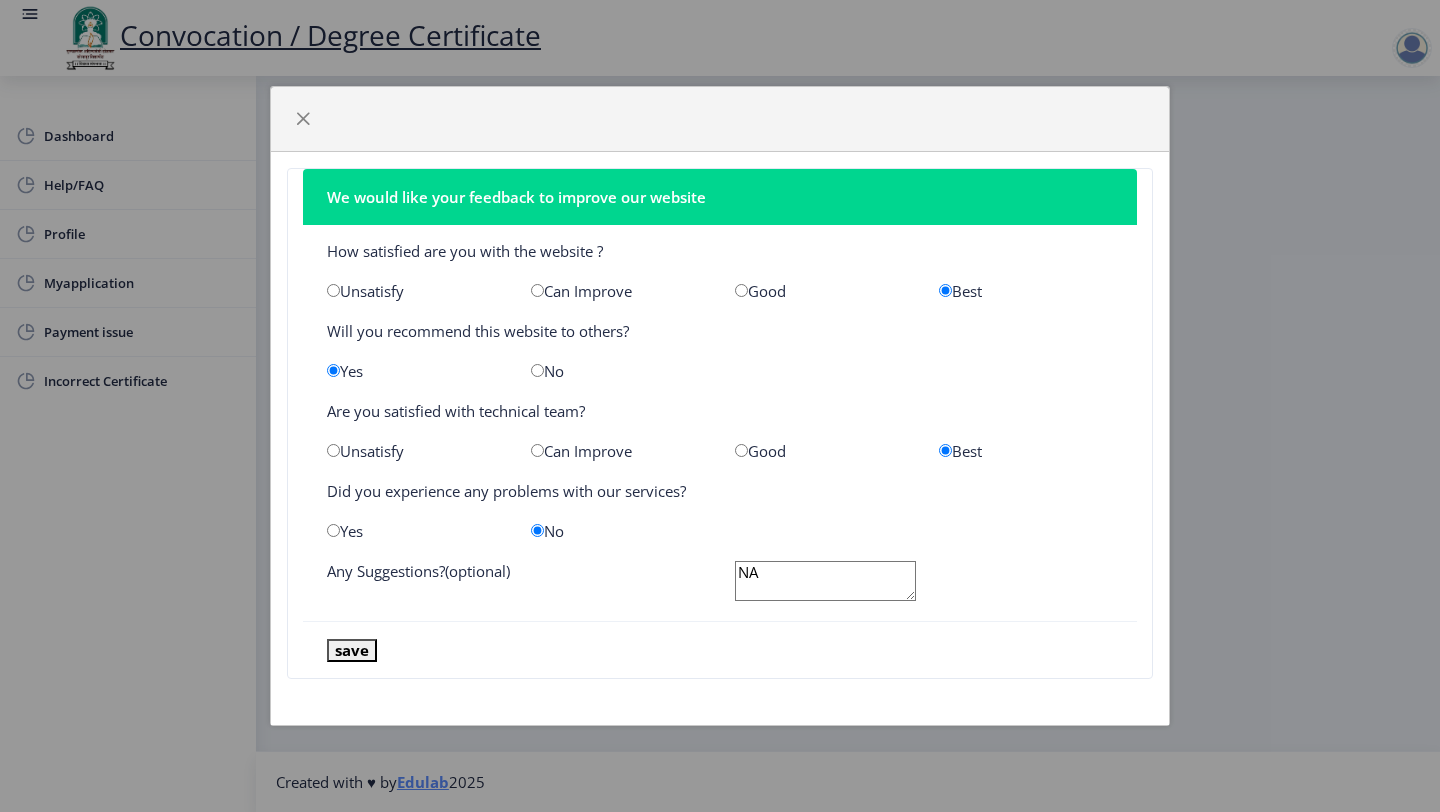 type on "NA" 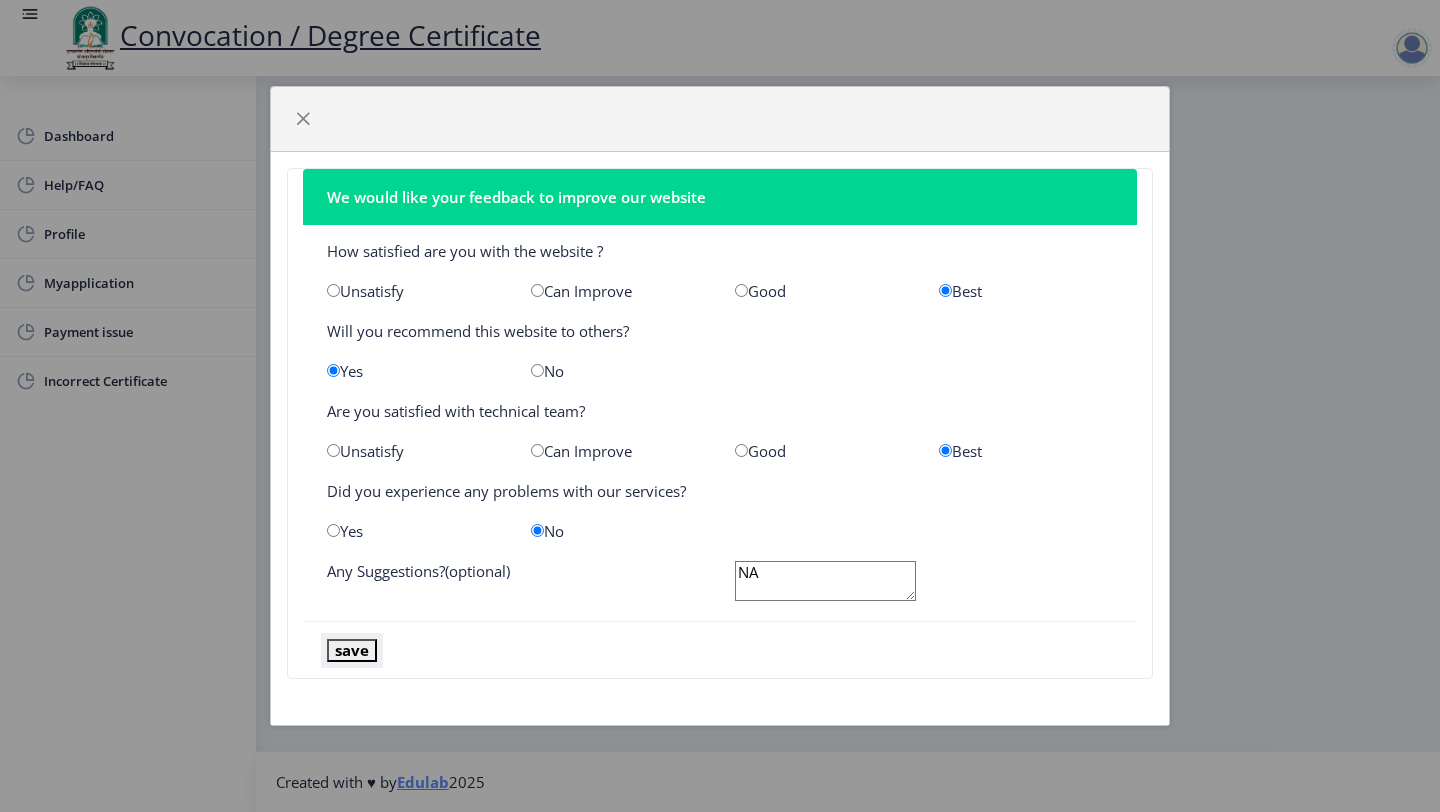 click on "save" 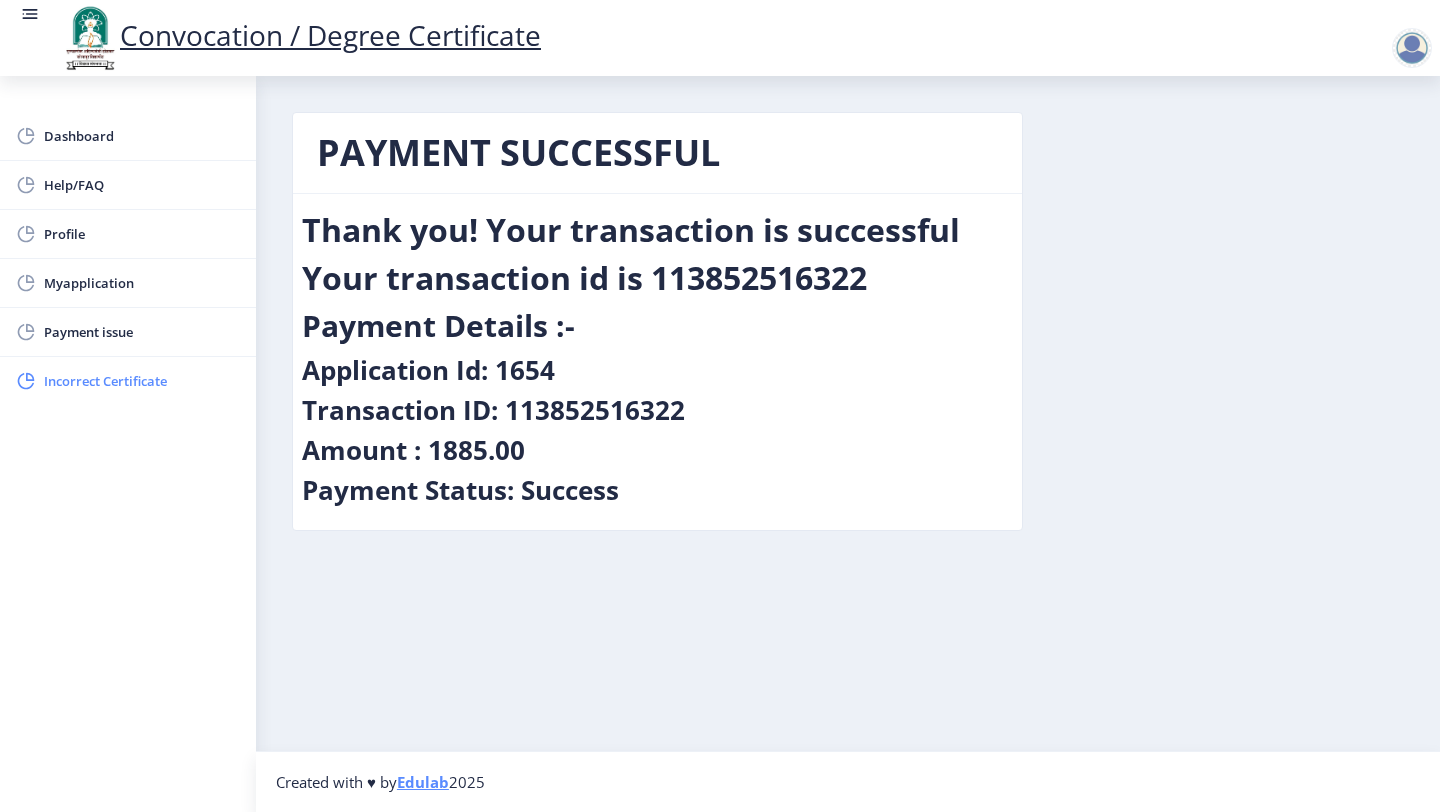 click on "Incorrect Certificate" 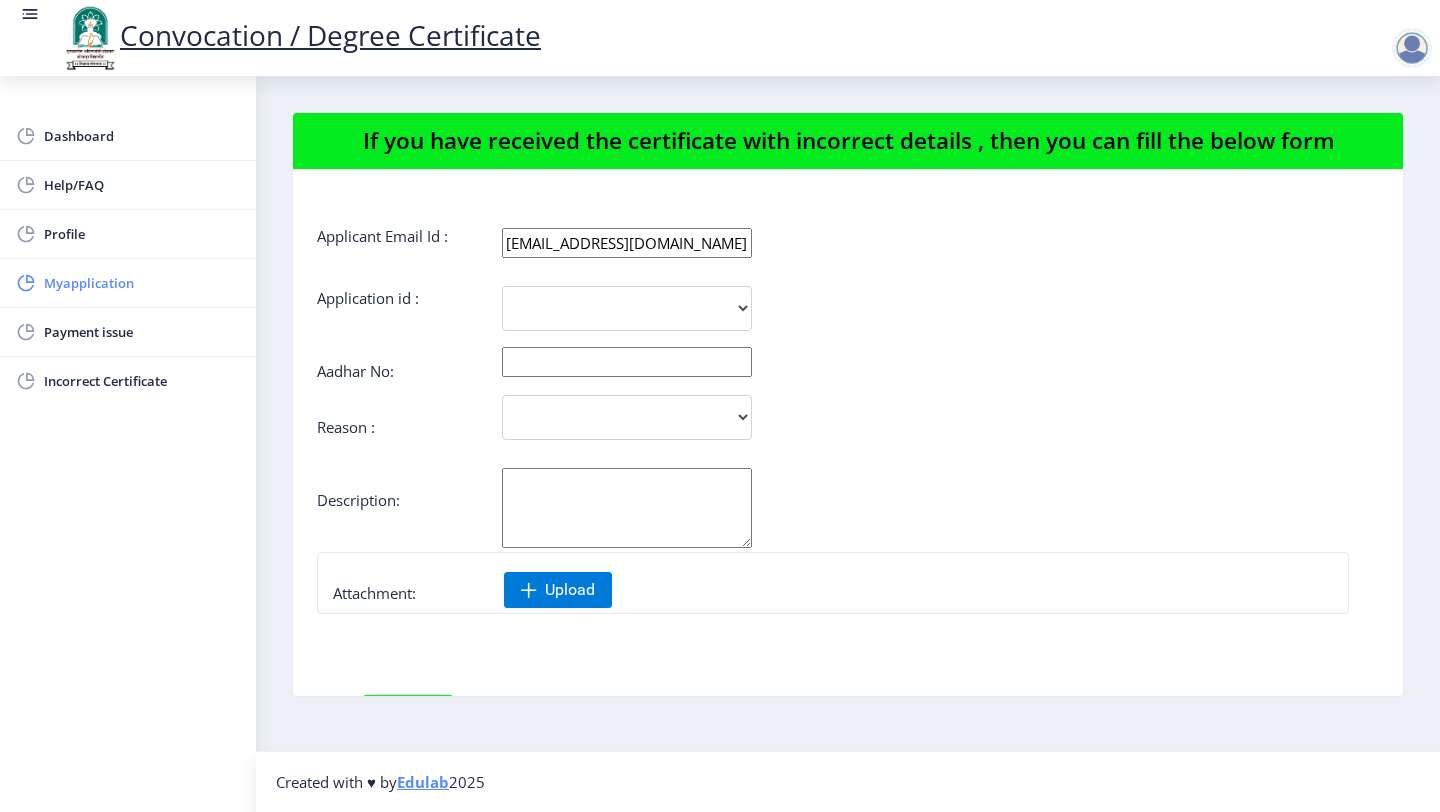click on "Myapplication" 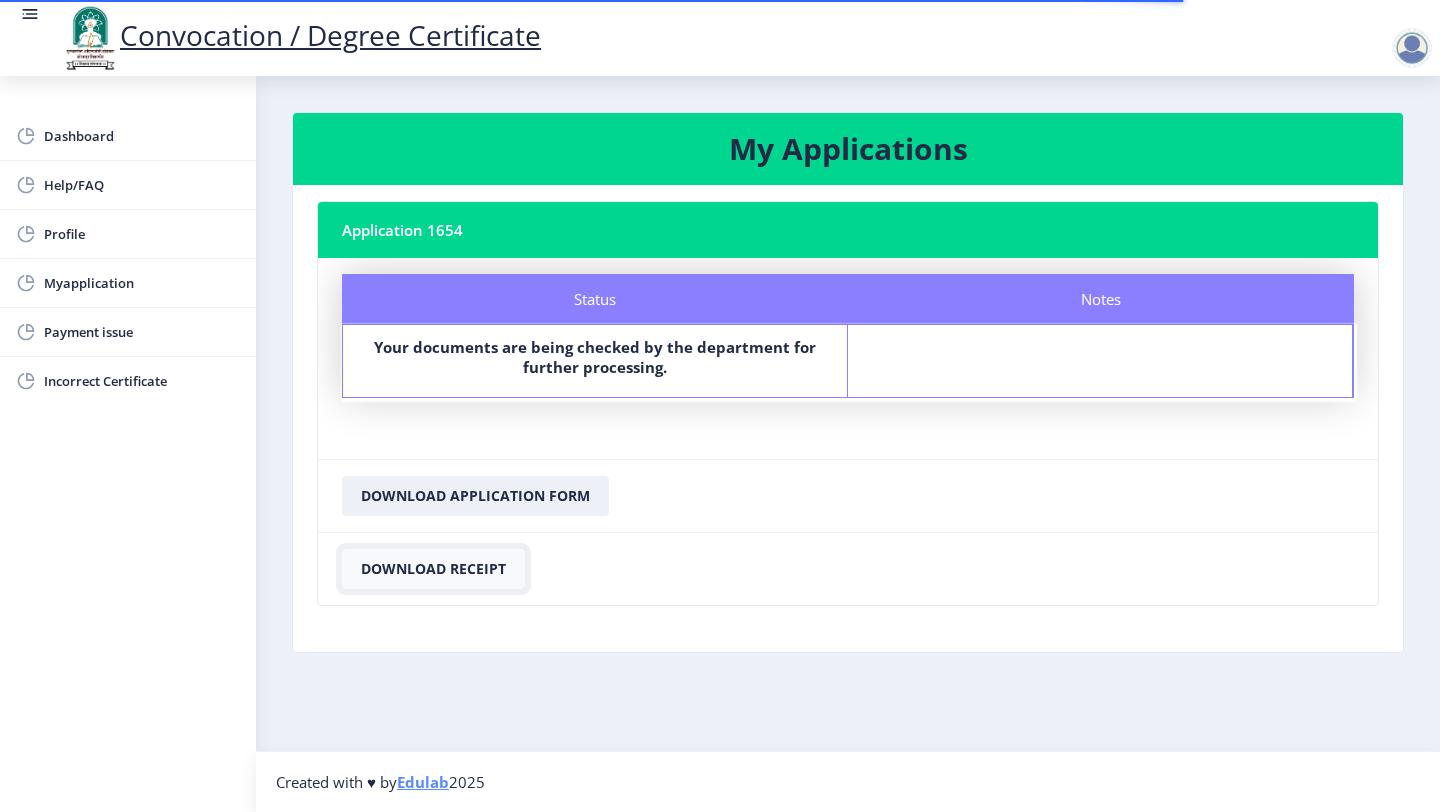 click on "Download Receipt" 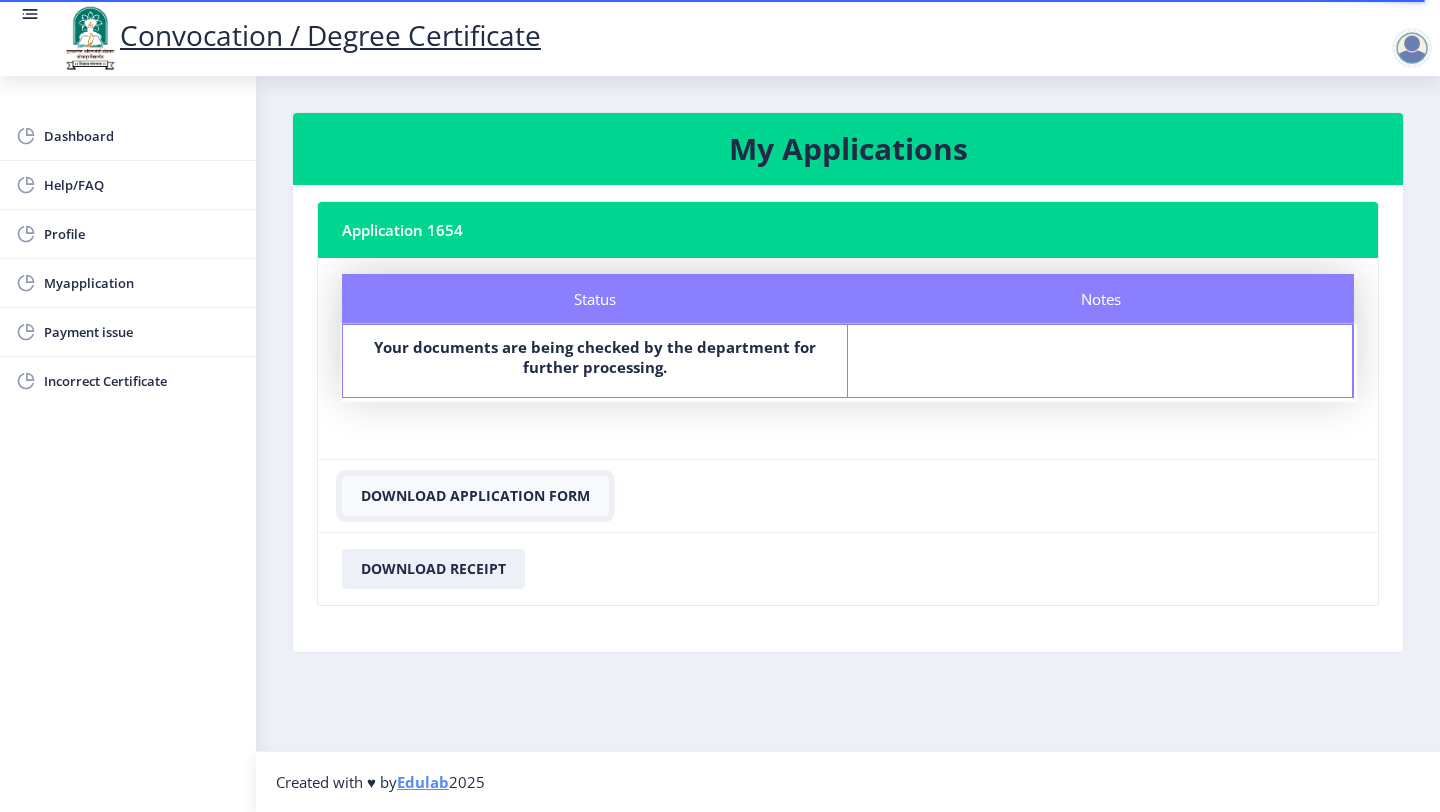 click on "Download Application Form" 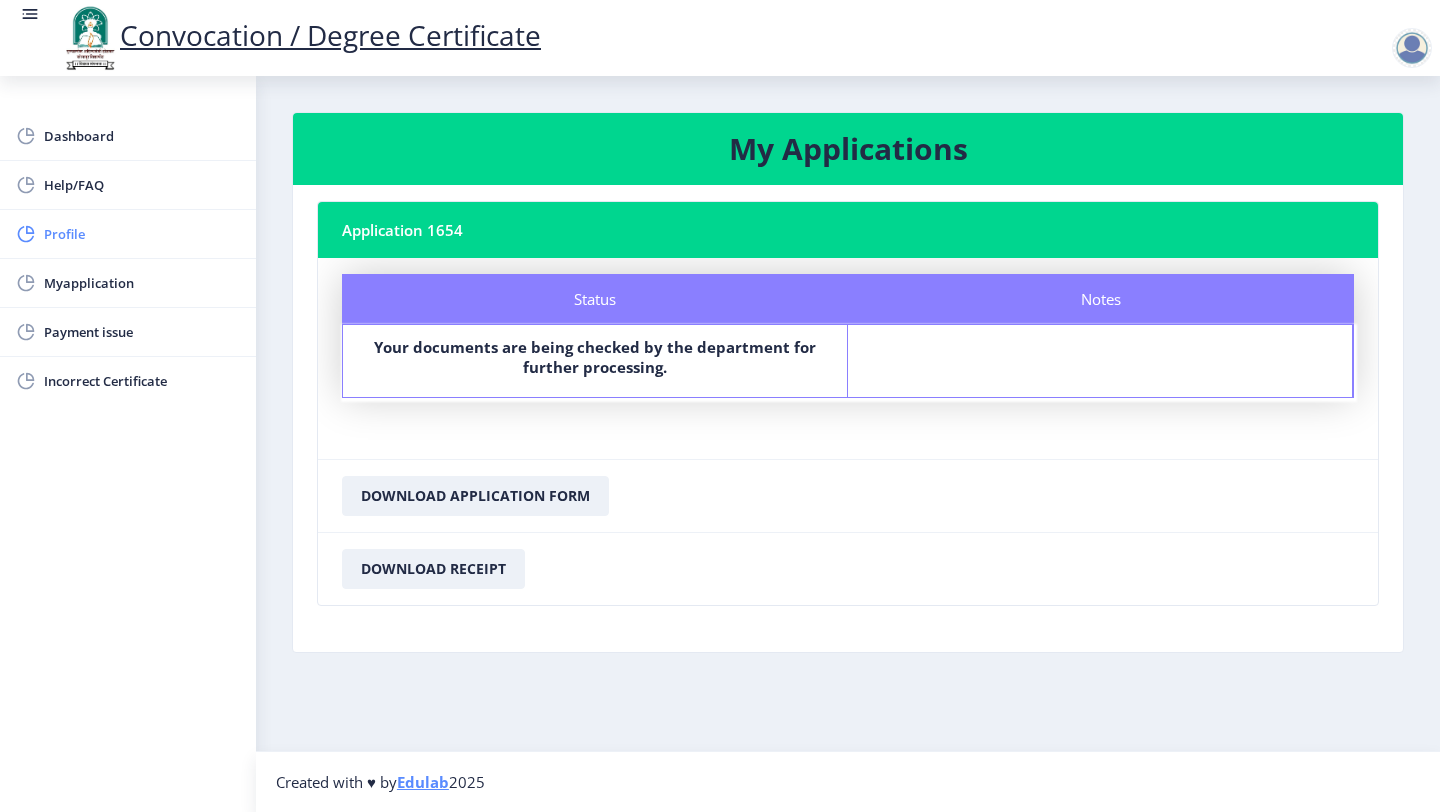 click on "Profile" 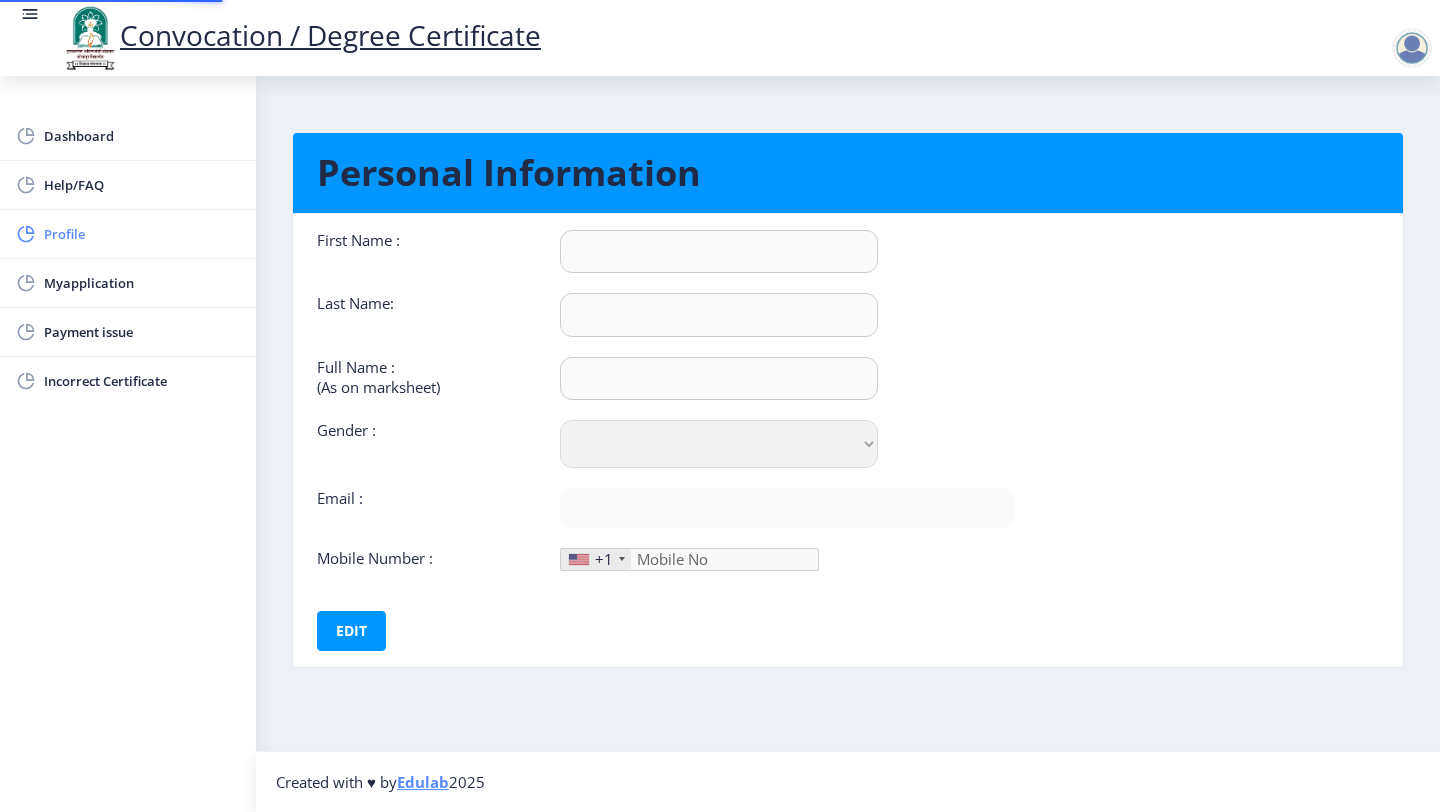 type on "Santosh" 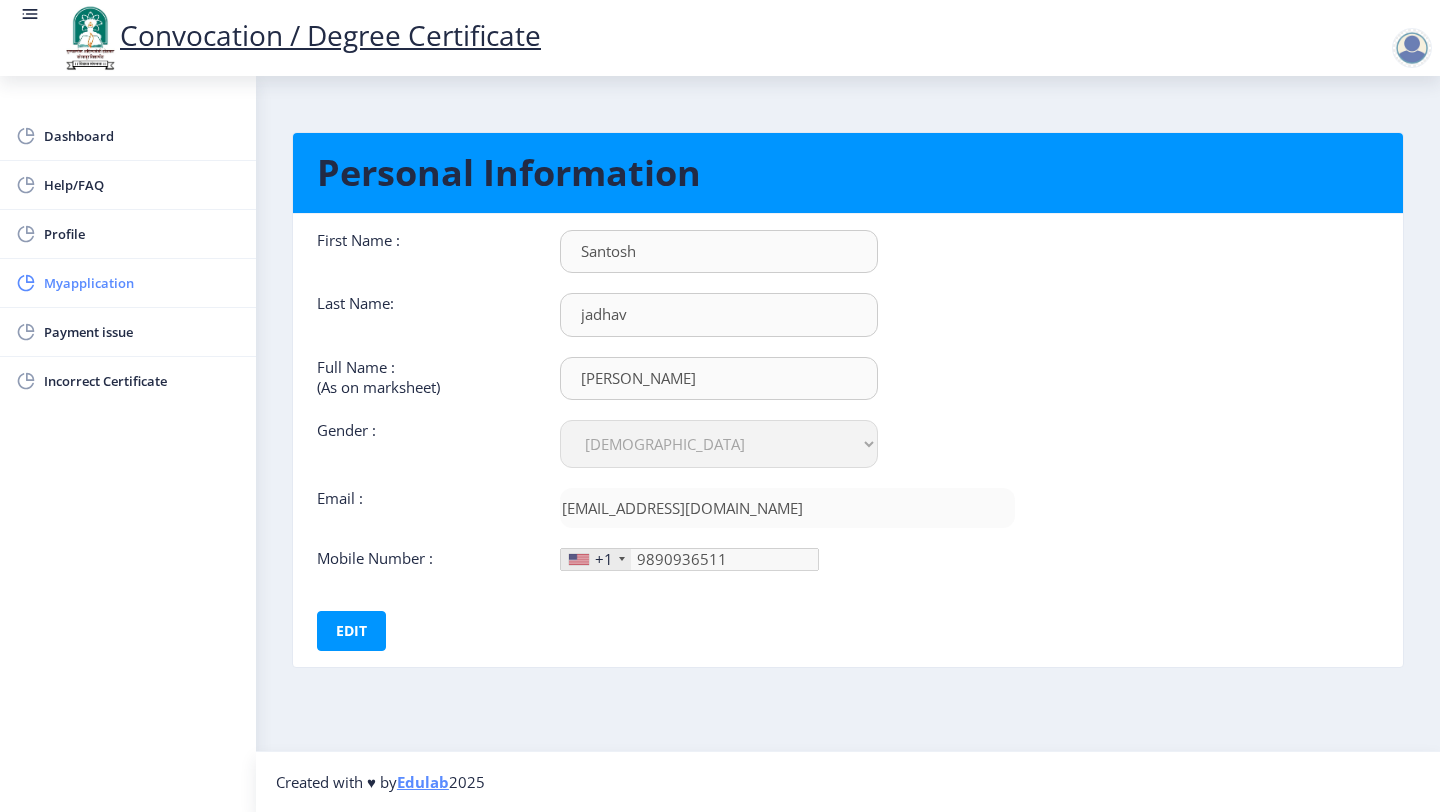 click on "Myapplication" 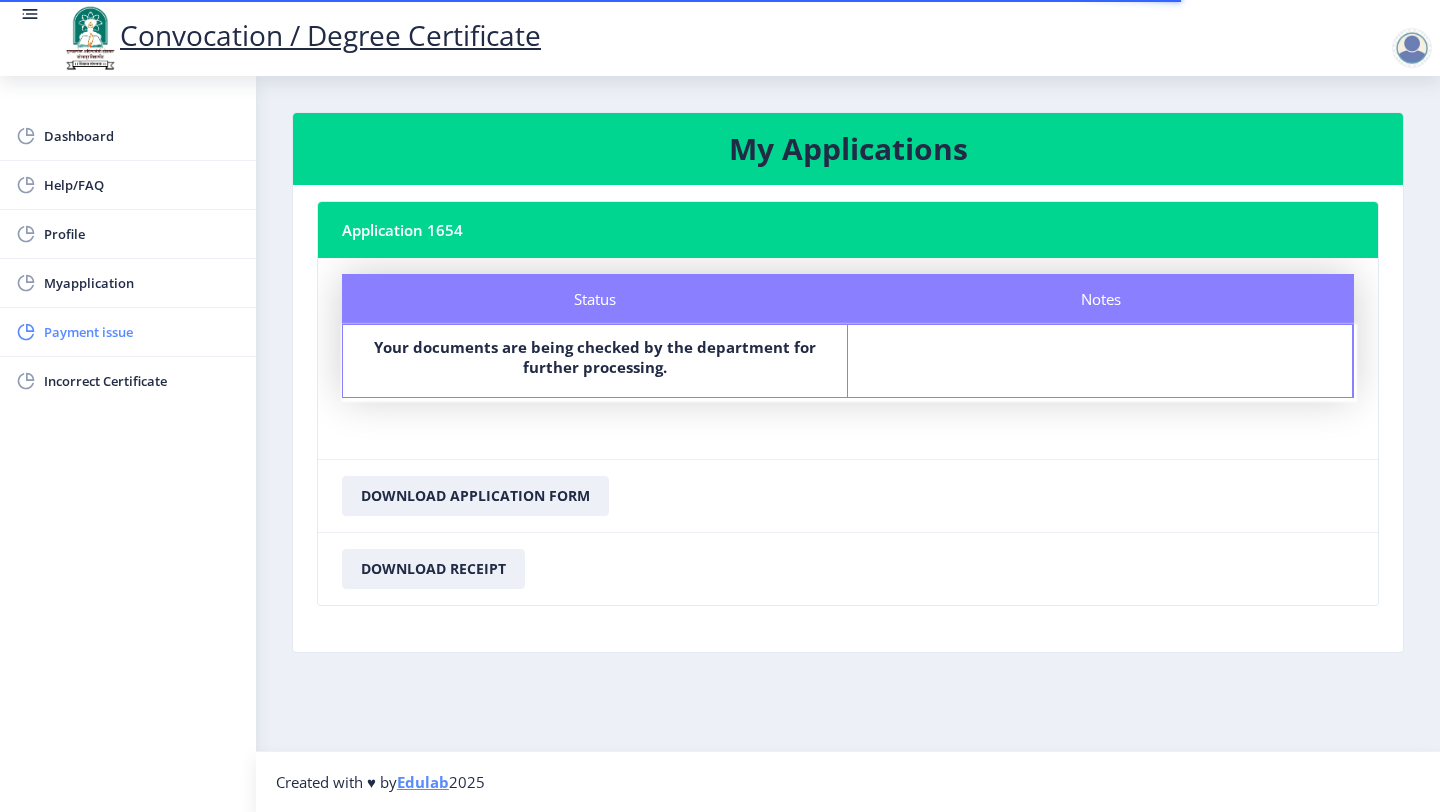 click on "Payment issue" 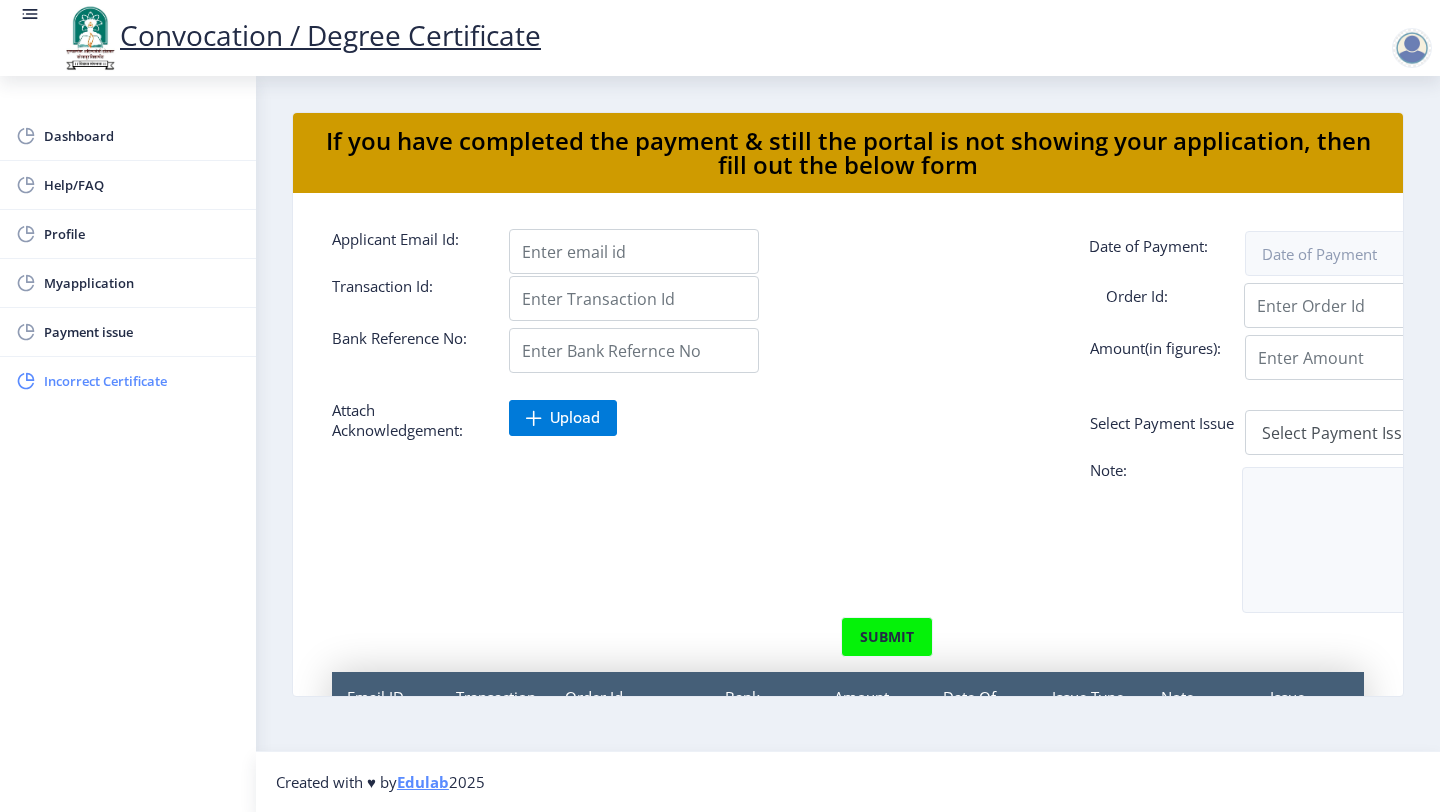 click on "Incorrect Certificate" 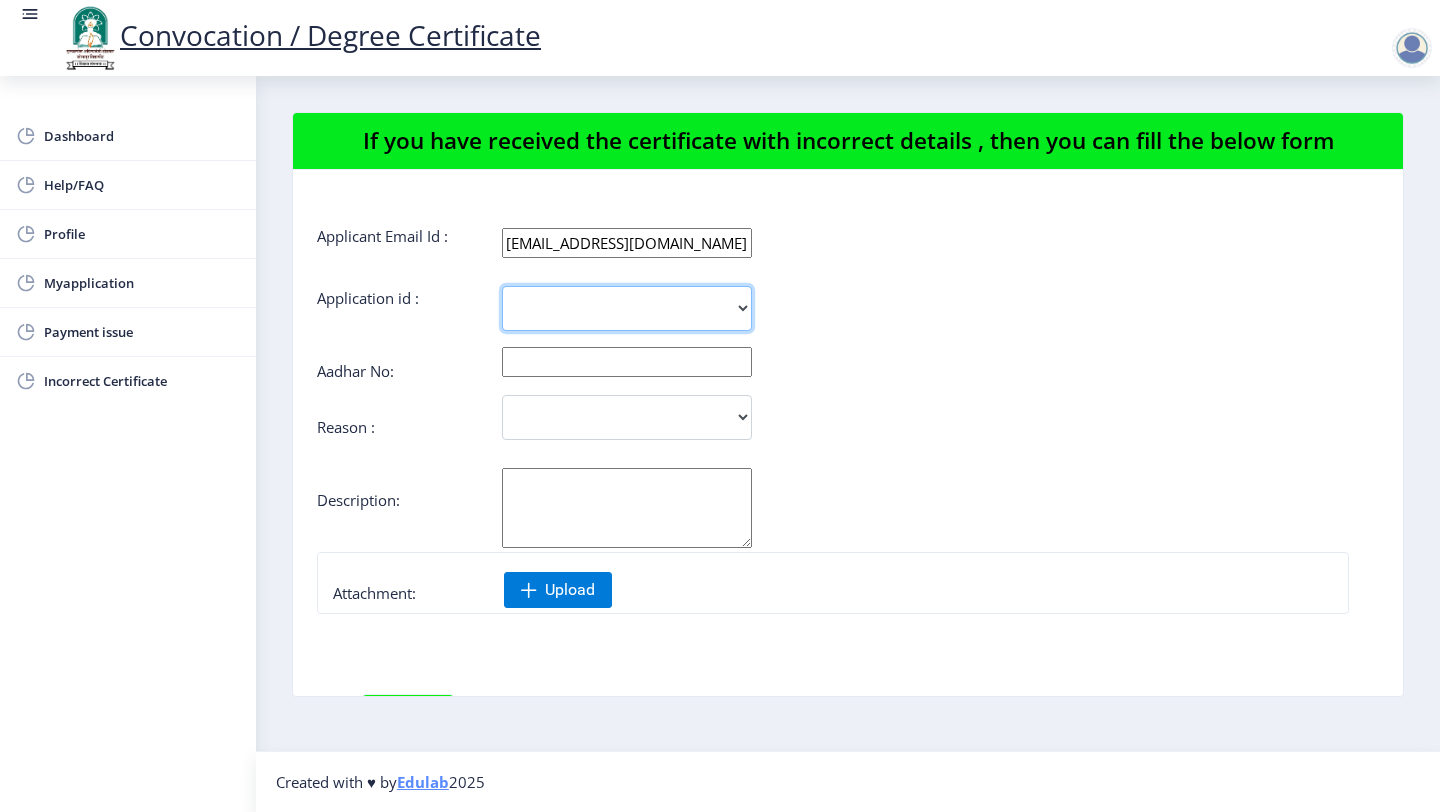 click on "1654" at bounding box center [627, 308] 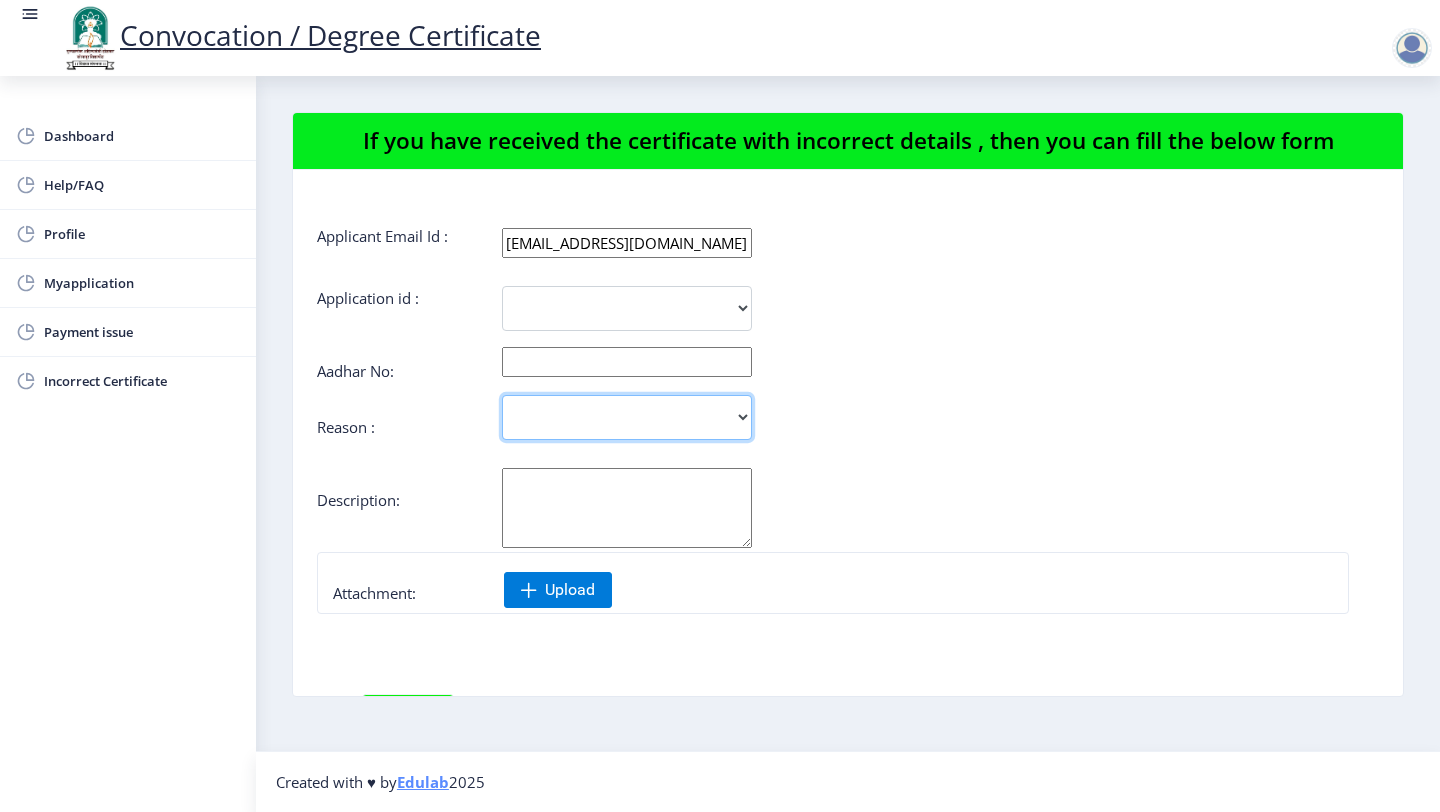 click on "Incorrect Course Name Incorrect Name/ Fathers Name Others" at bounding box center (627, 417) 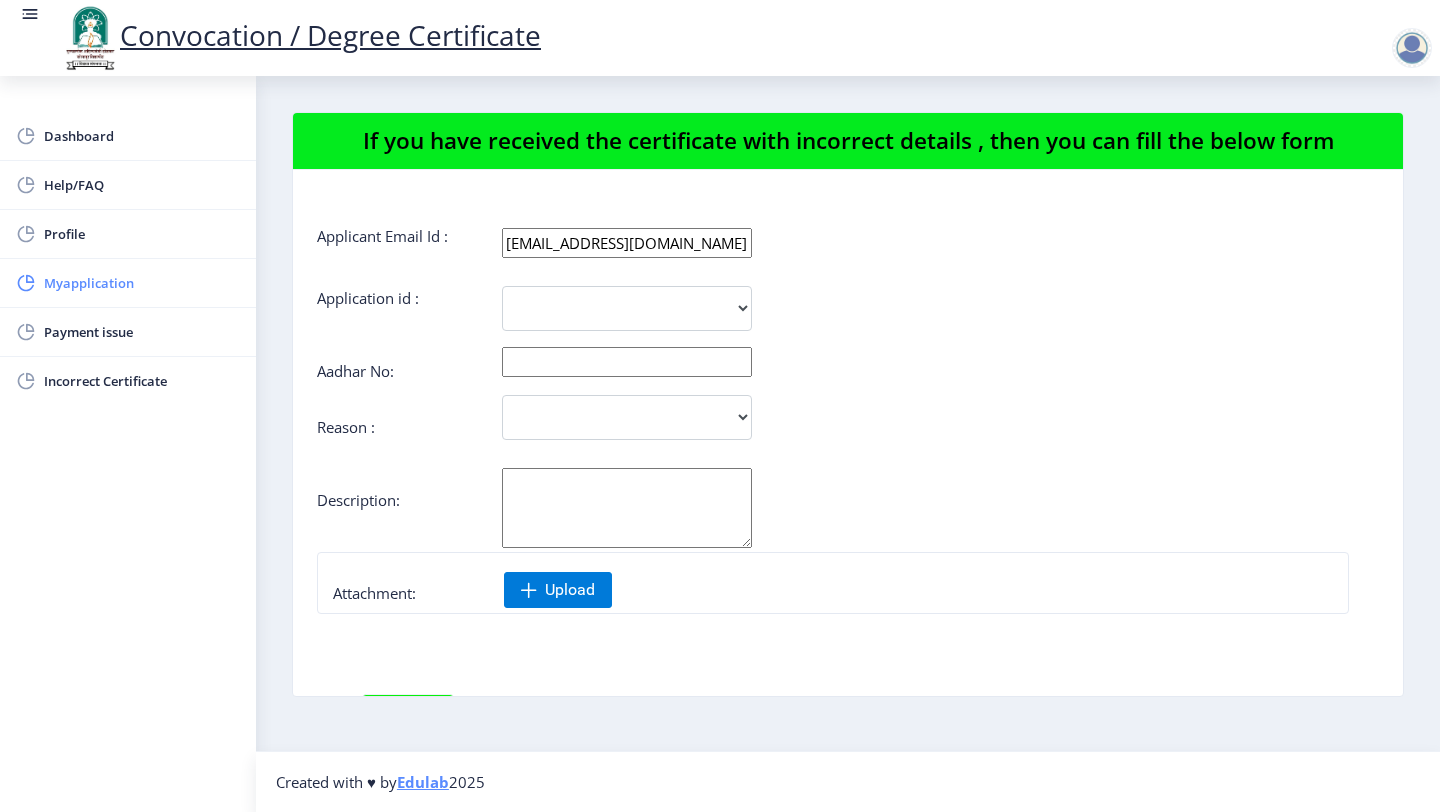 click on "Myapplication" 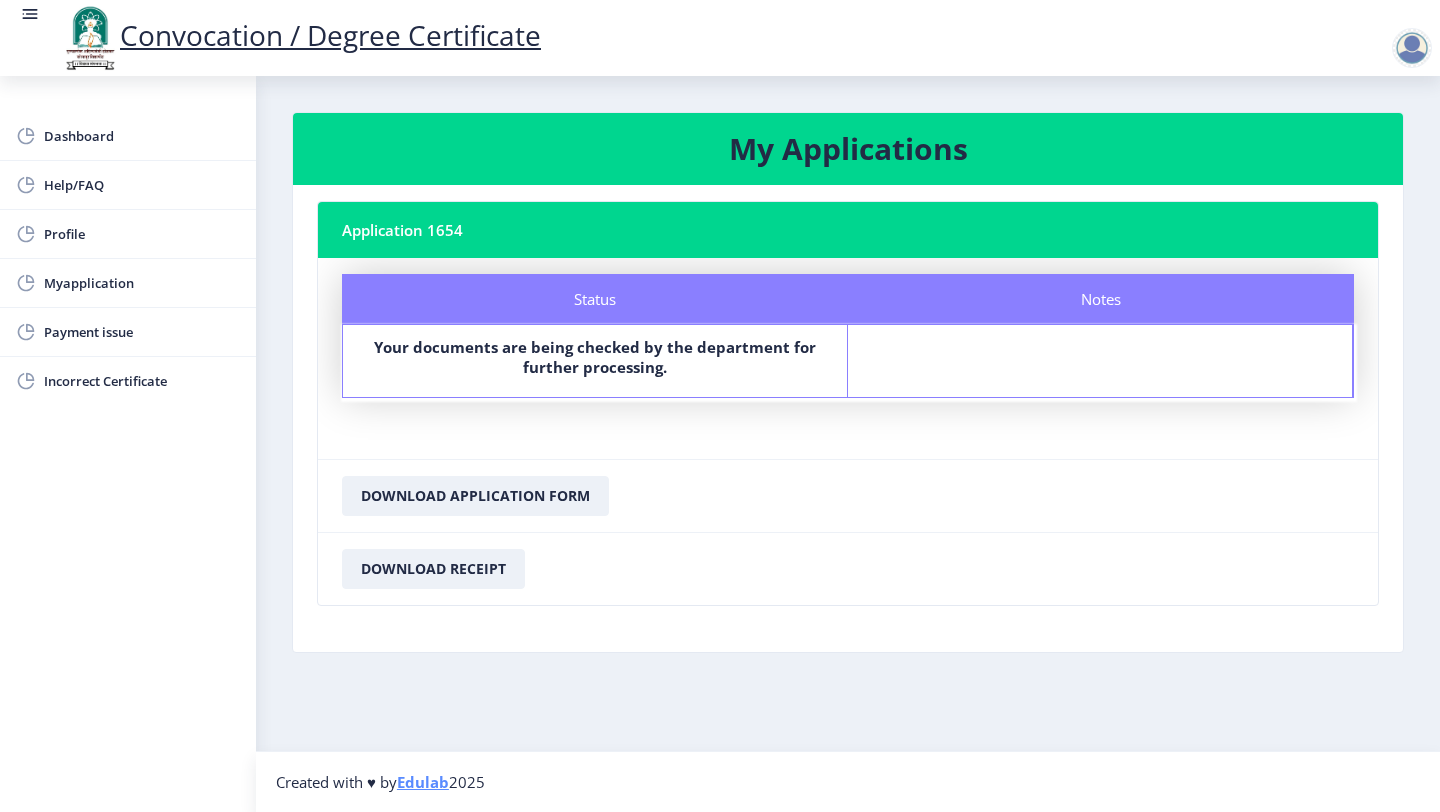 click 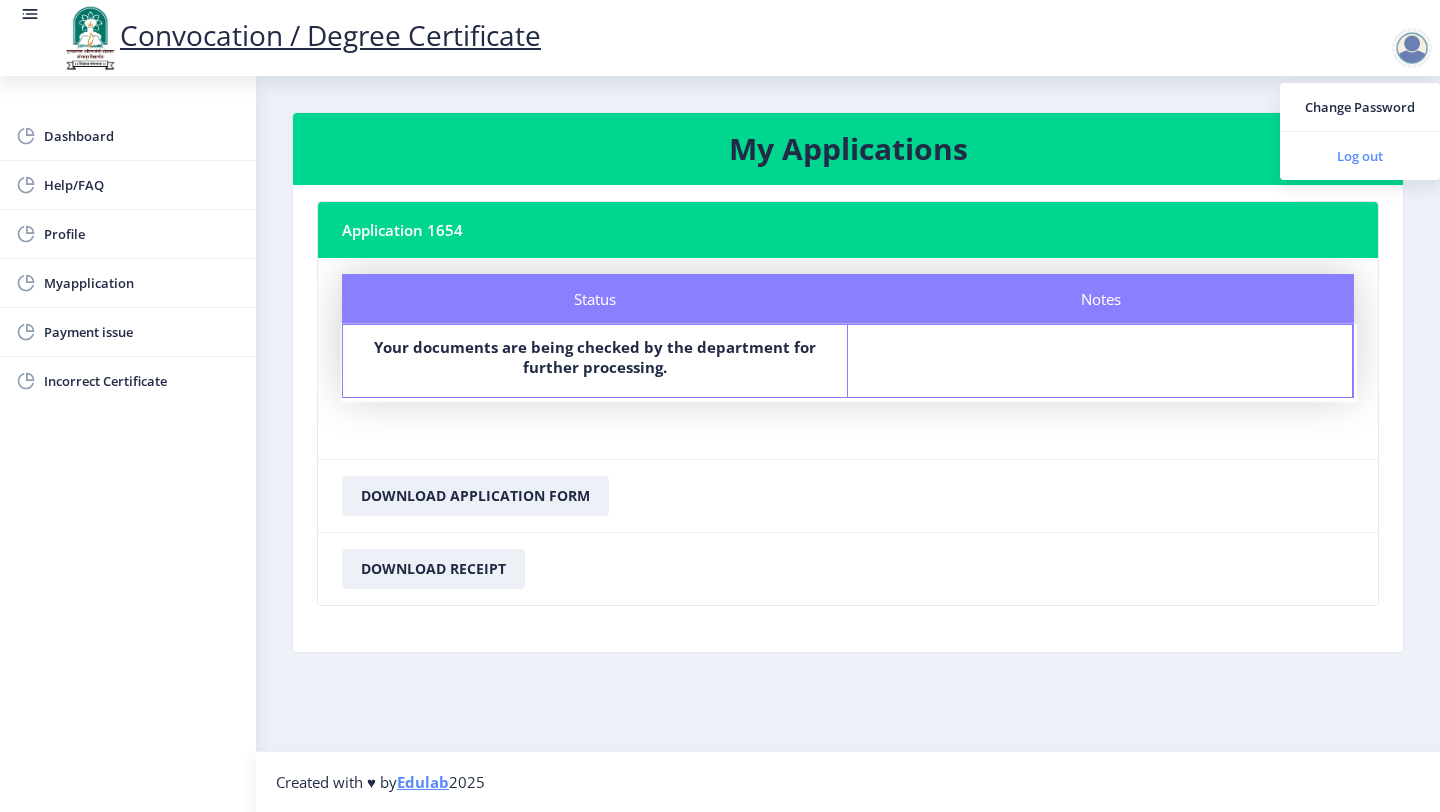 click on "Log out" at bounding box center (1360, 156) 